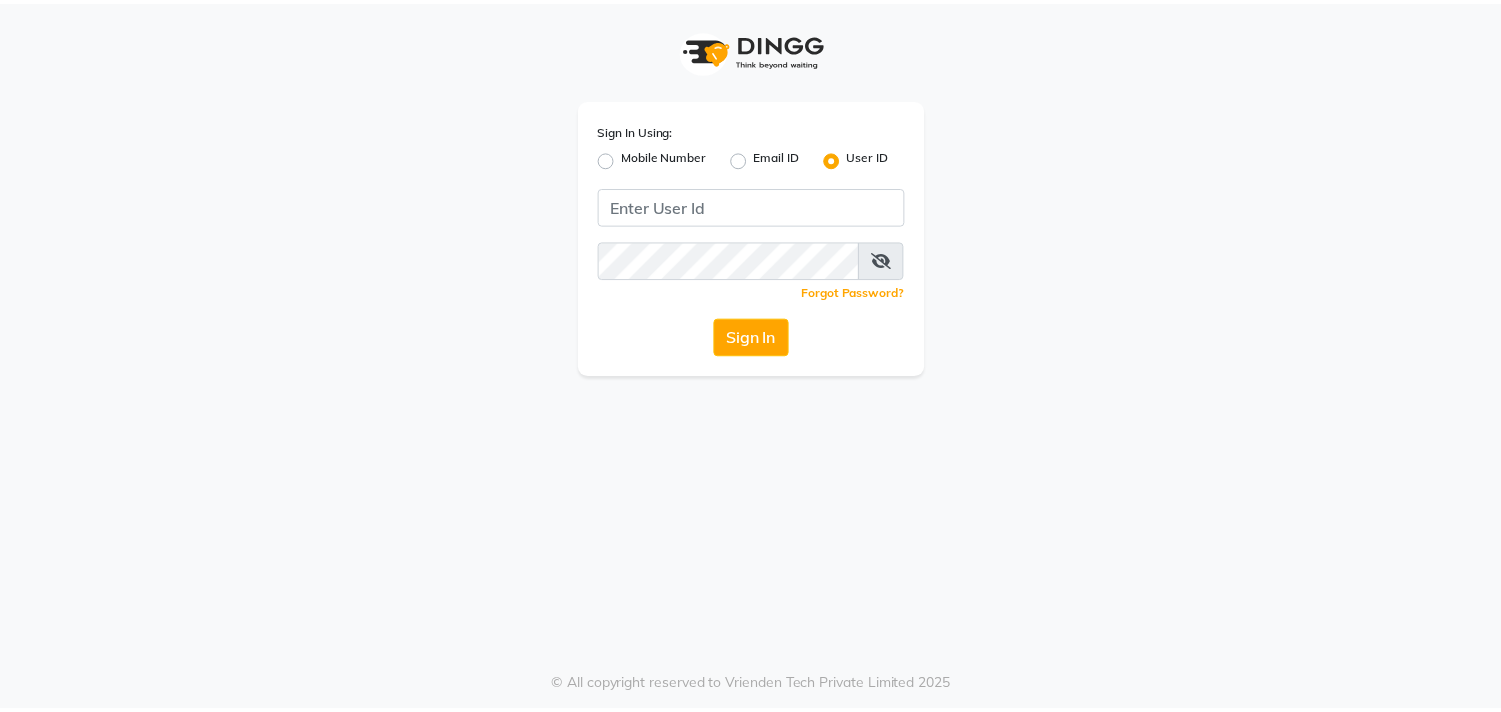 scroll, scrollTop: 0, scrollLeft: 0, axis: both 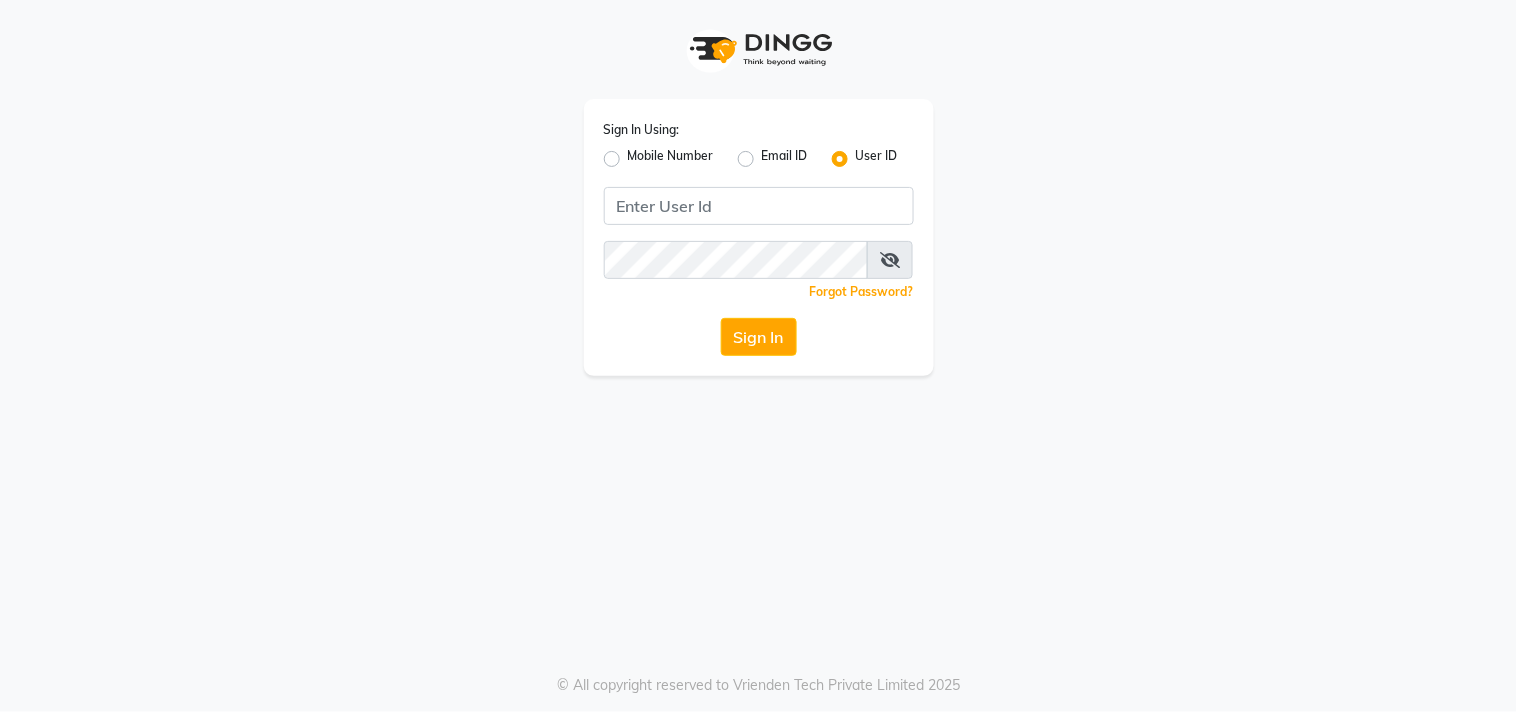 click on "Mobile Number" 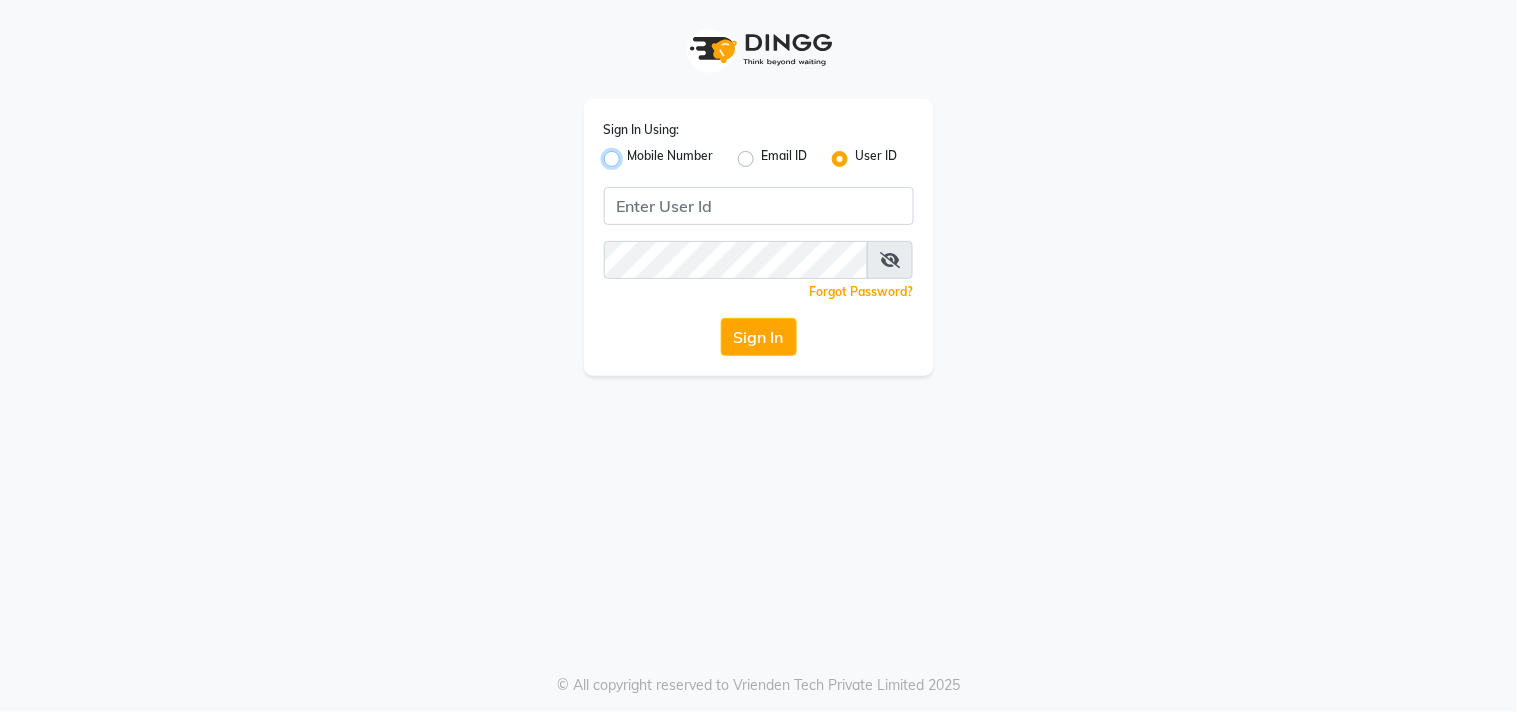 click on "Mobile Number" at bounding box center [634, 153] 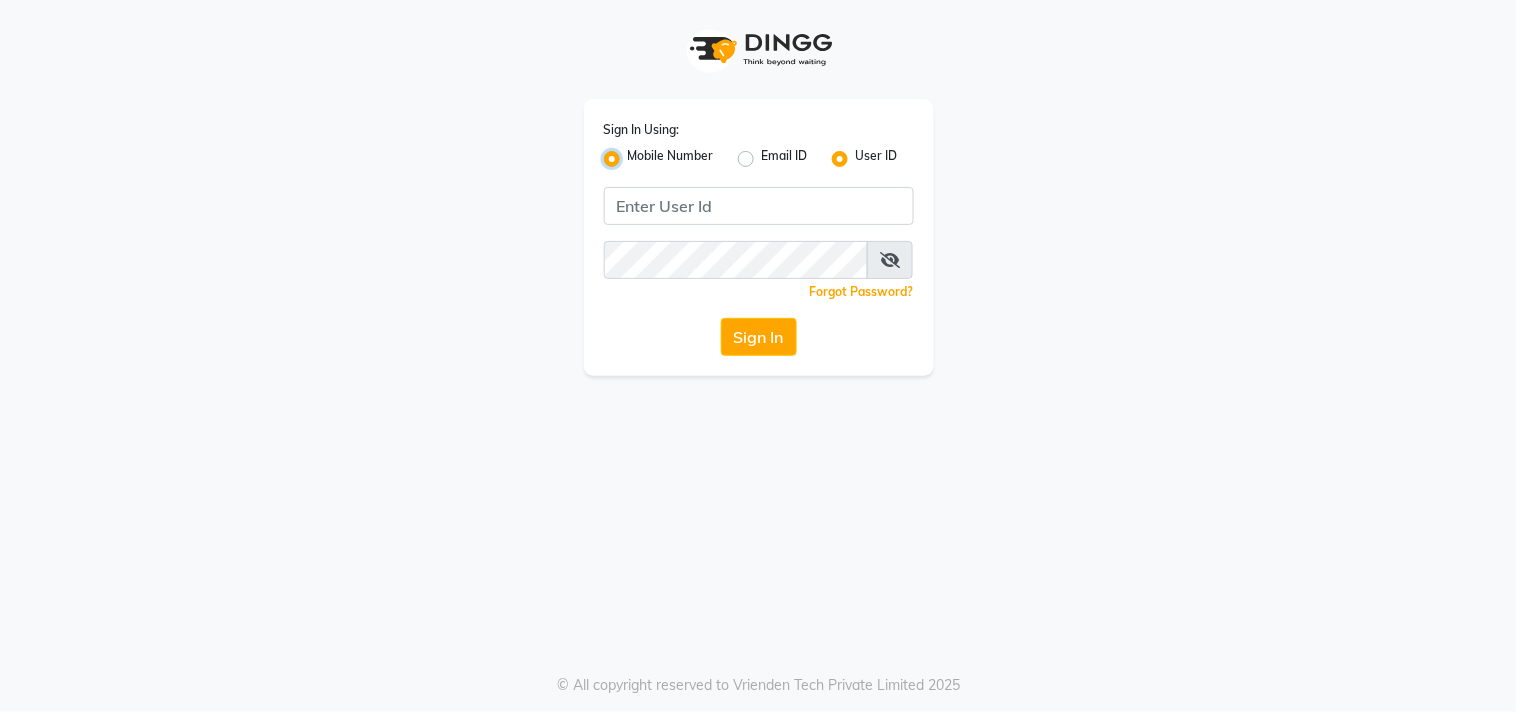 radio on "false" 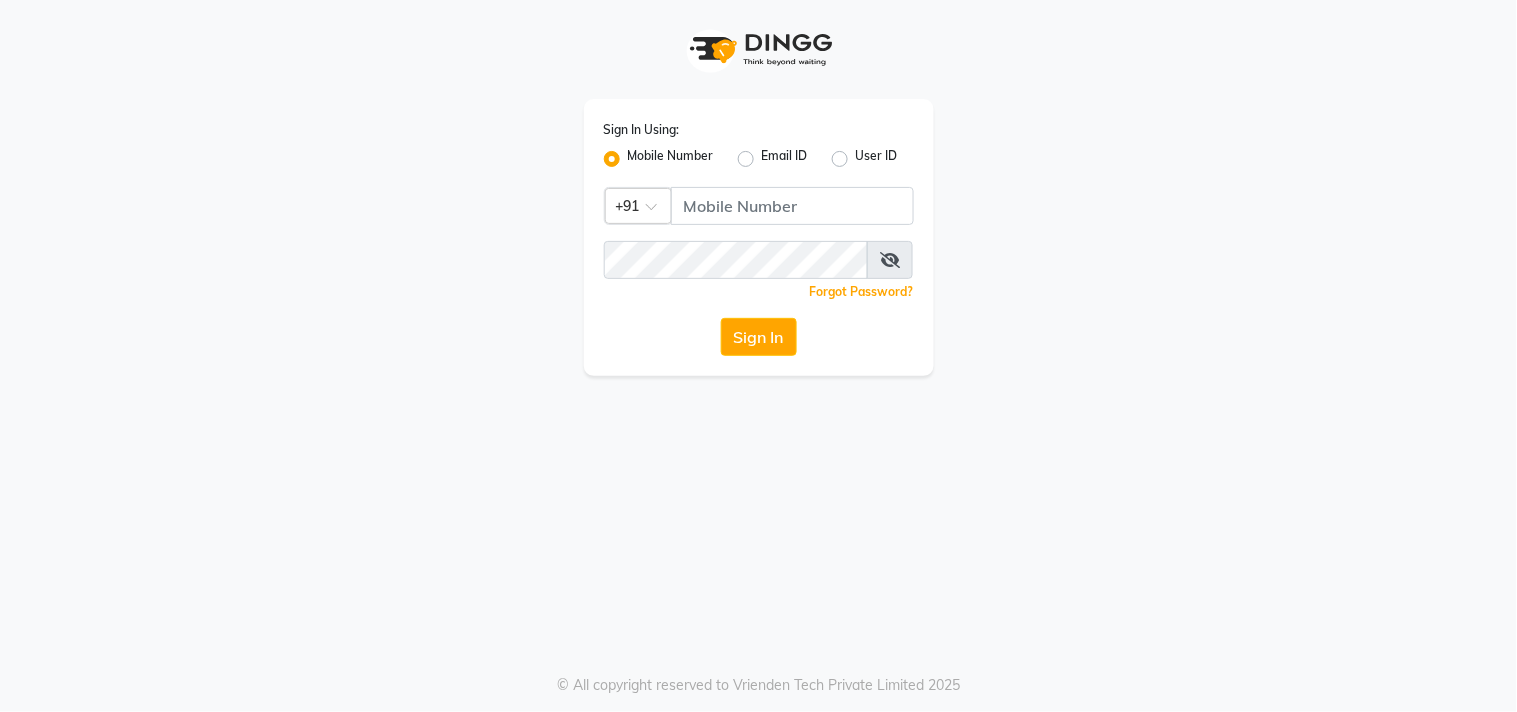 click on "Sign In Using: Mobile Number Email ID User ID Country Code × +91  Remember me Forgot Password?  Sign In" 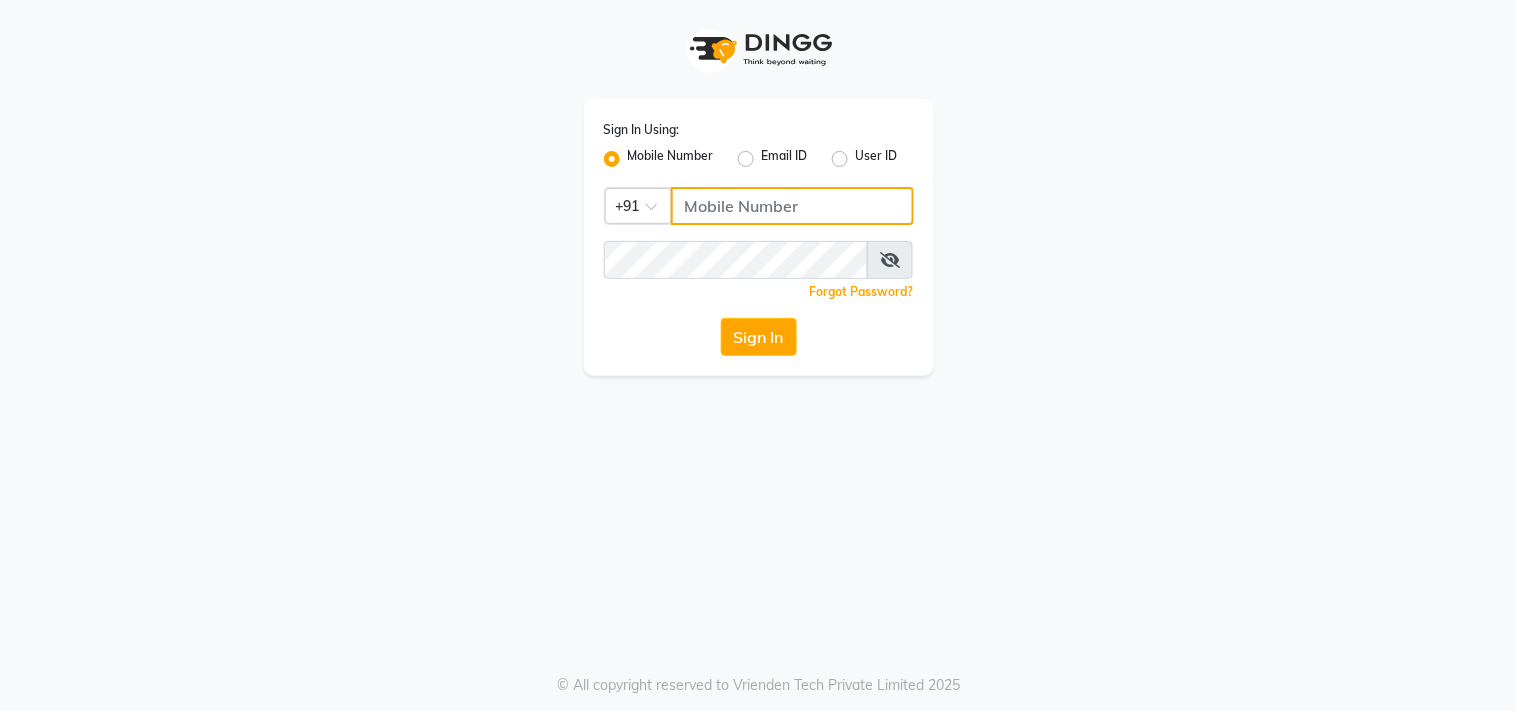 click 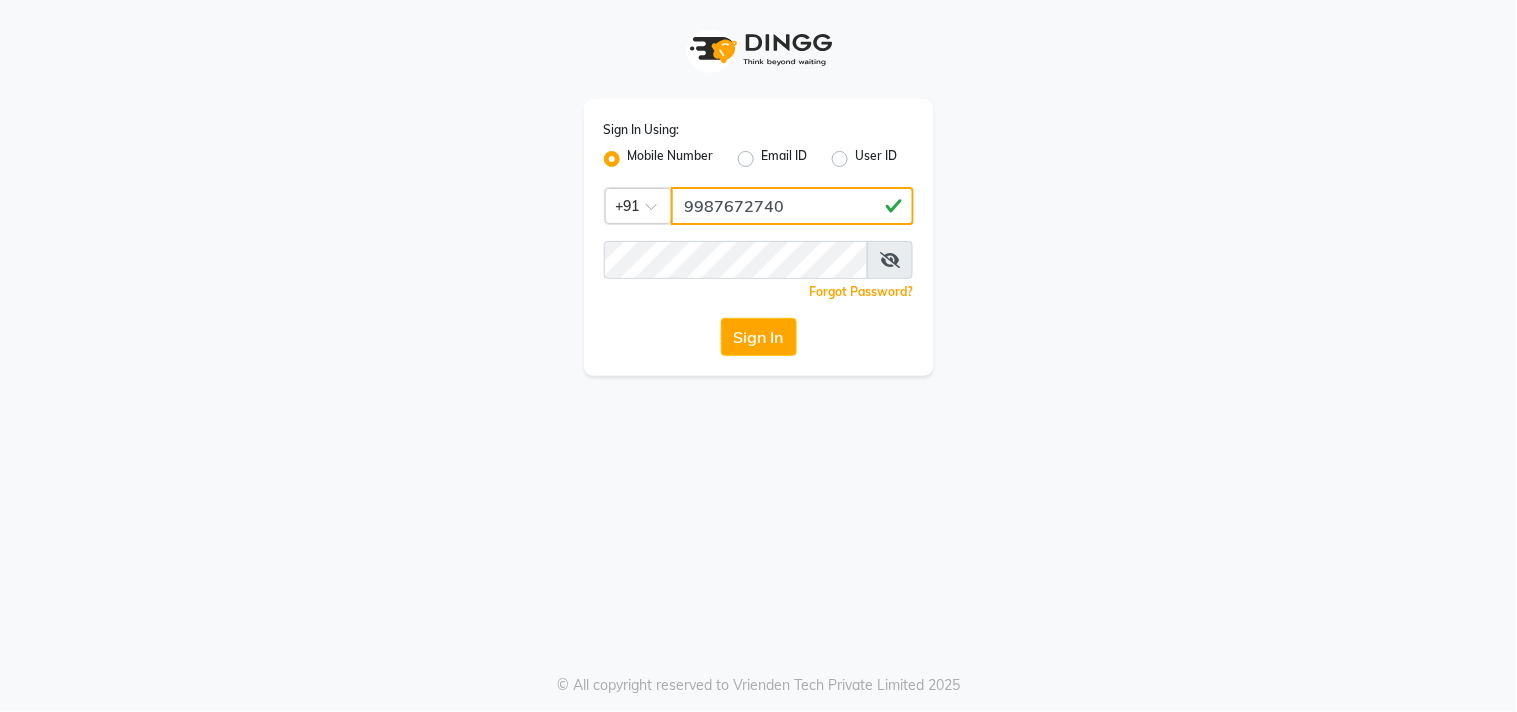 type on "9987672740" 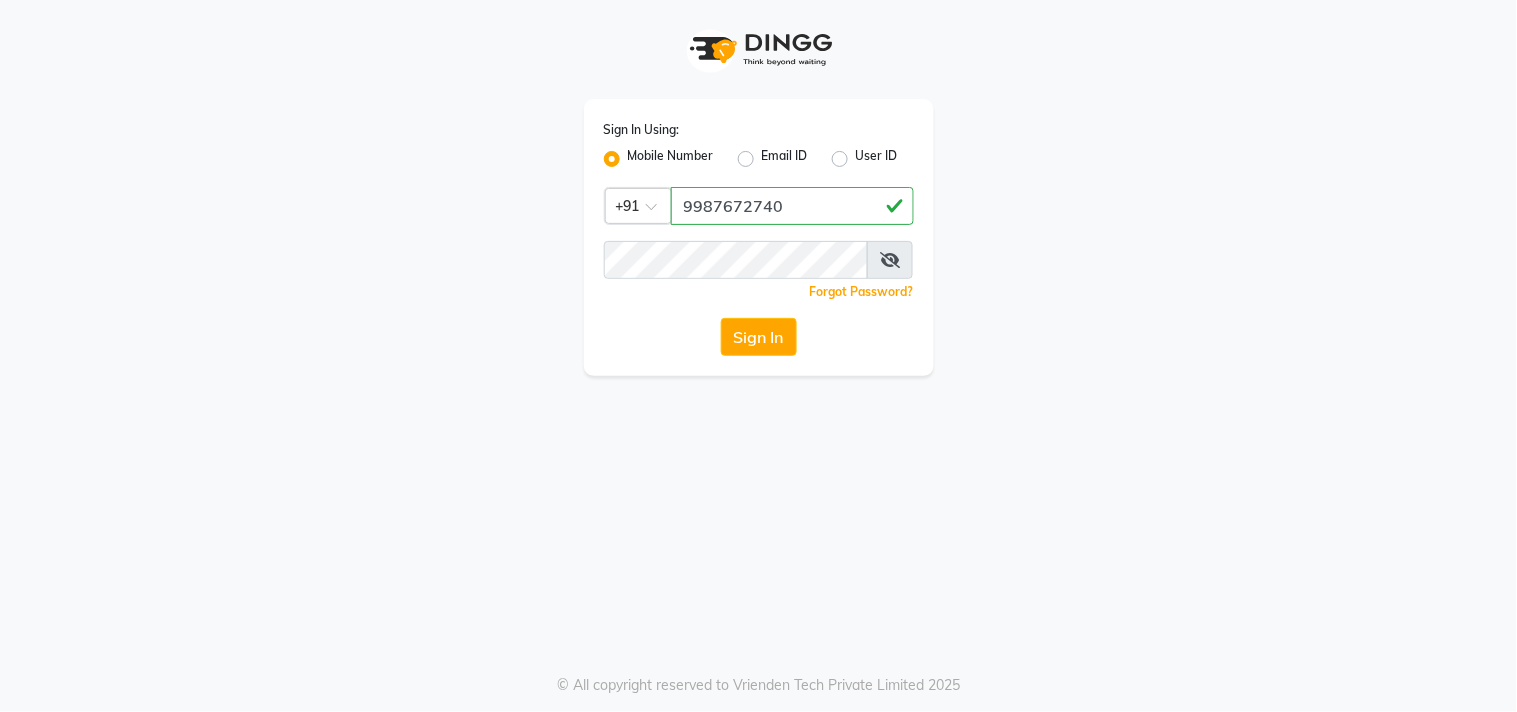 click on "Forgot Password?" 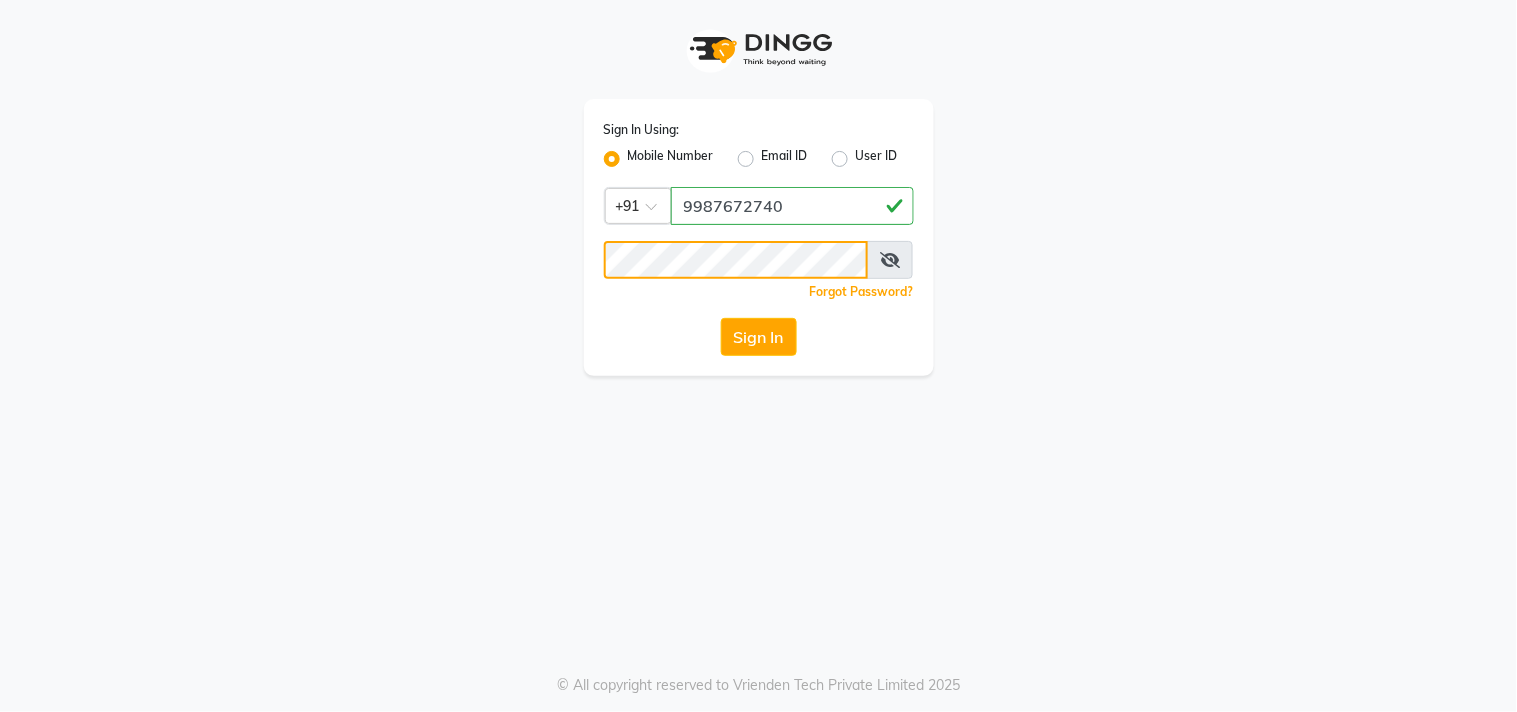 click on "Sign In" 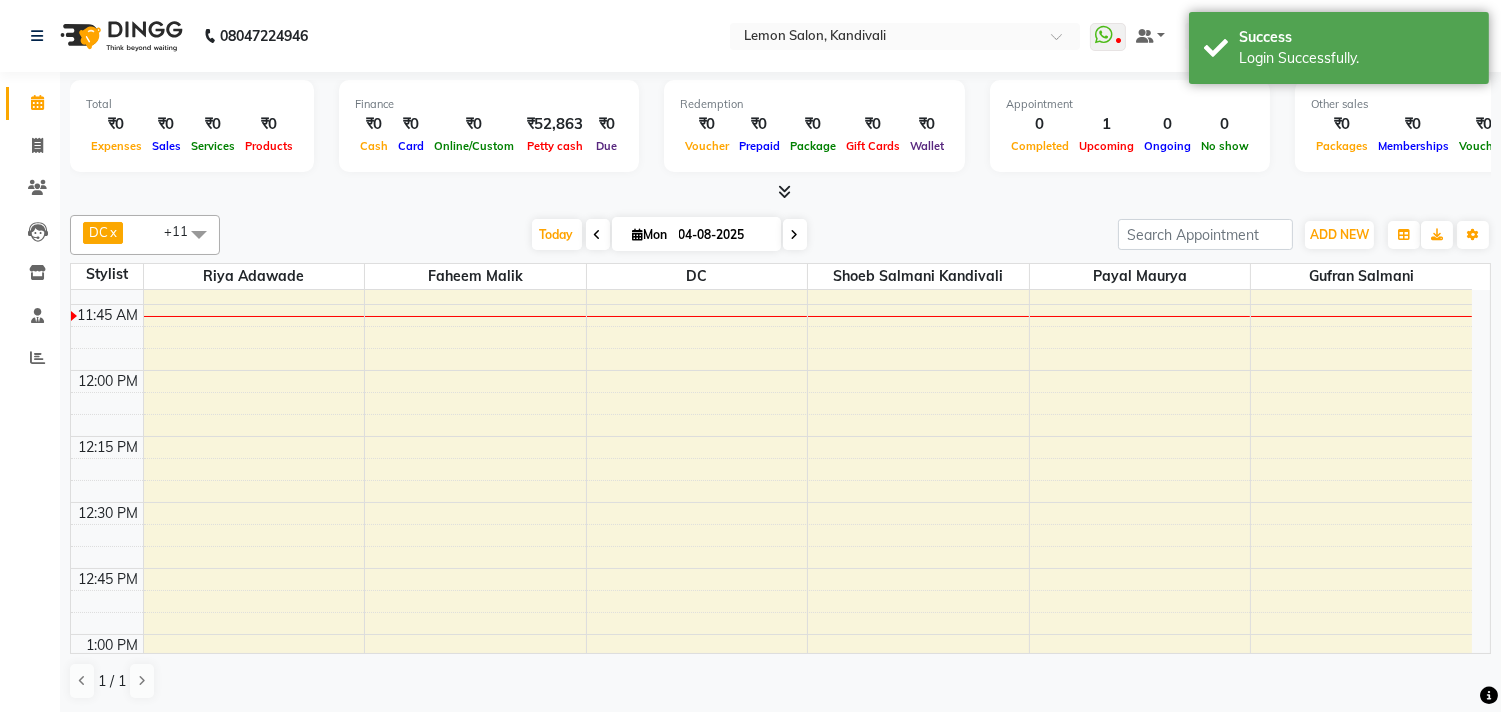 scroll, scrollTop: 888, scrollLeft: 0, axis: vertical 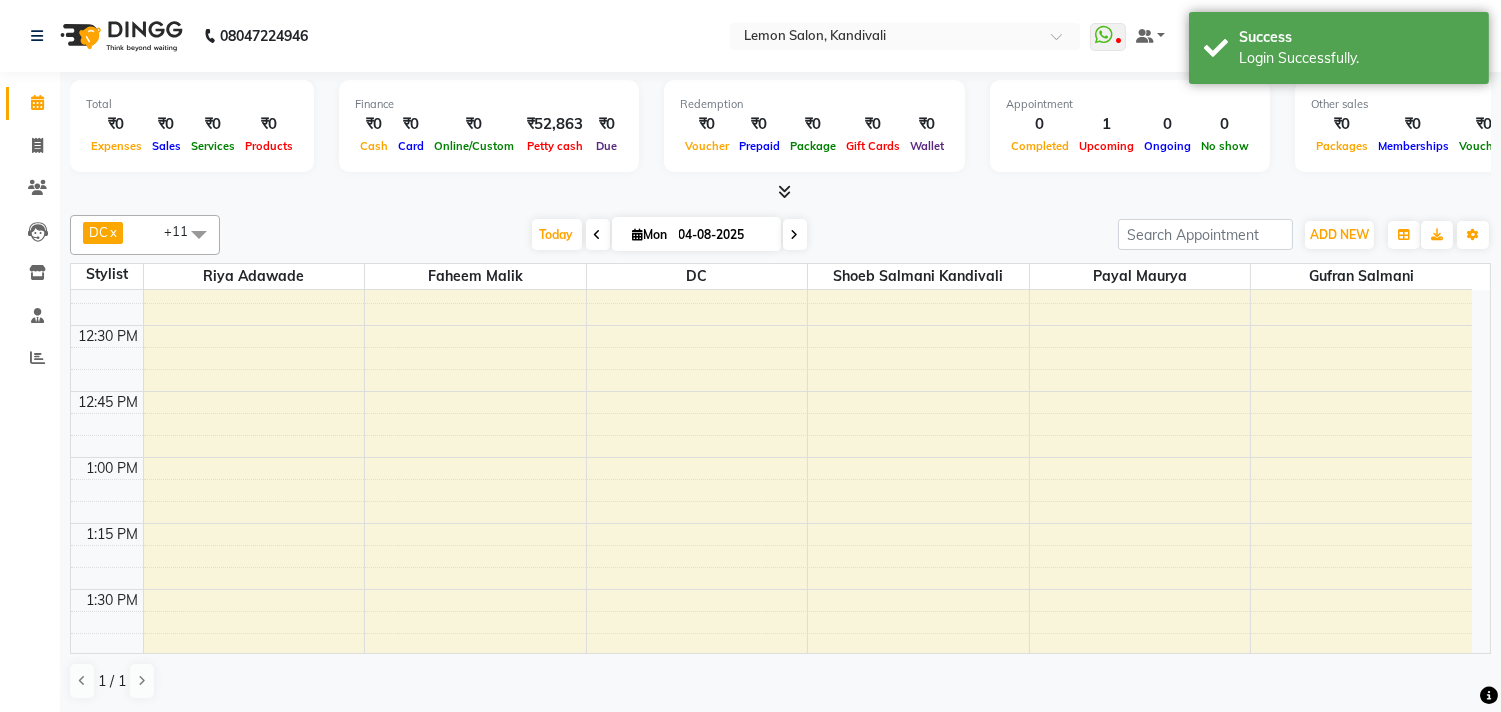 click at bounding box center [199, 234] 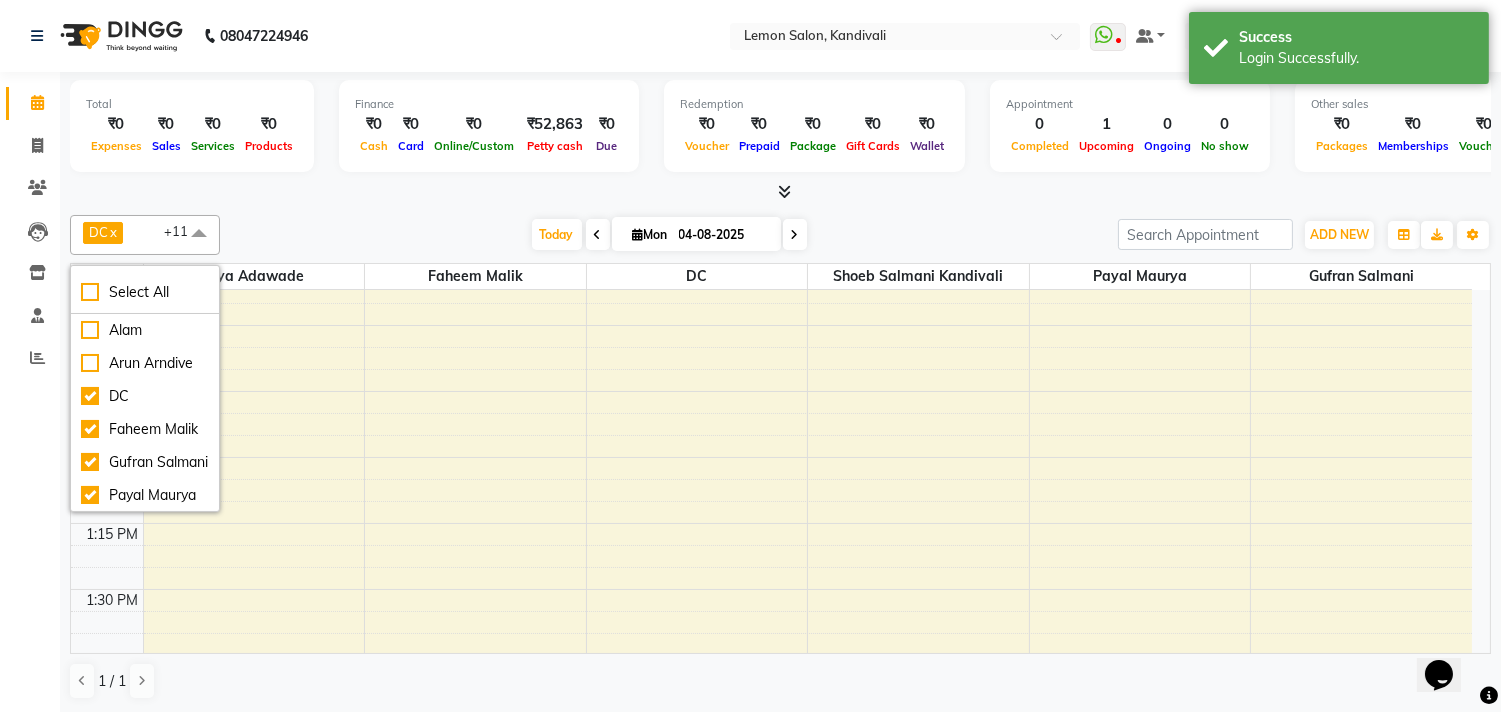scroll, scrollTop: 0, scrollLeft: 0, axis: both 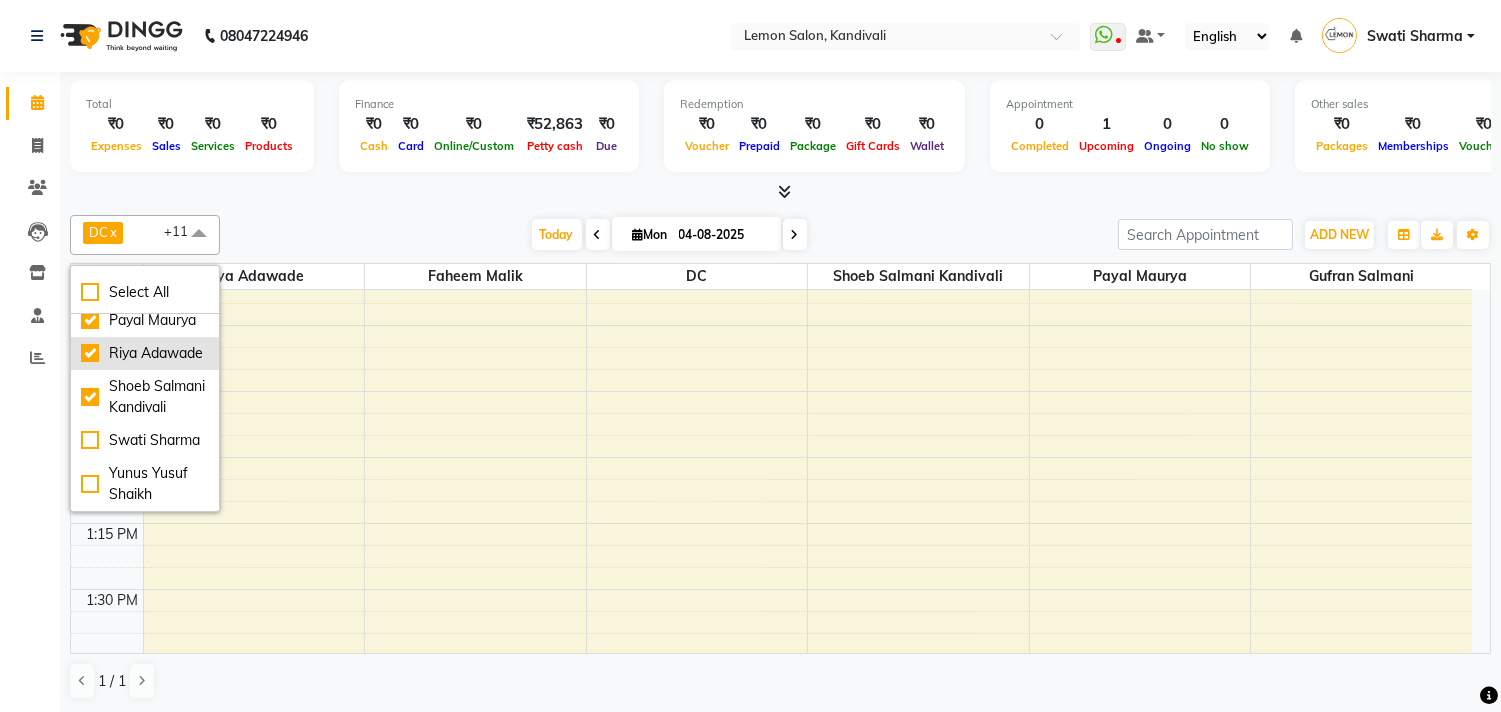 click on "Riya Adawade" at bounding box center (145, 353) 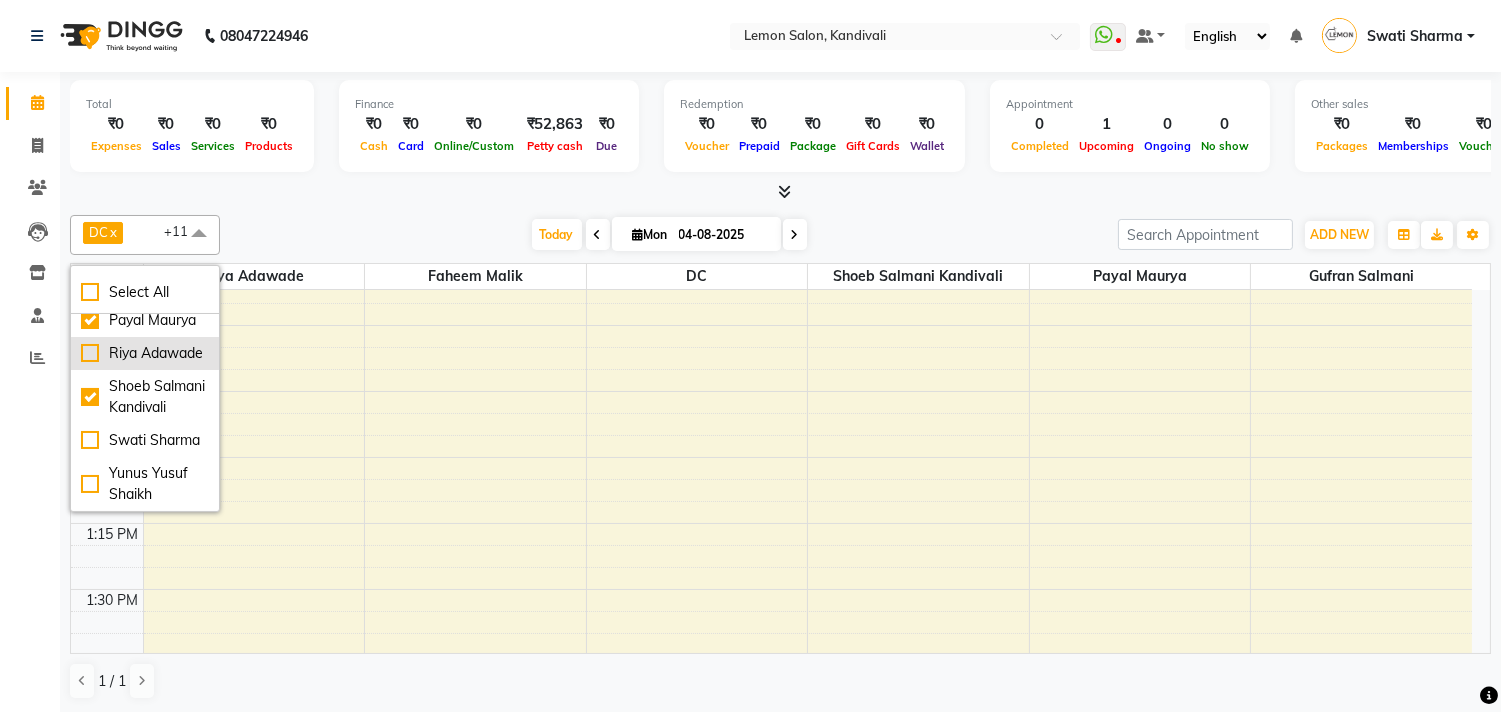 checkbox on "false" 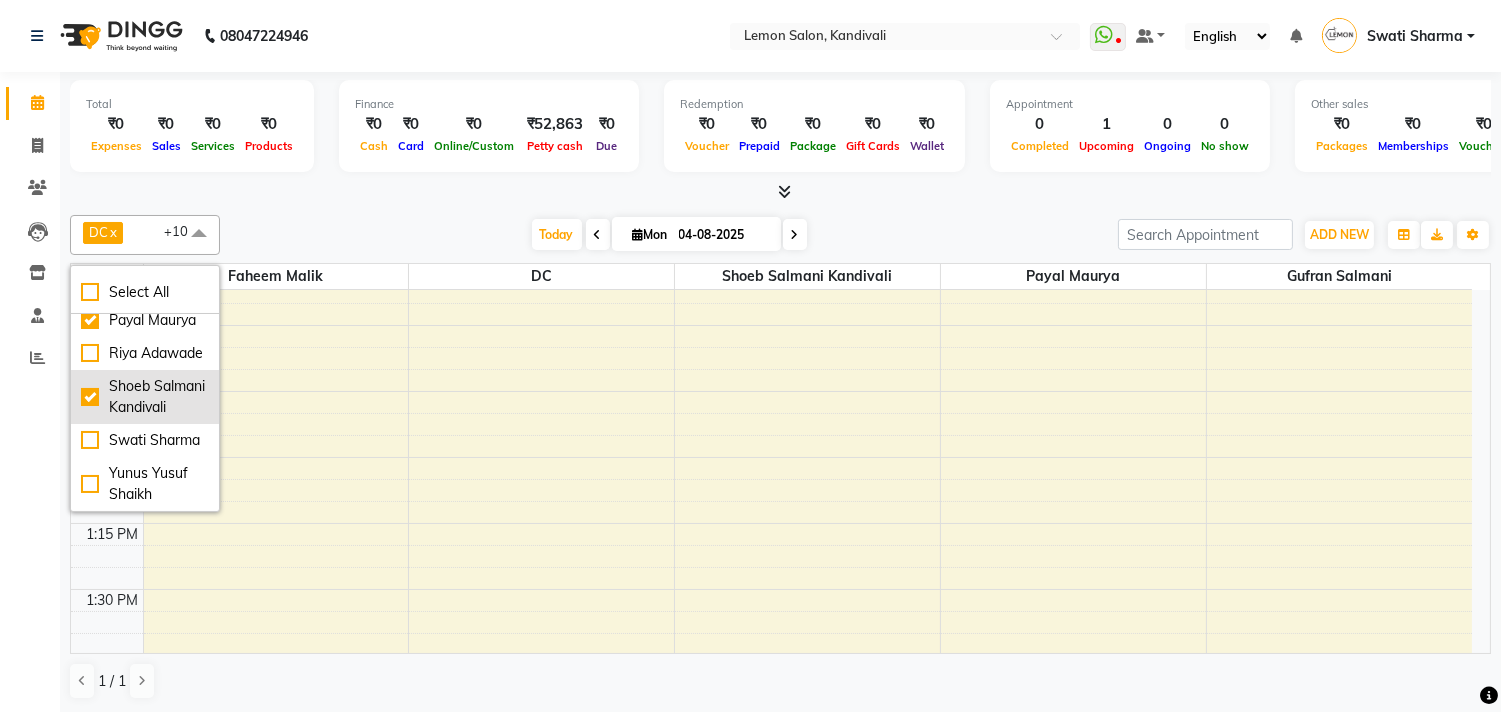 click on "Shoeb Salmani Kandivali" at bounding box center (145, 397) 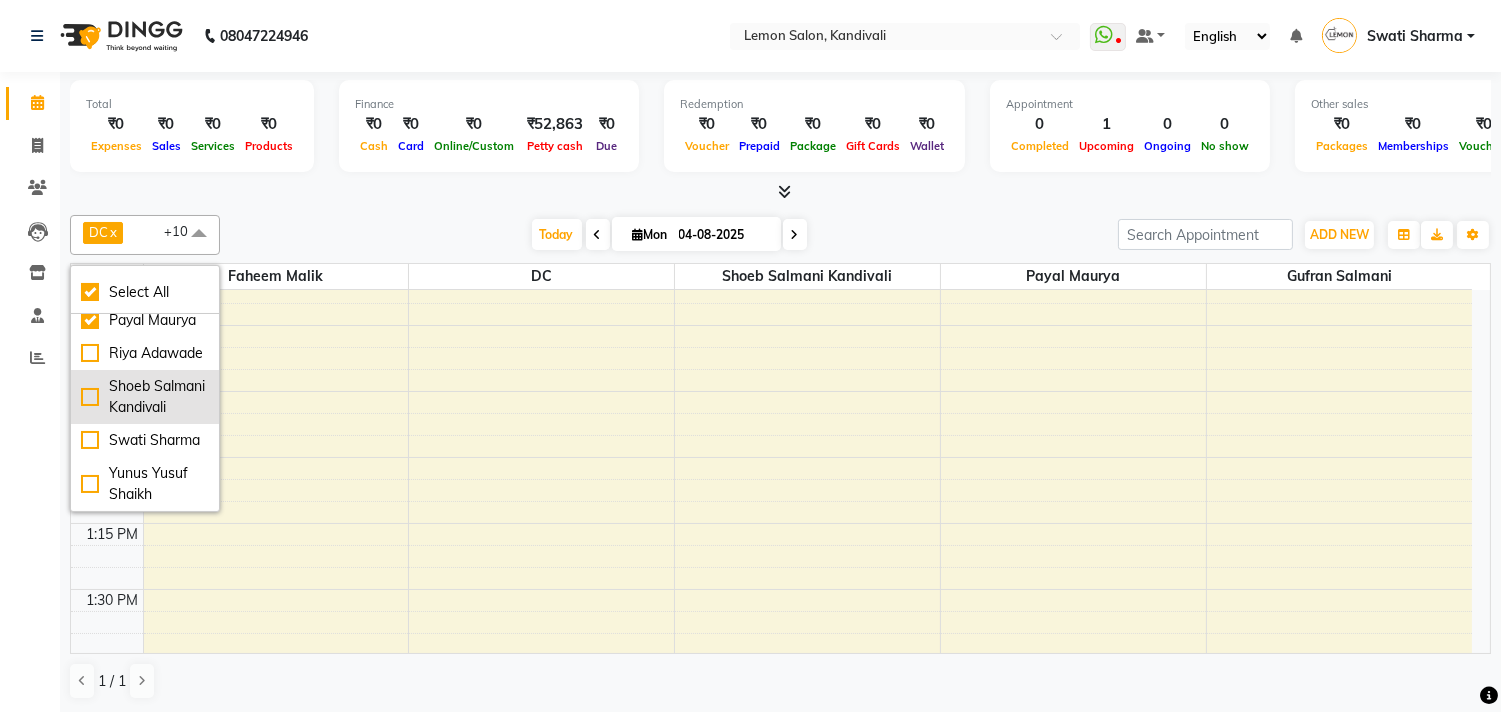 checkbox on "true" 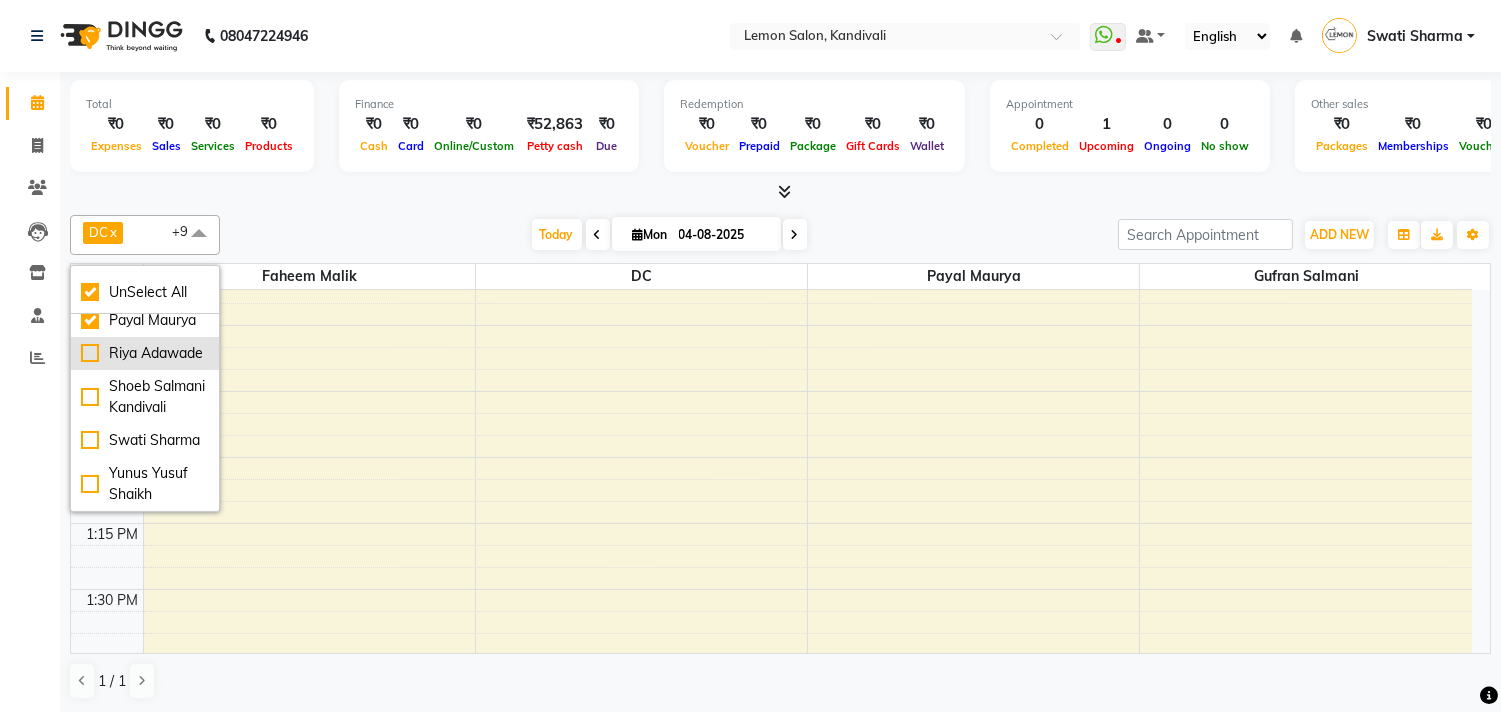 scroll, scrollTop: 321, scrollLeft: 0, axis: vertical 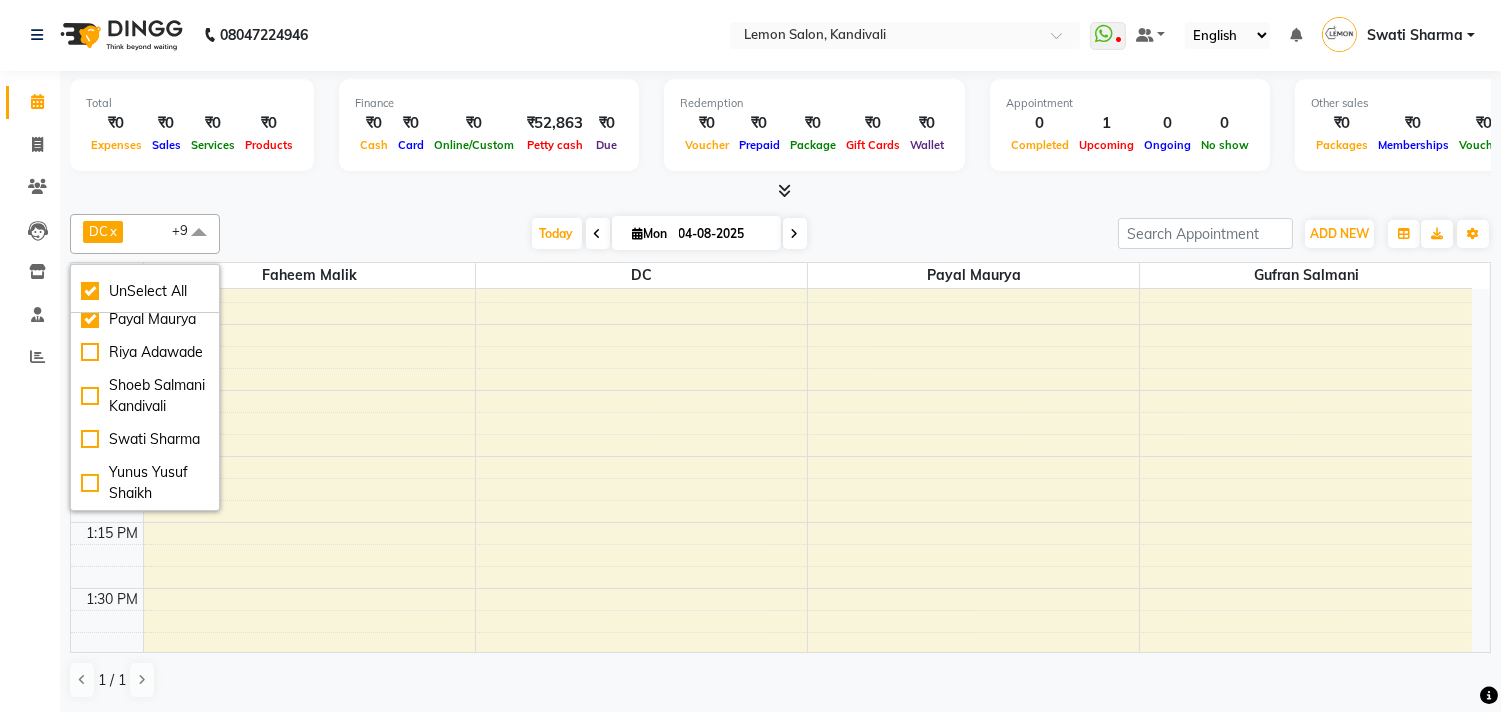 click on "Calendar  Invoice  Clients  Leads   Inventory  Staff  Reports Completed InProgress Upcoming Dropped Tentative Check-In Confirm Bookings Segments Page Builder" 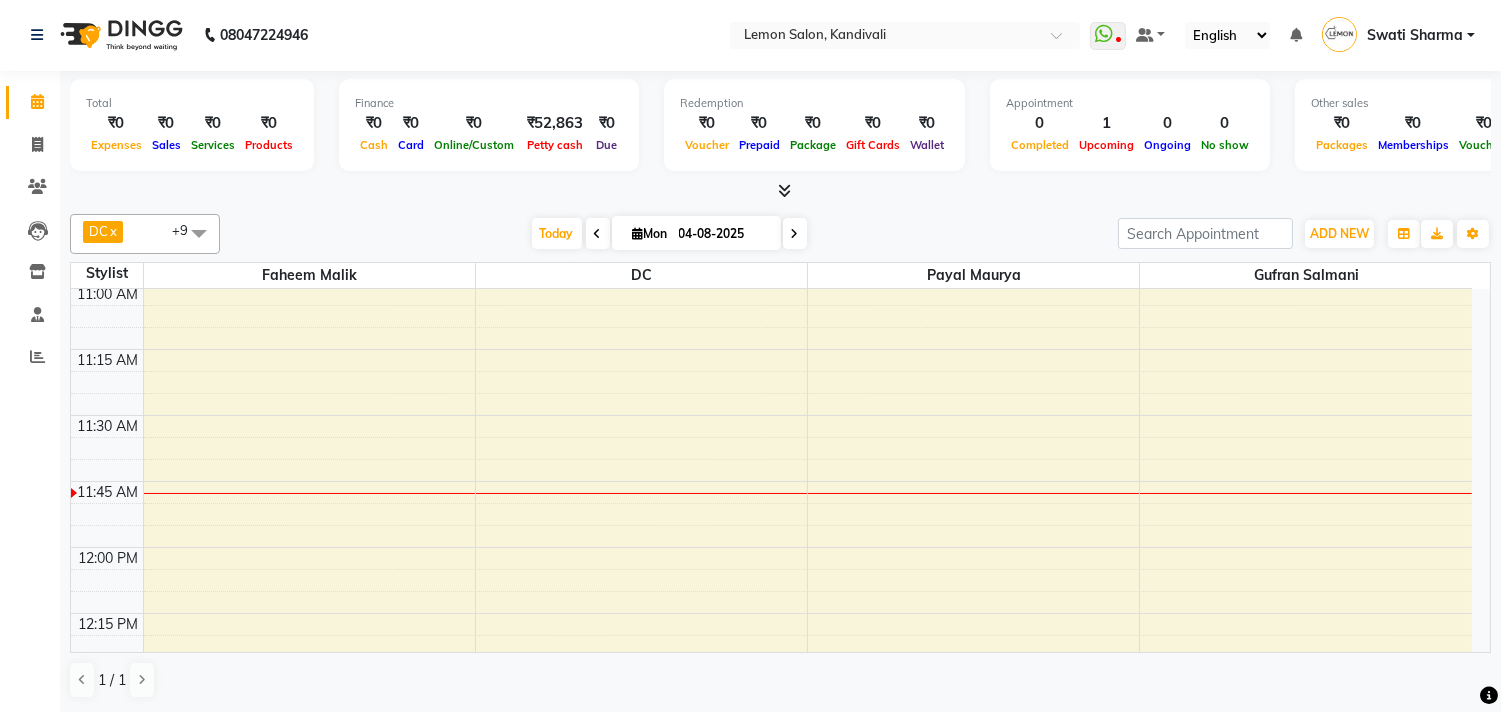 scroll, scrollTop: 237, scrollLeft: 0, axis: vertical 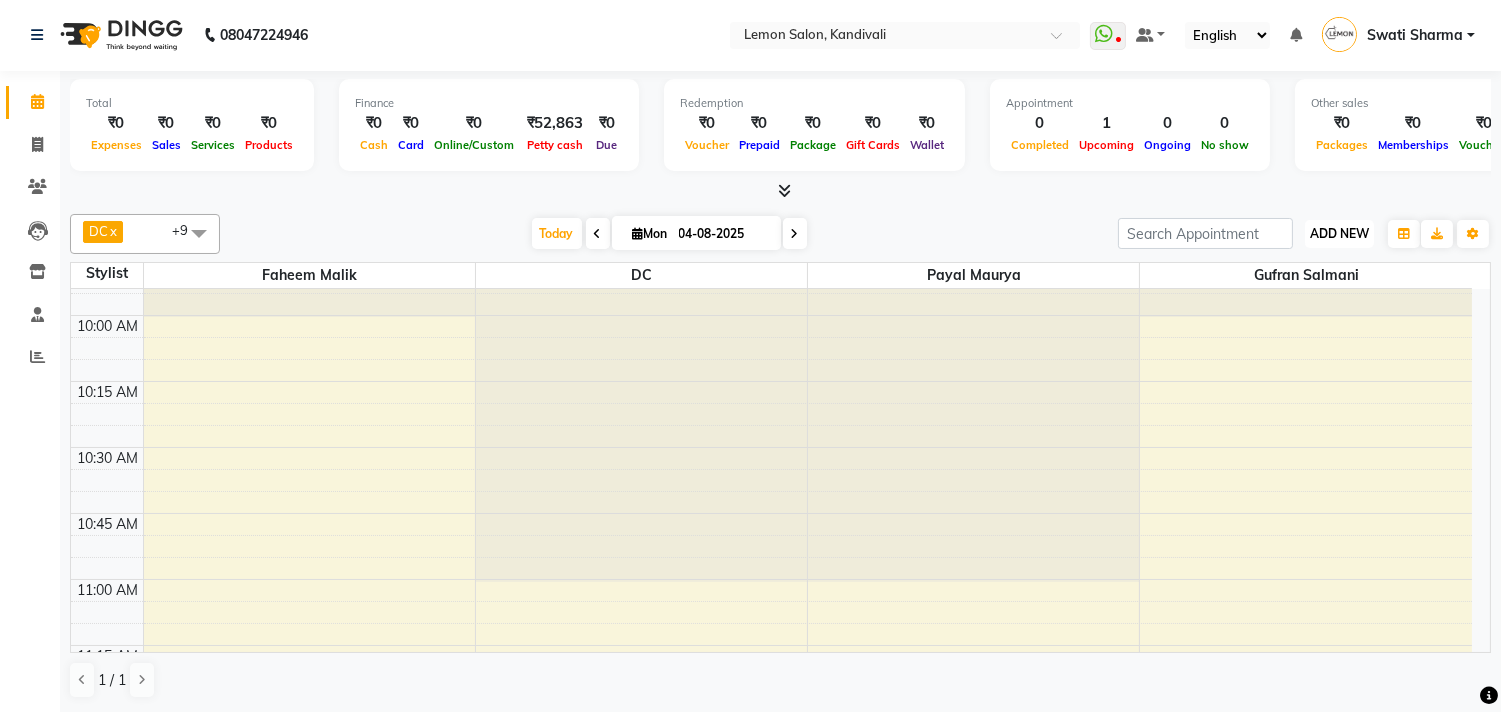 click on "ADD NEW Toggle Dropdown" at bounding box center (1339, 234) 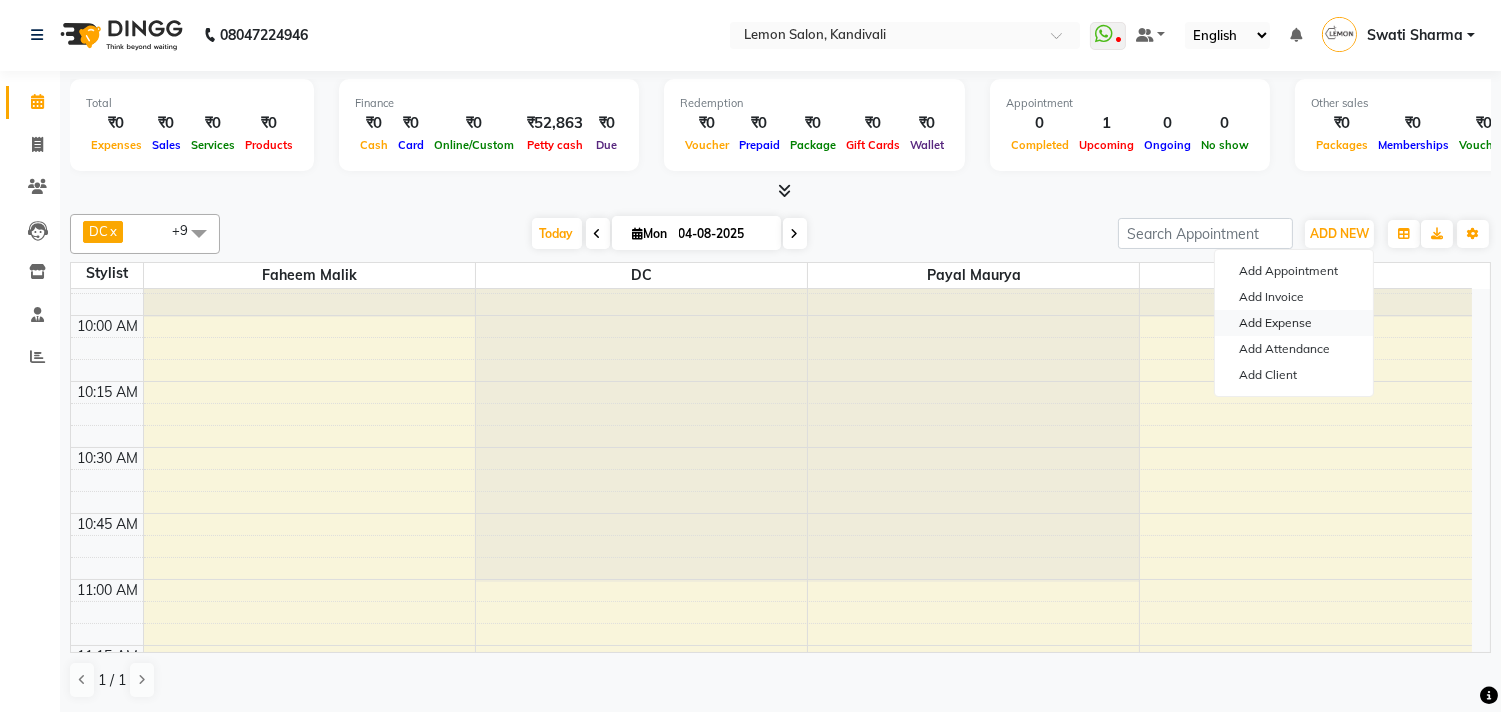 click on "Add Expense" at bounding box center (1294, 323) 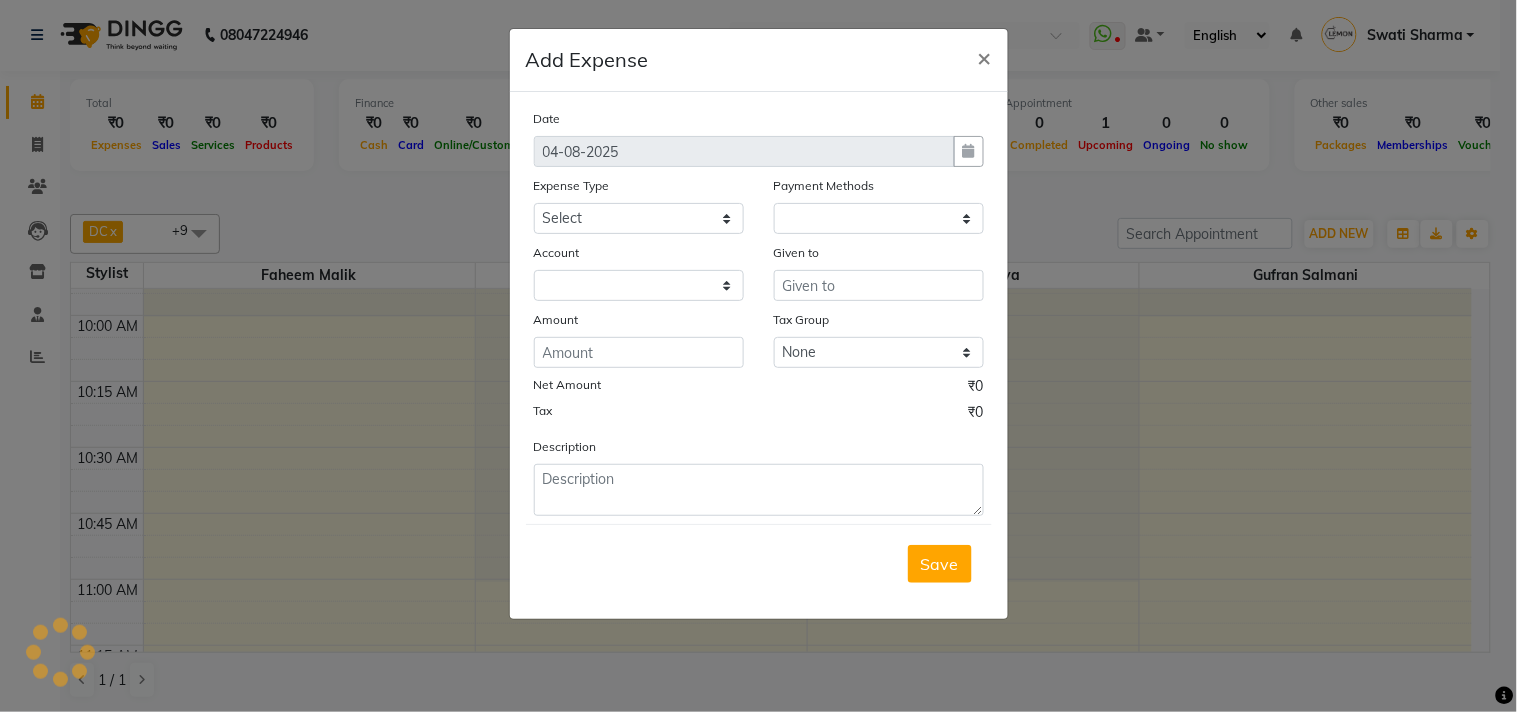 select on "1" 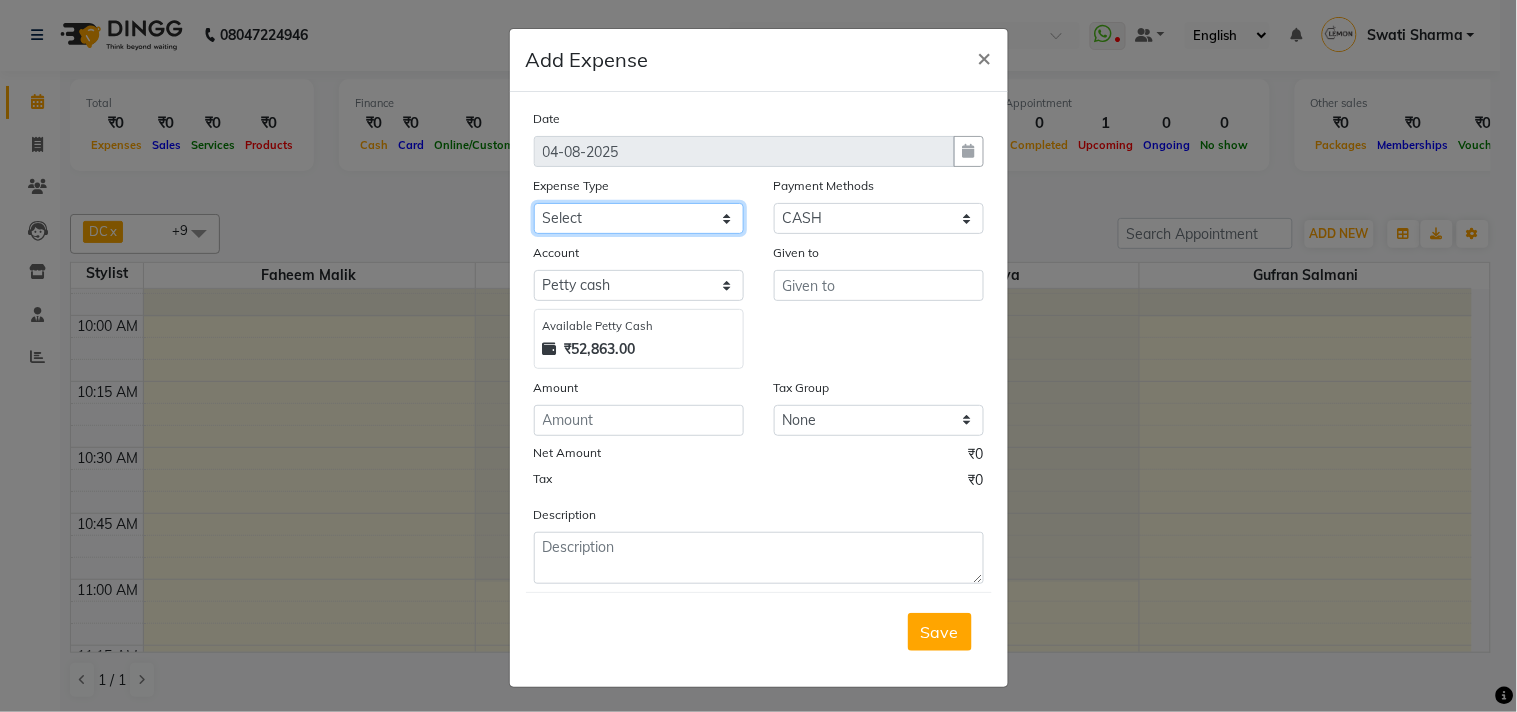 click on "Select Advance Cash transfer to hub Laundry Loan Membership Milk Miscellaneous MONTHLY GROCERY Prepaid Product Tip" 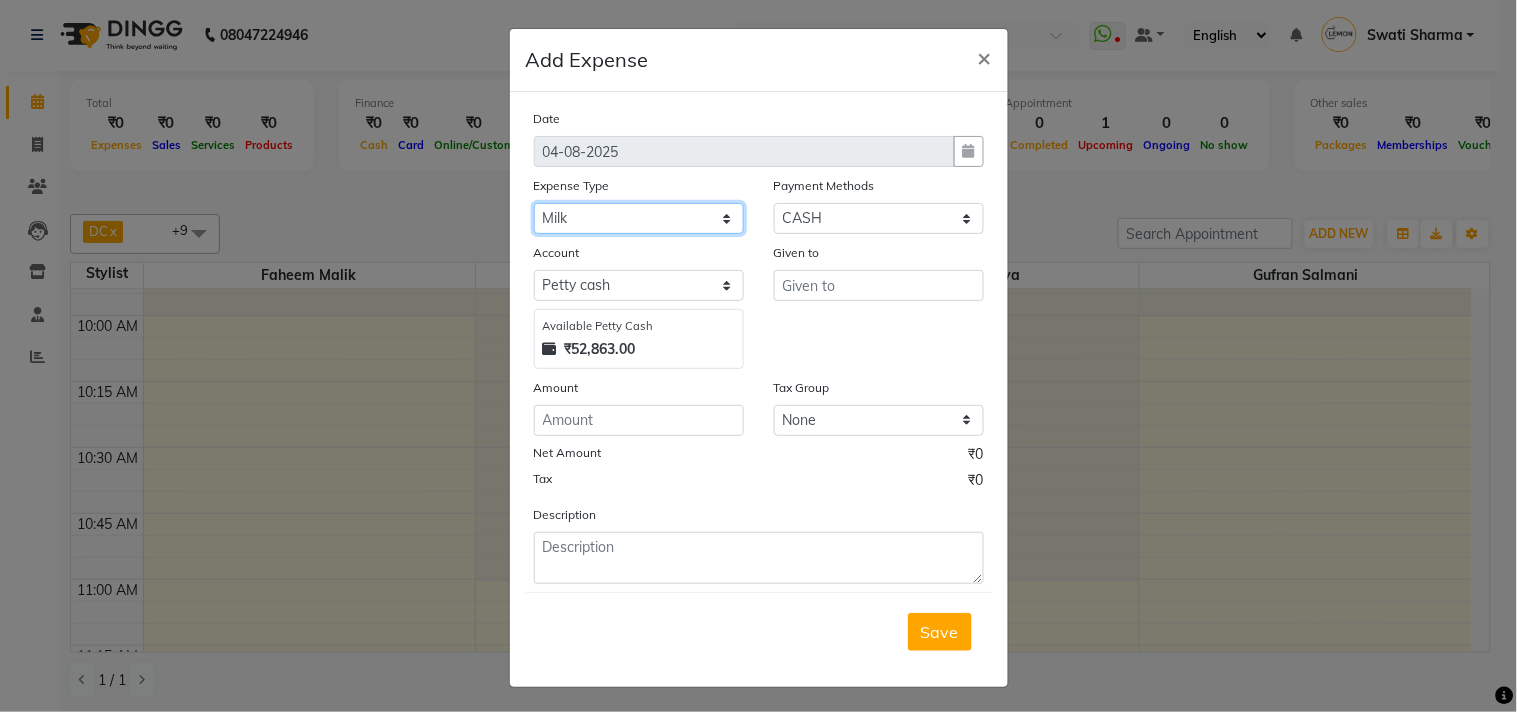 click on "Select Advance Cash transfer to hub Laundry Loan Membership Milk Miscellaneous MONTHLY GROCERY Prepaid Product Tip" 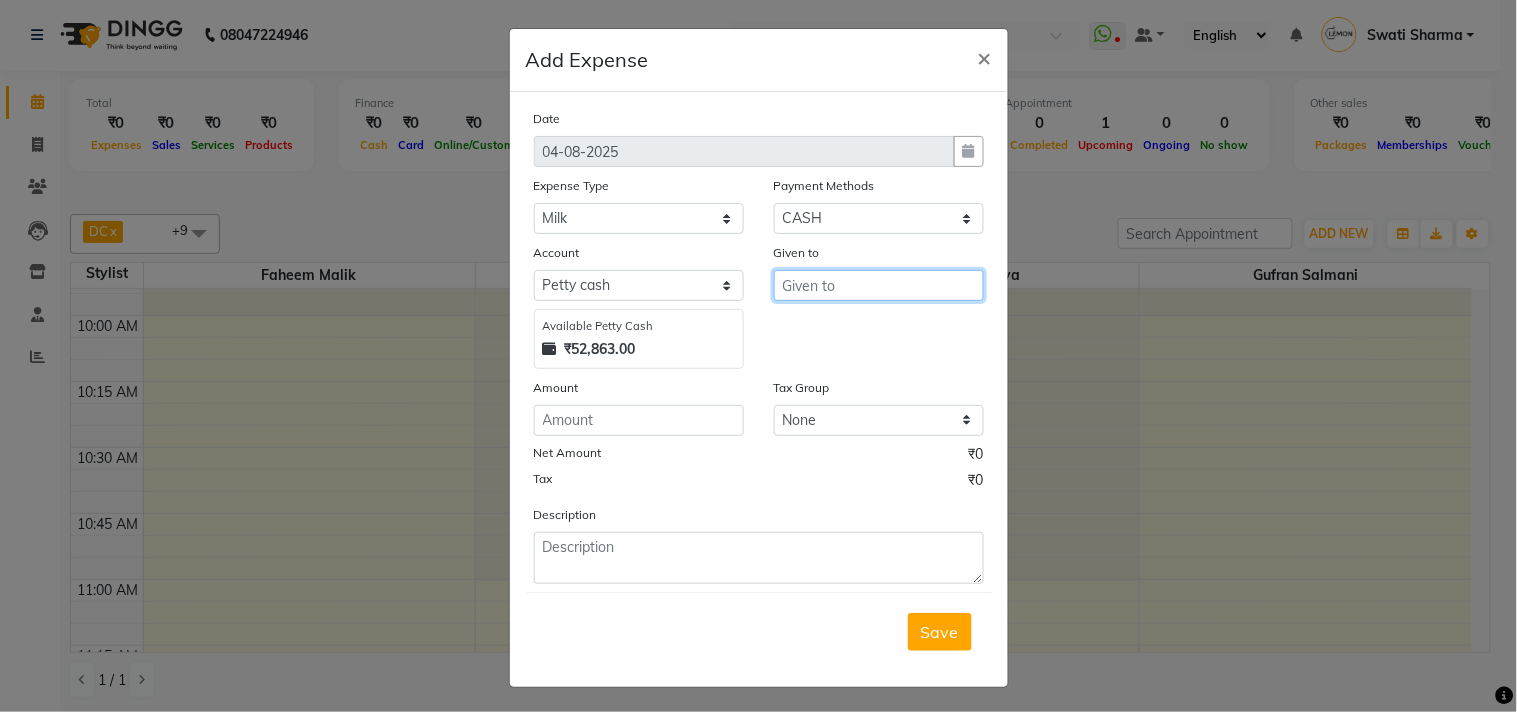 click at bounding box center (879, 285) 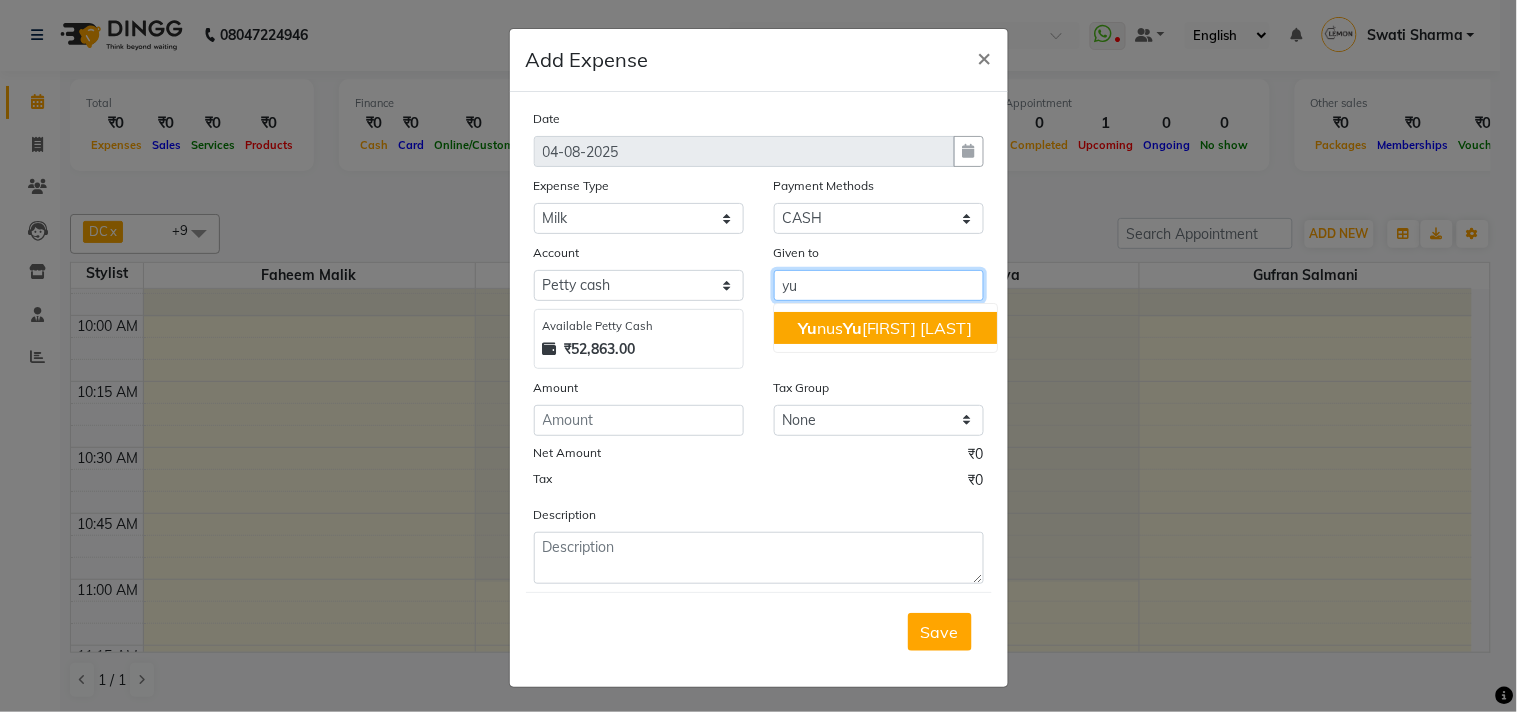 click on "Yu" 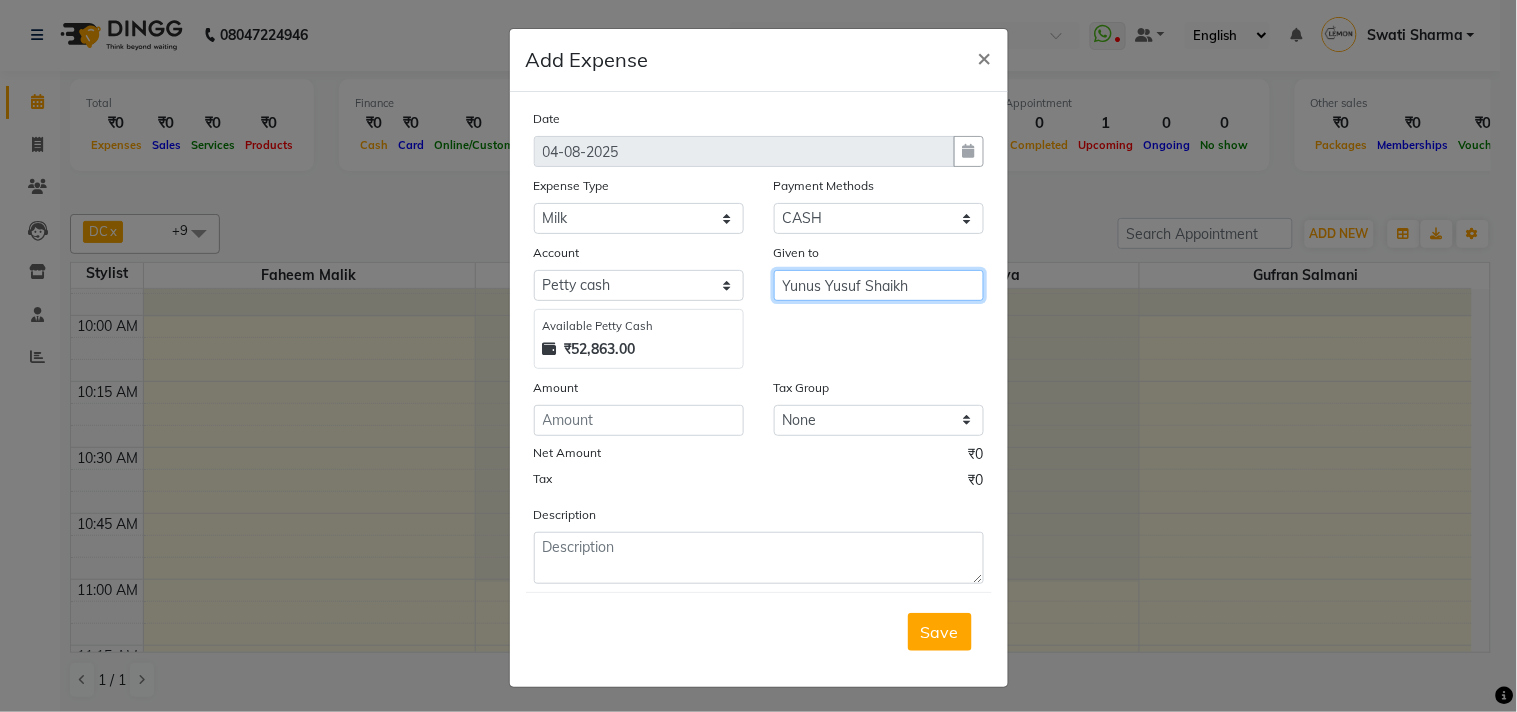 type on "Yunus Yusuf Shaikh" 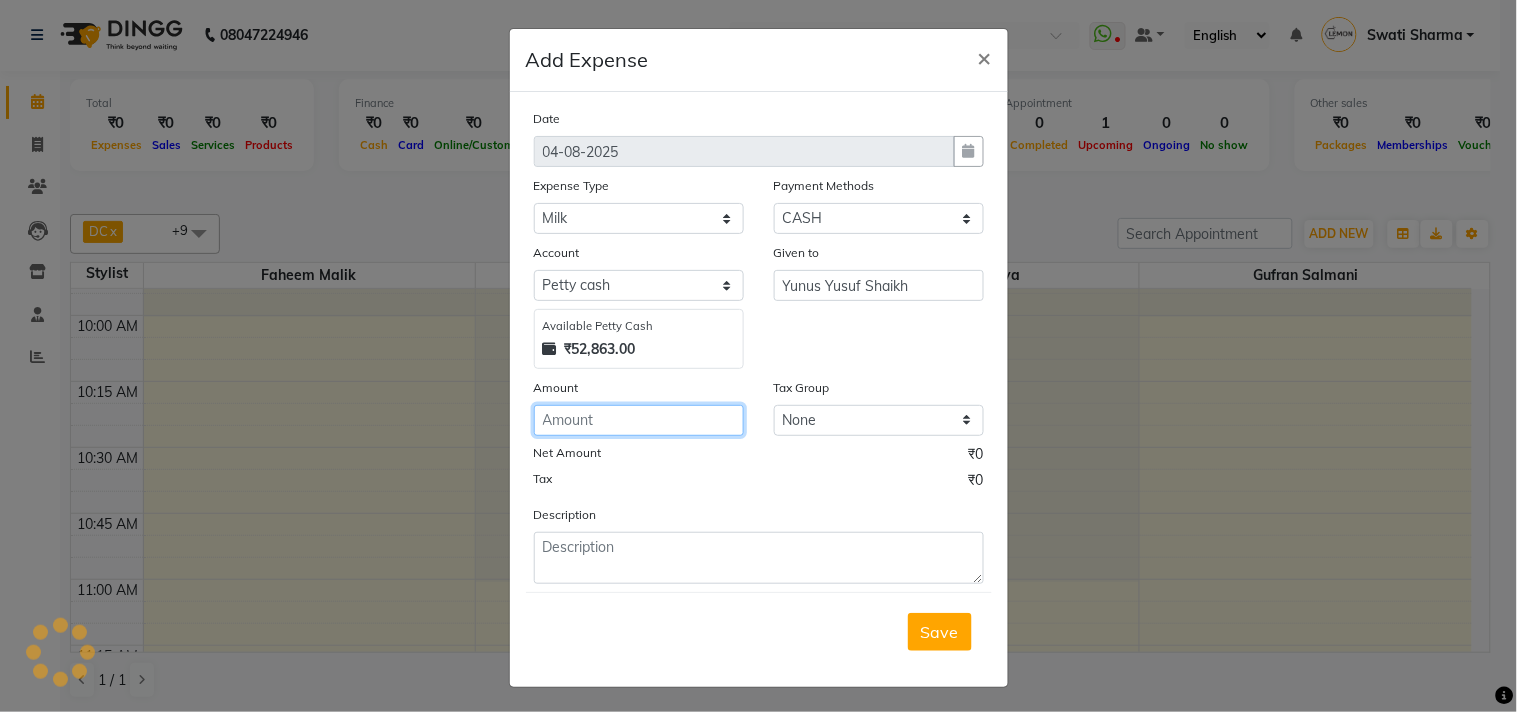 click 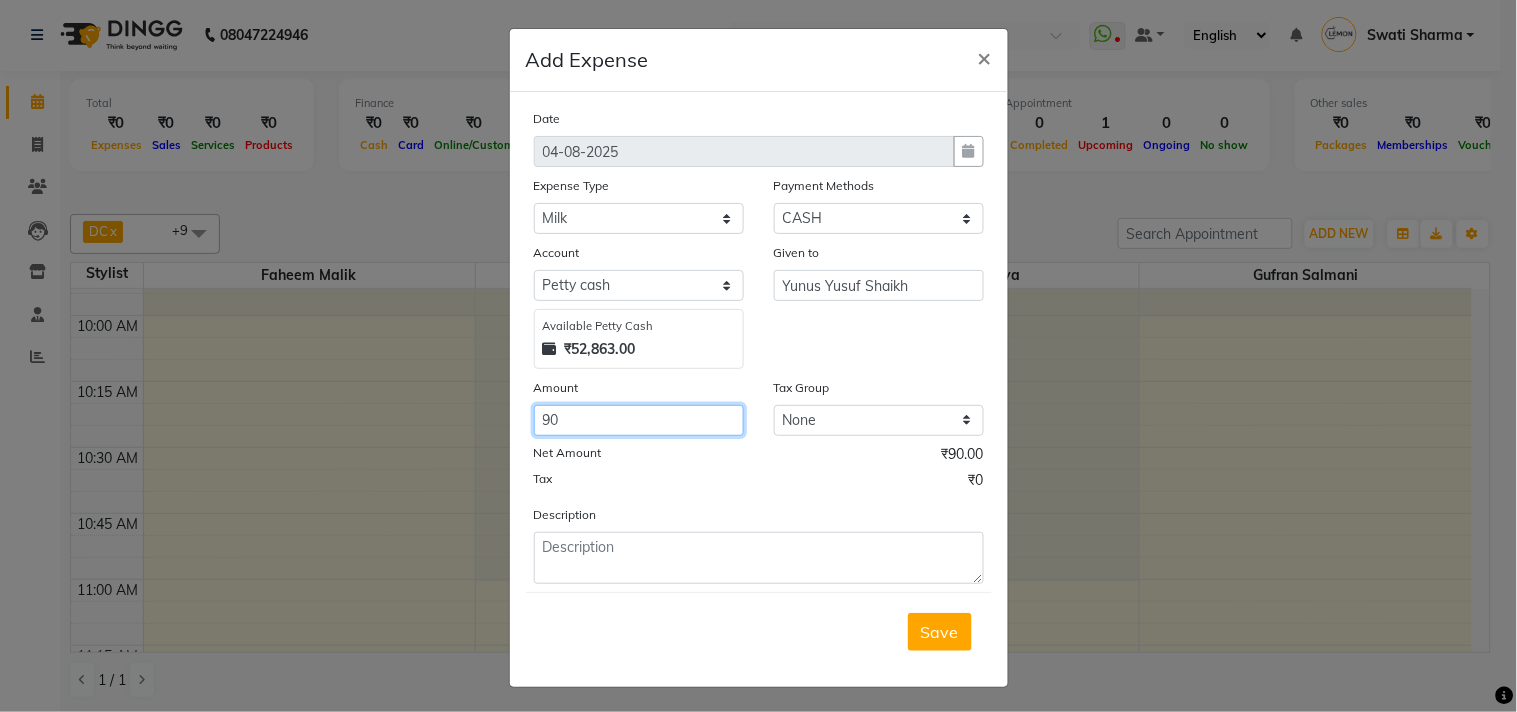 type on "90" 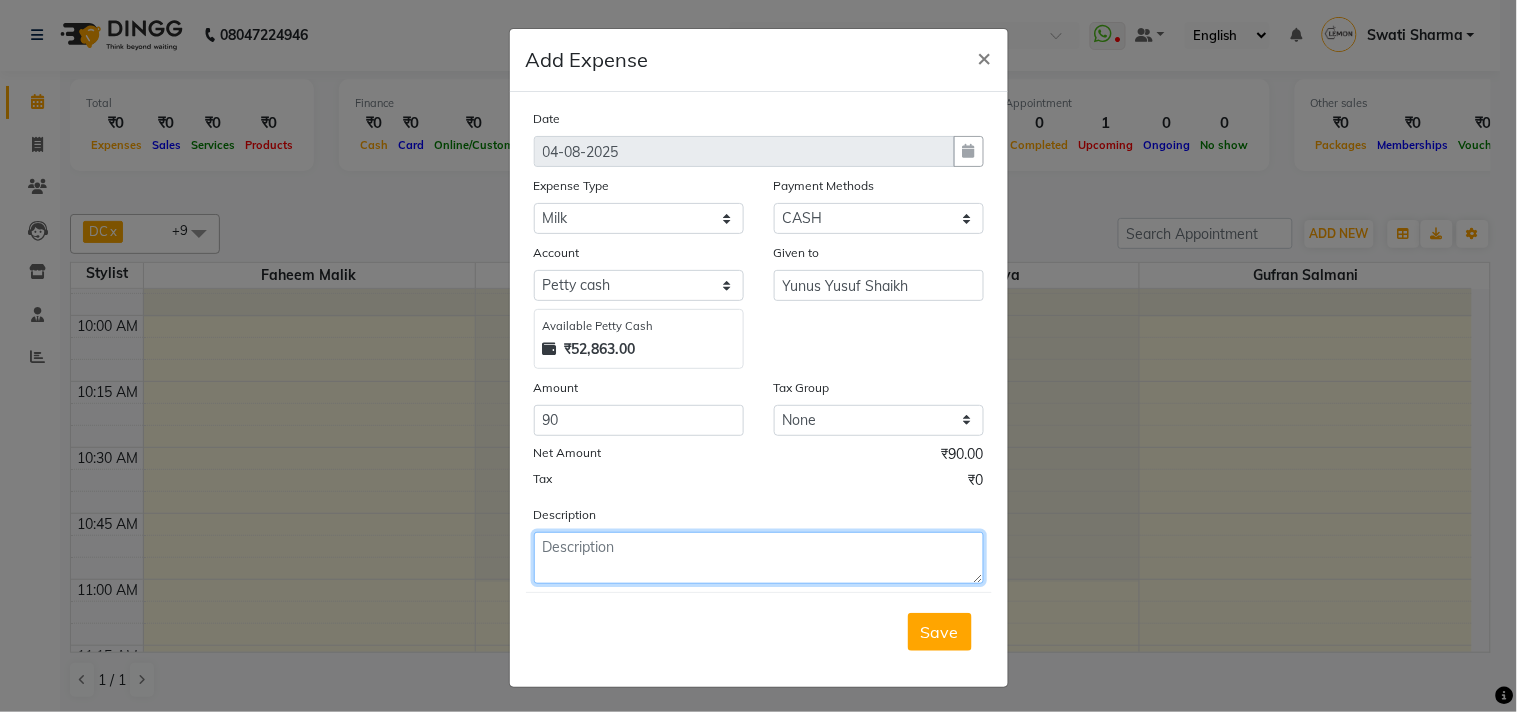 click 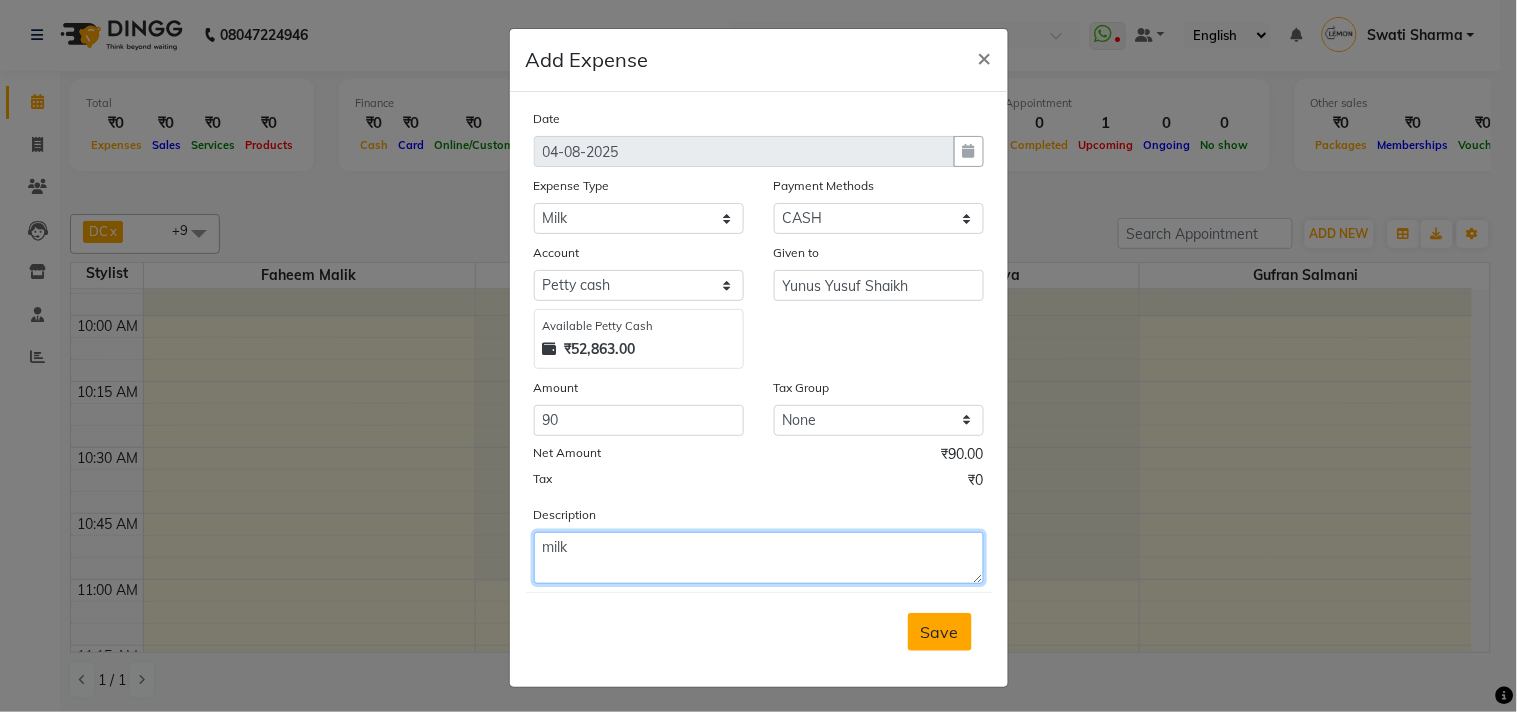 type on "milk" 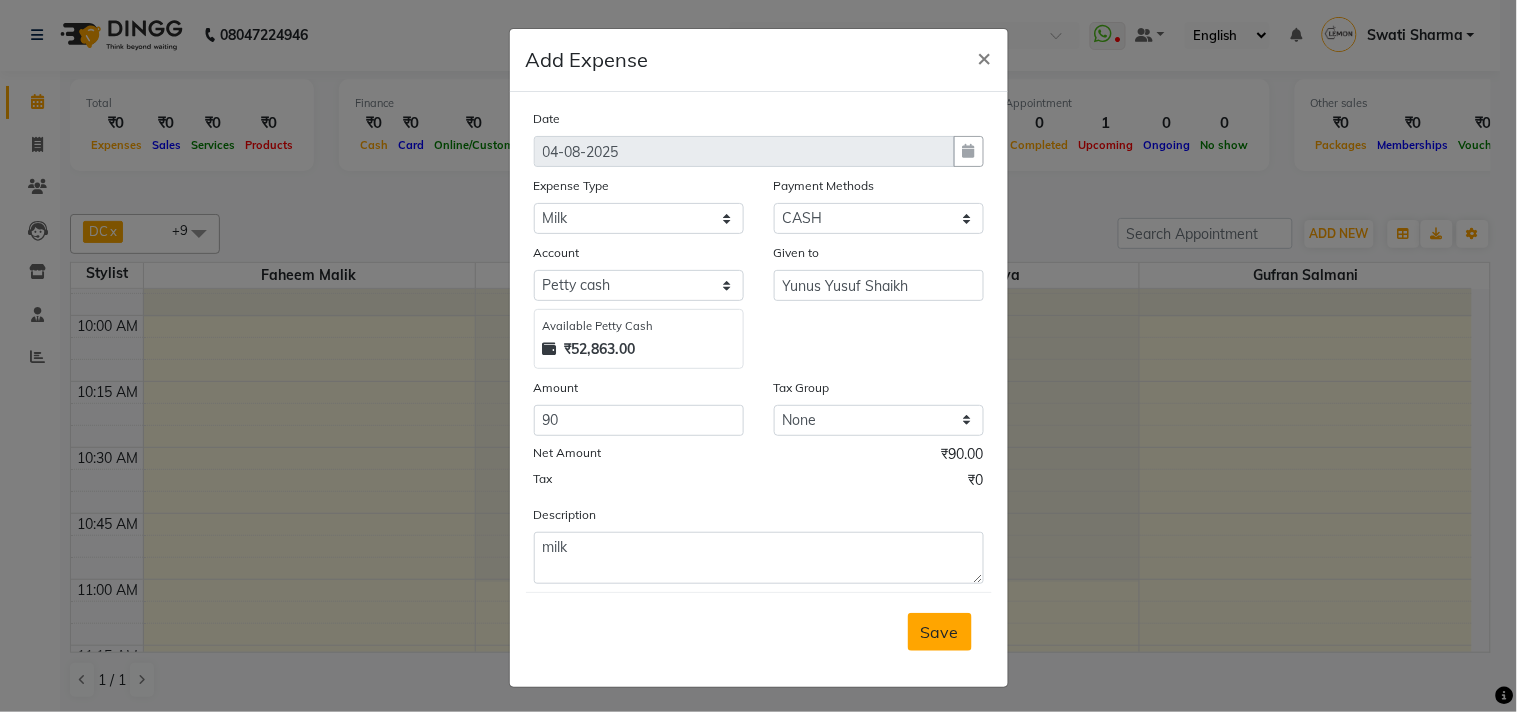 click on "Save" at bounding box center [940, 632] 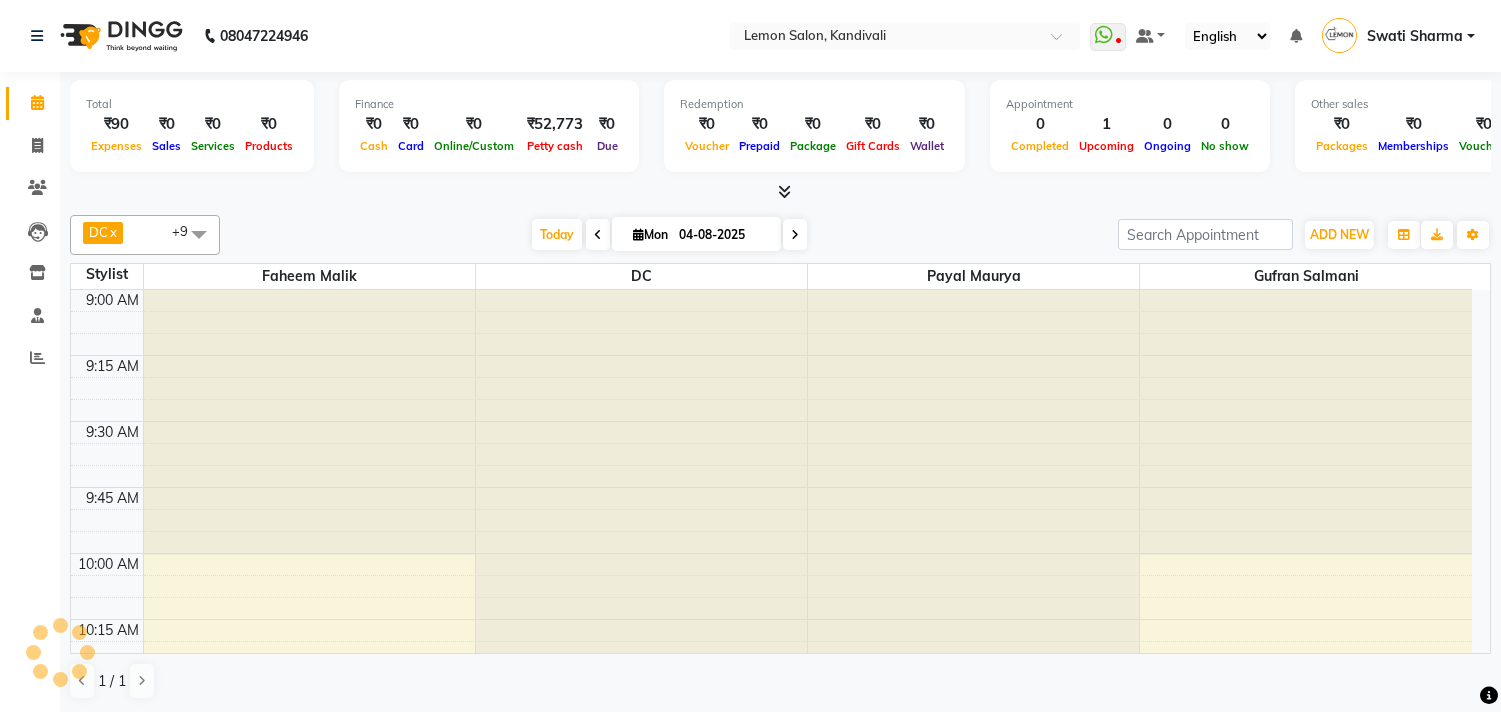 scroll, scrollTop: 0, scrollLeft: 0, axis: both 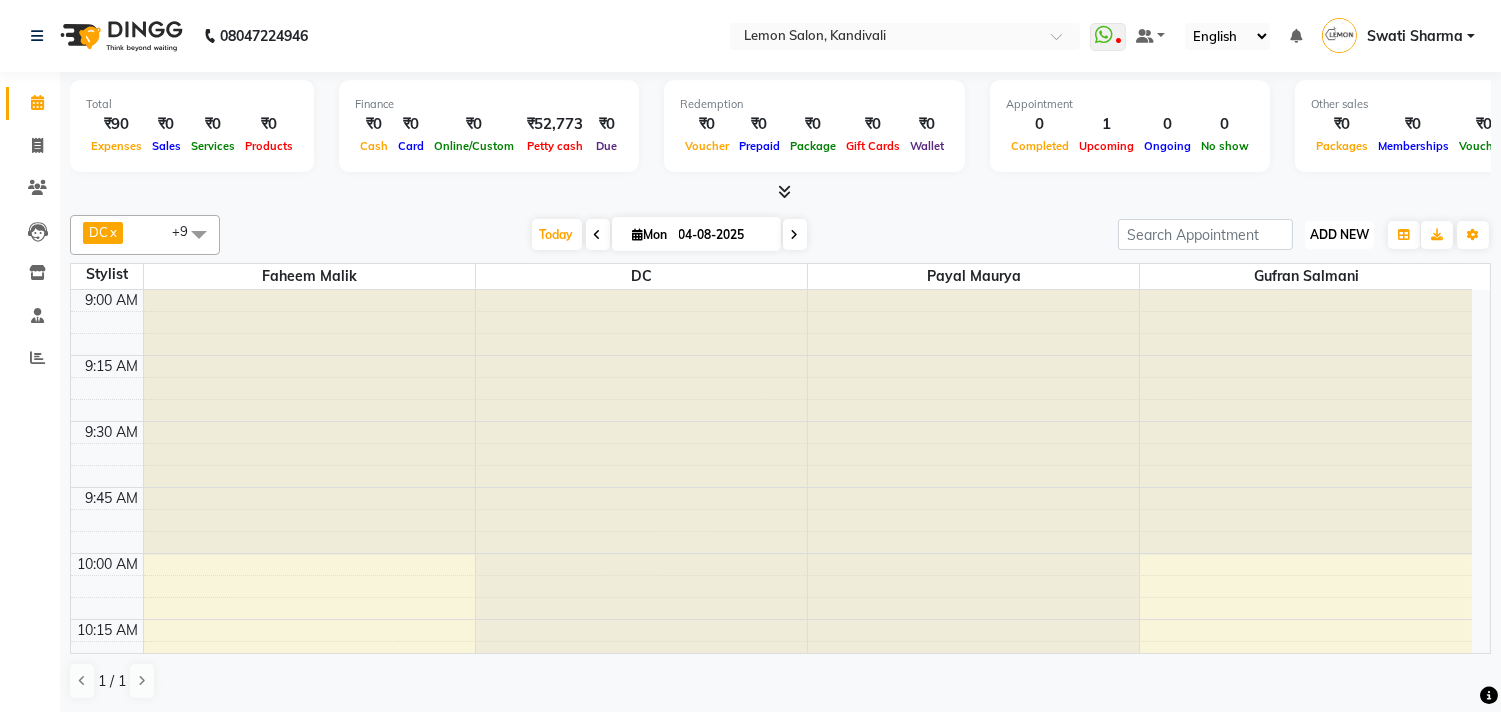 click on "ADD NEW Toggle Dropdown" at bounding box center (1339, 235) 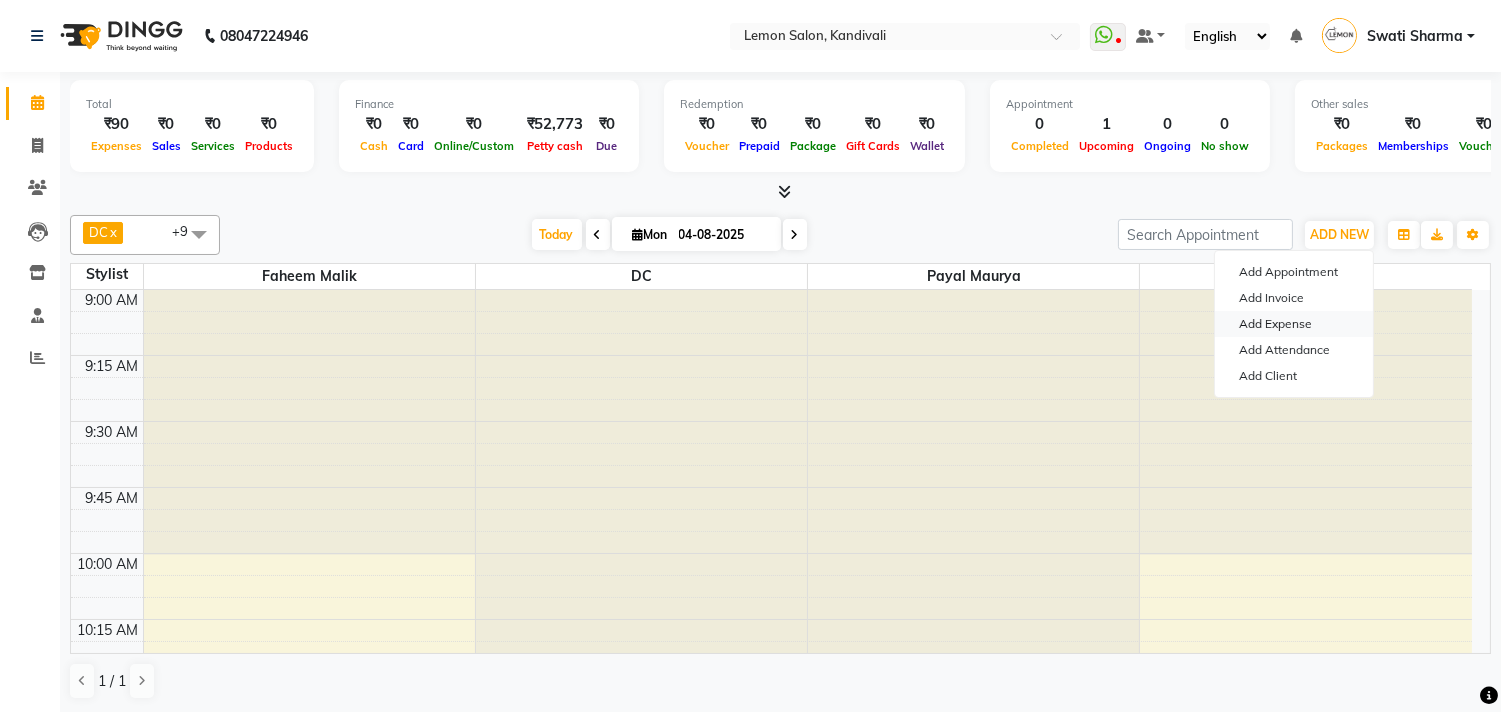 click on "Add Expense" at bounding box center (1294, 324) 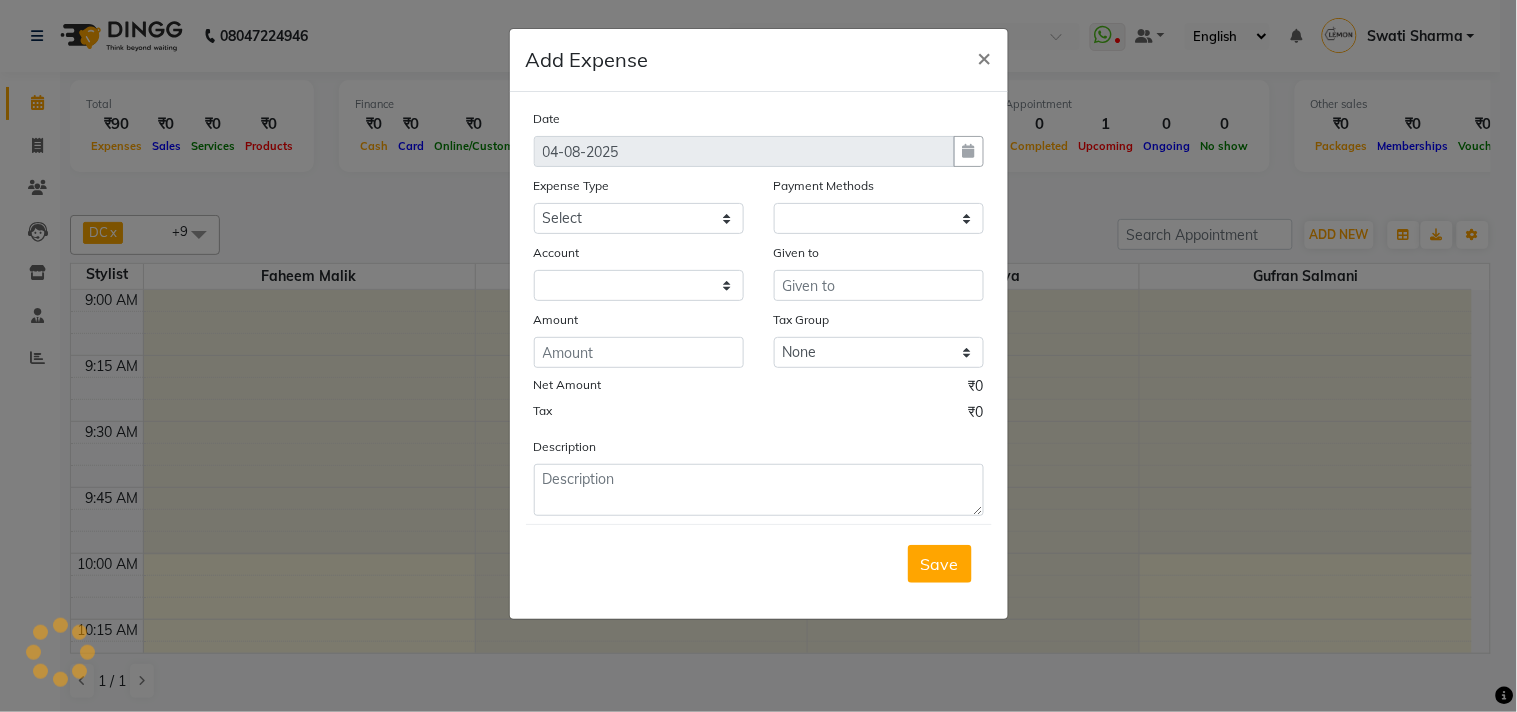 select on "1" 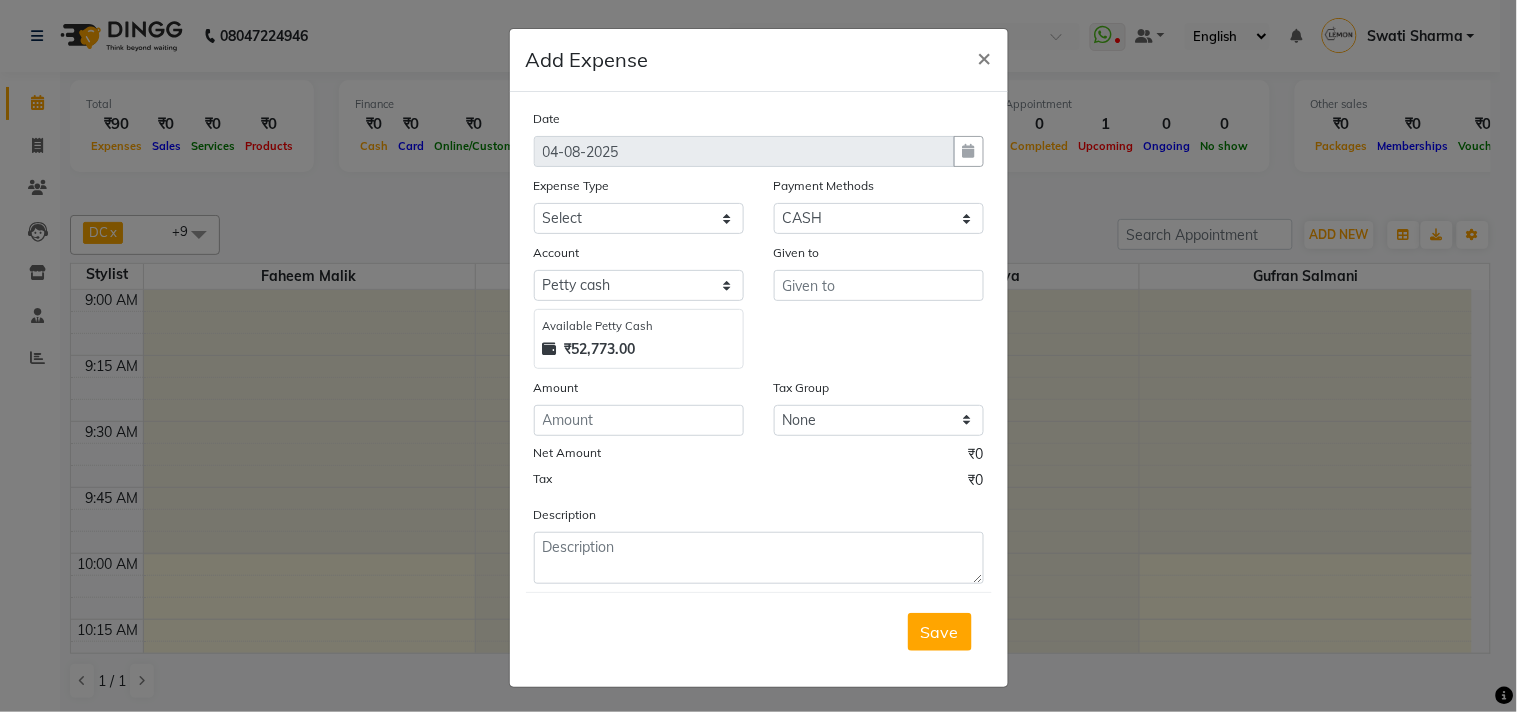 click on "Expense Type" 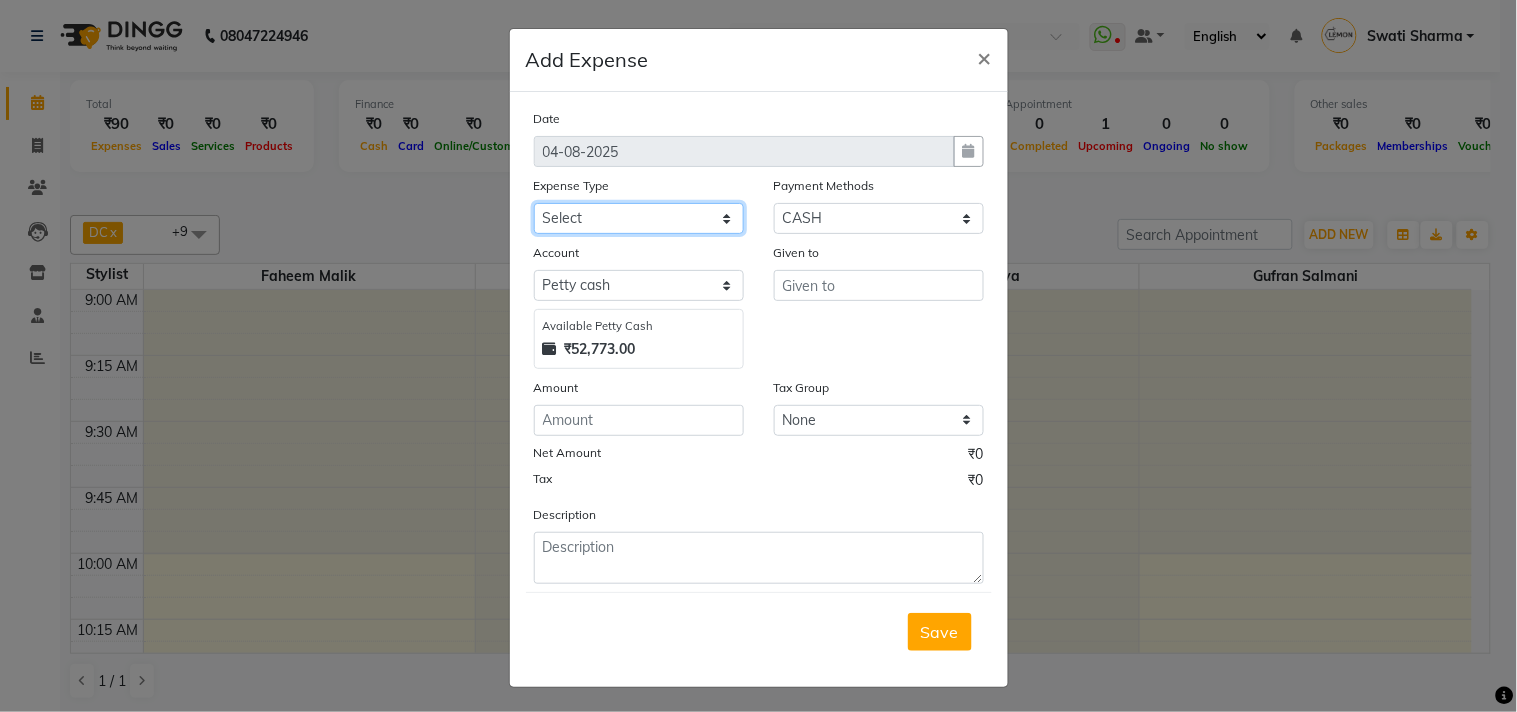 click on "Select Advance Cash transfer to hub Laundry Loan Membership Milk Miscellaneous MONTHLY GROCERY Prepaid Product Tip" 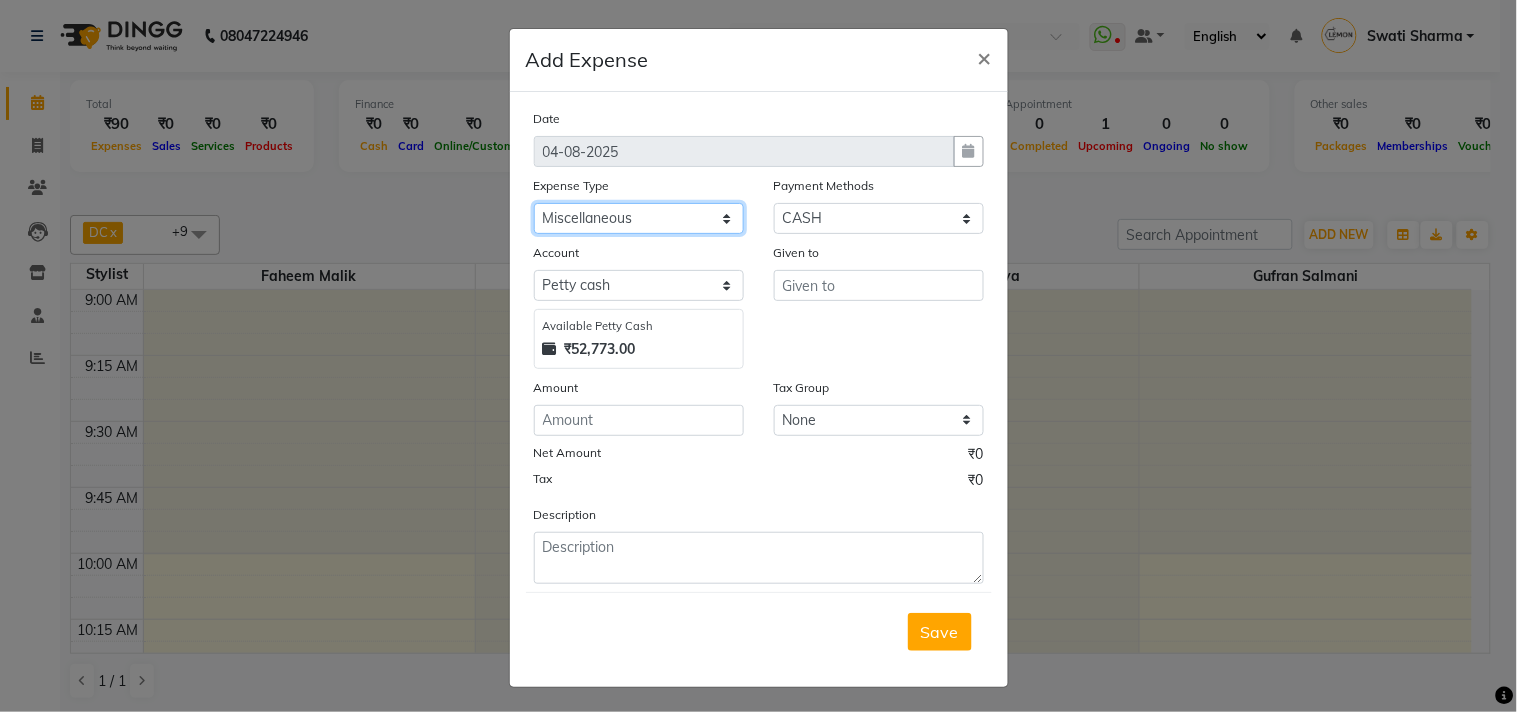 click on "Select Advance Cash transfer to hub Laundry Loan Membership Milk Miscellaneous MONTHLY GROCERY Prepaid Product Tip" 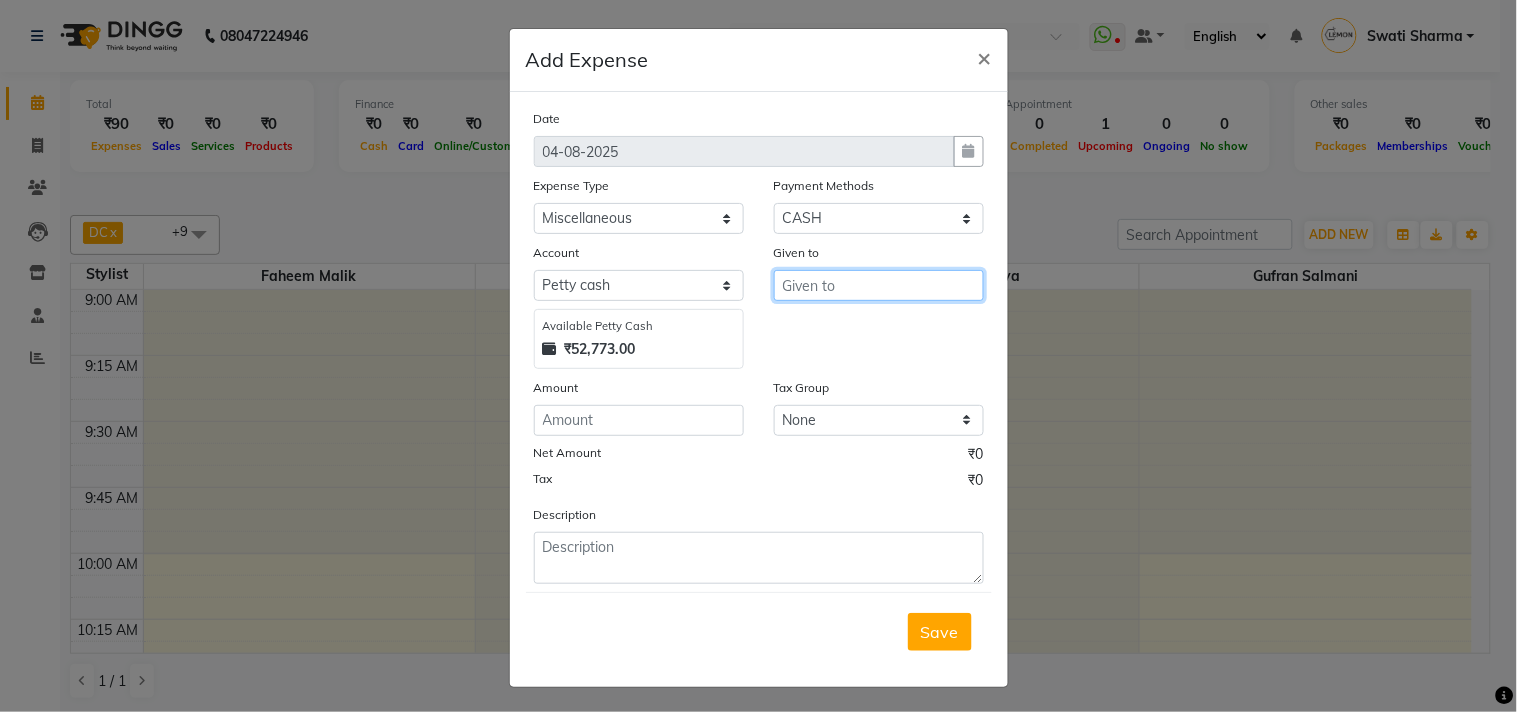 click at bounding box center (879, 285) 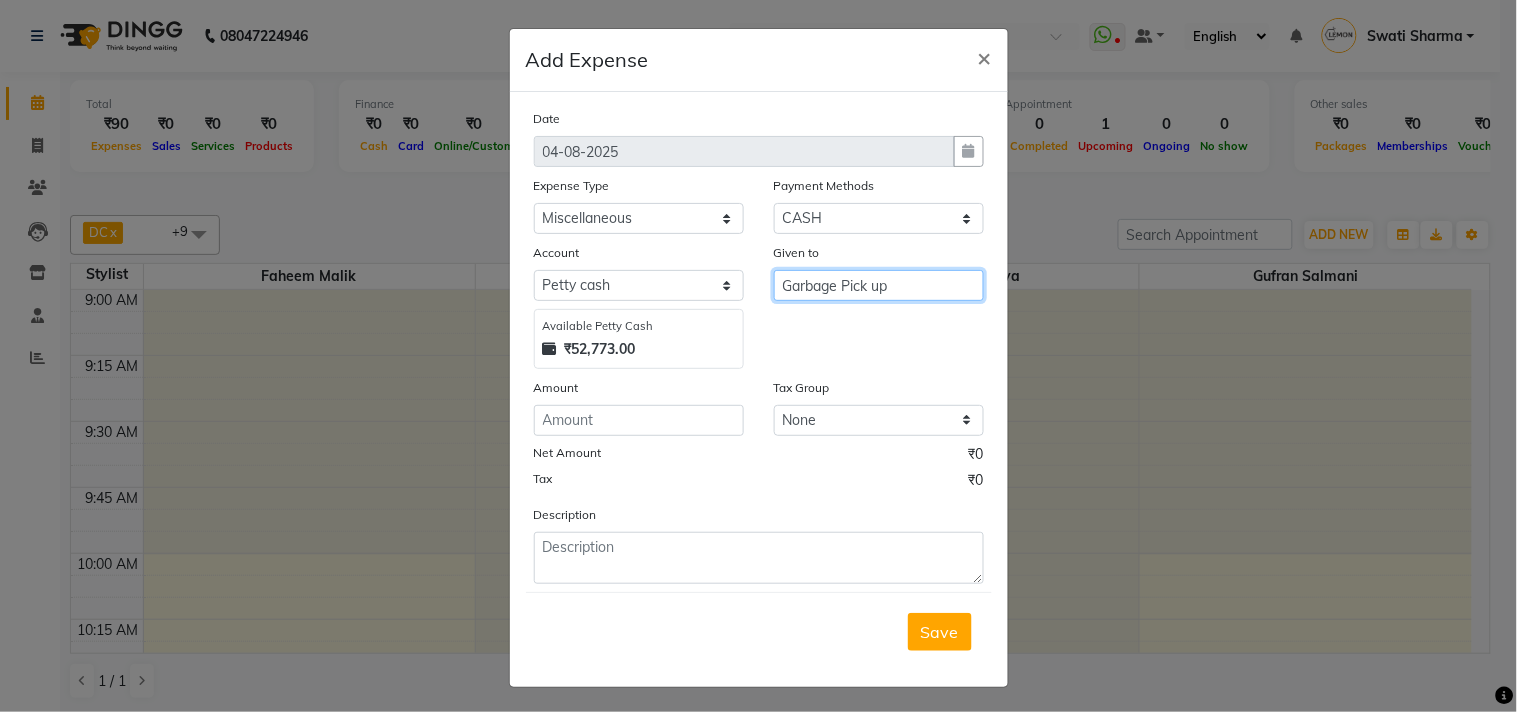 type on "Garbage Pick up" 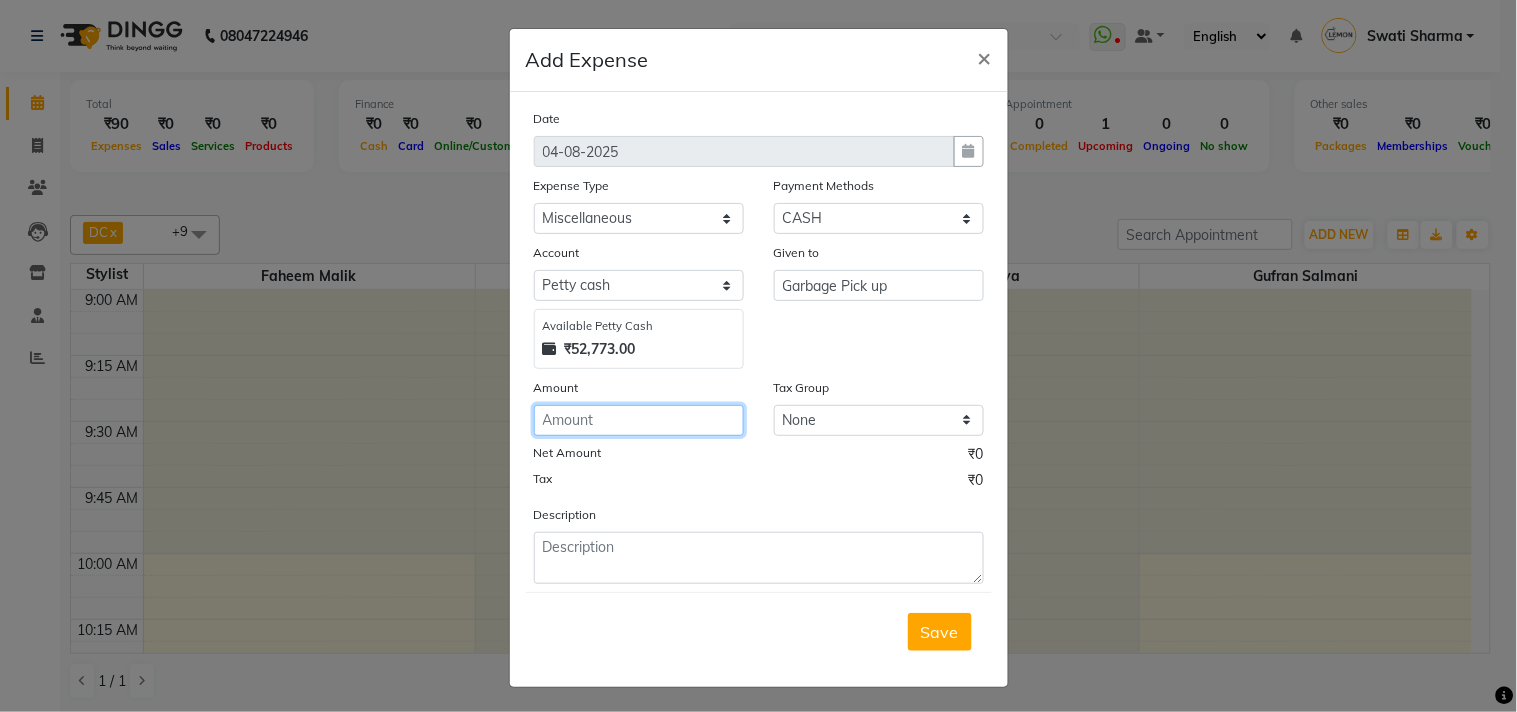 click 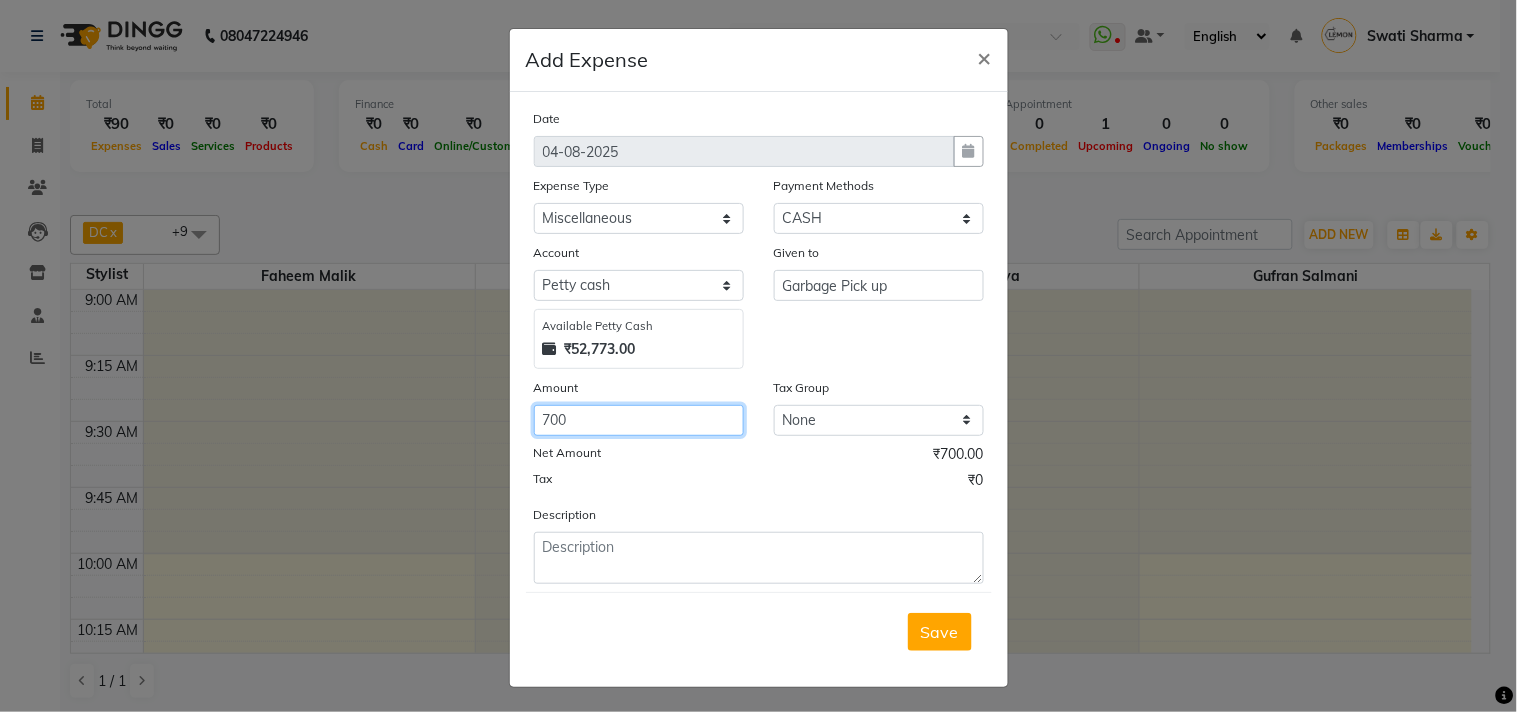 type on "700" 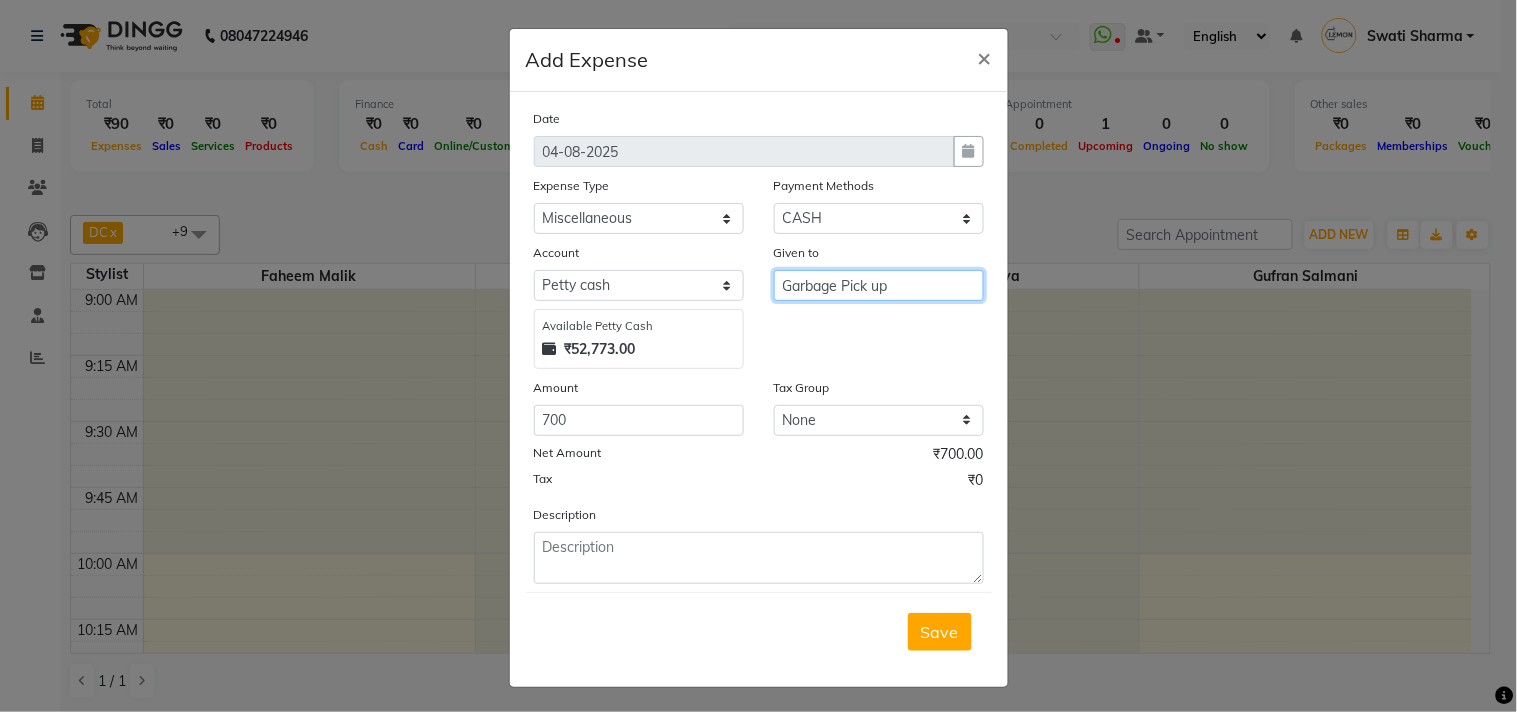 drag, startPoint x: 773, startPoint y: 287, endPoint x: 905, endPoint y: 296, distance: 132.30646 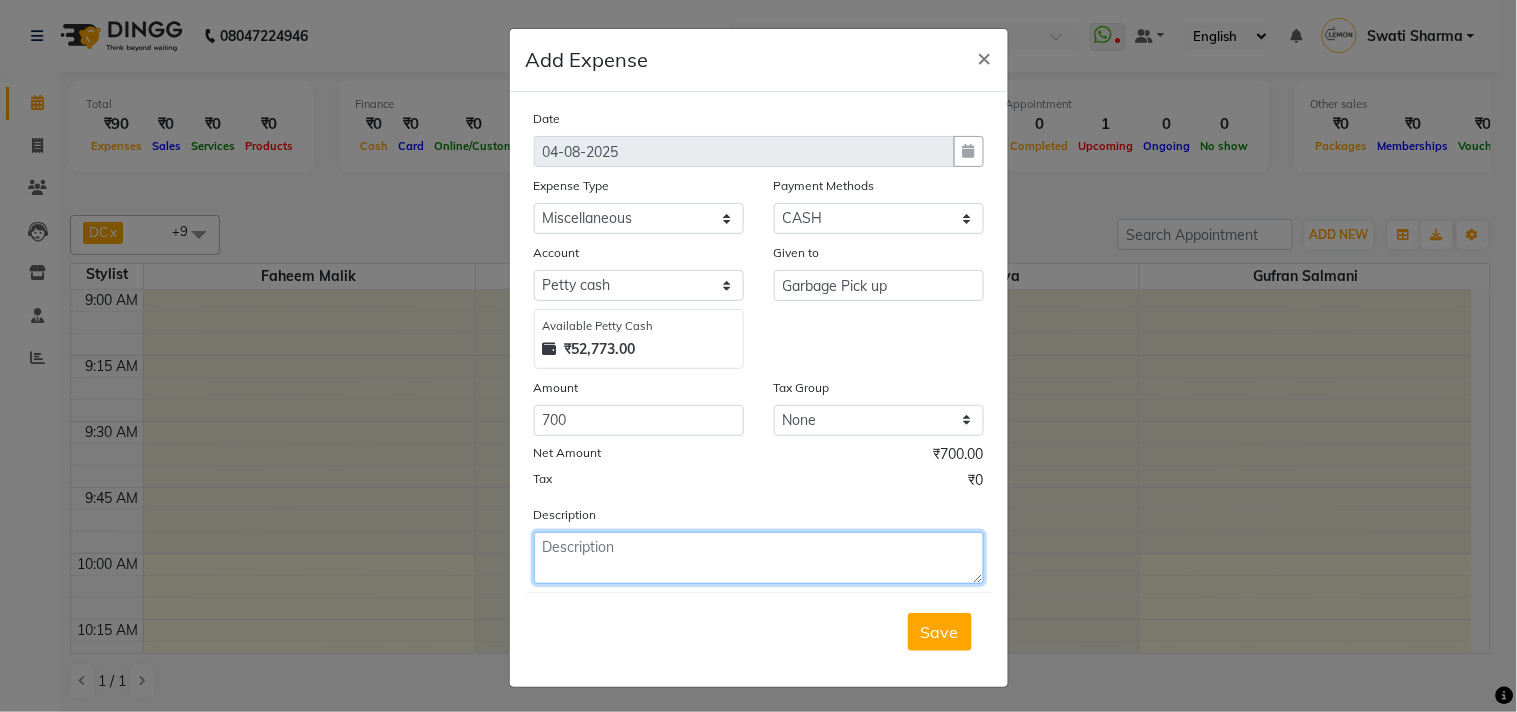 click 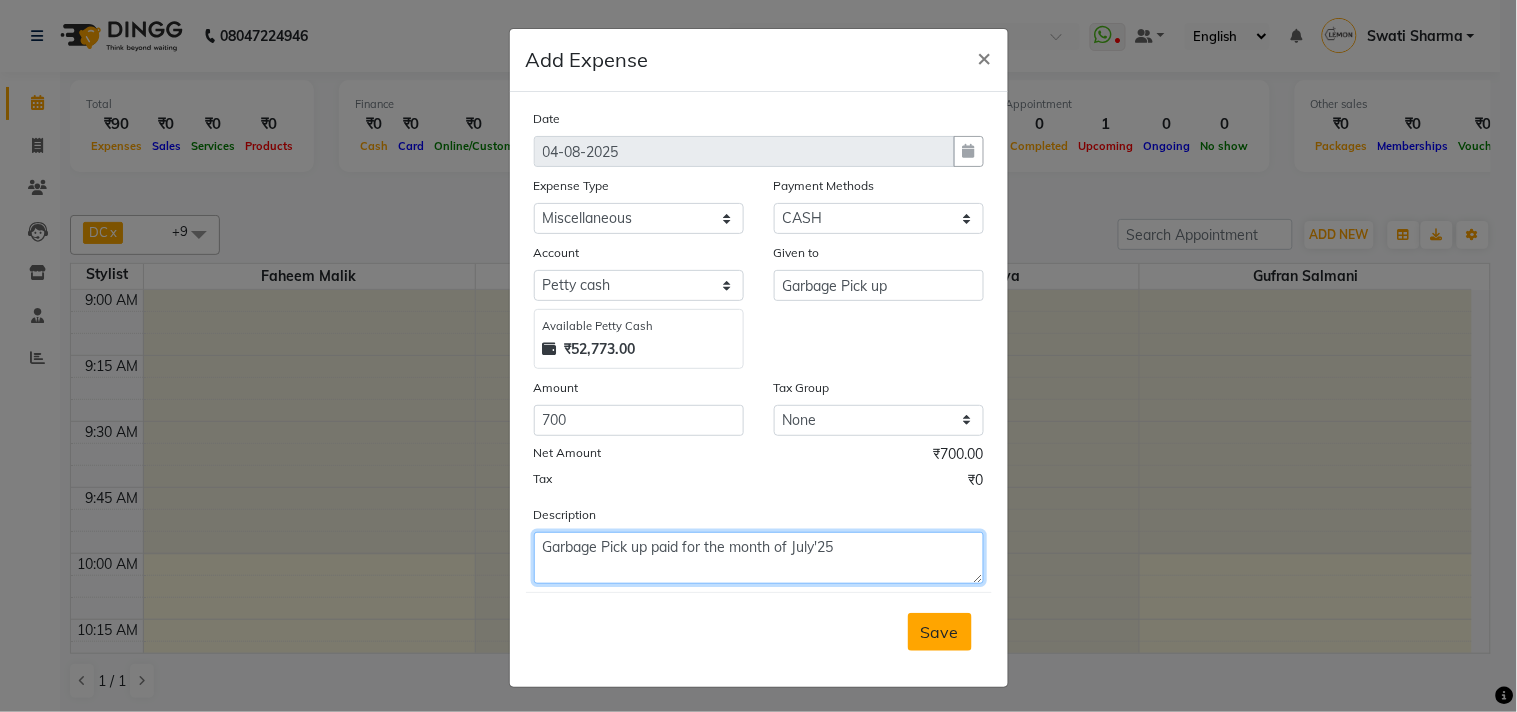 type on "Garbage Pick up paid for the month of July'25" 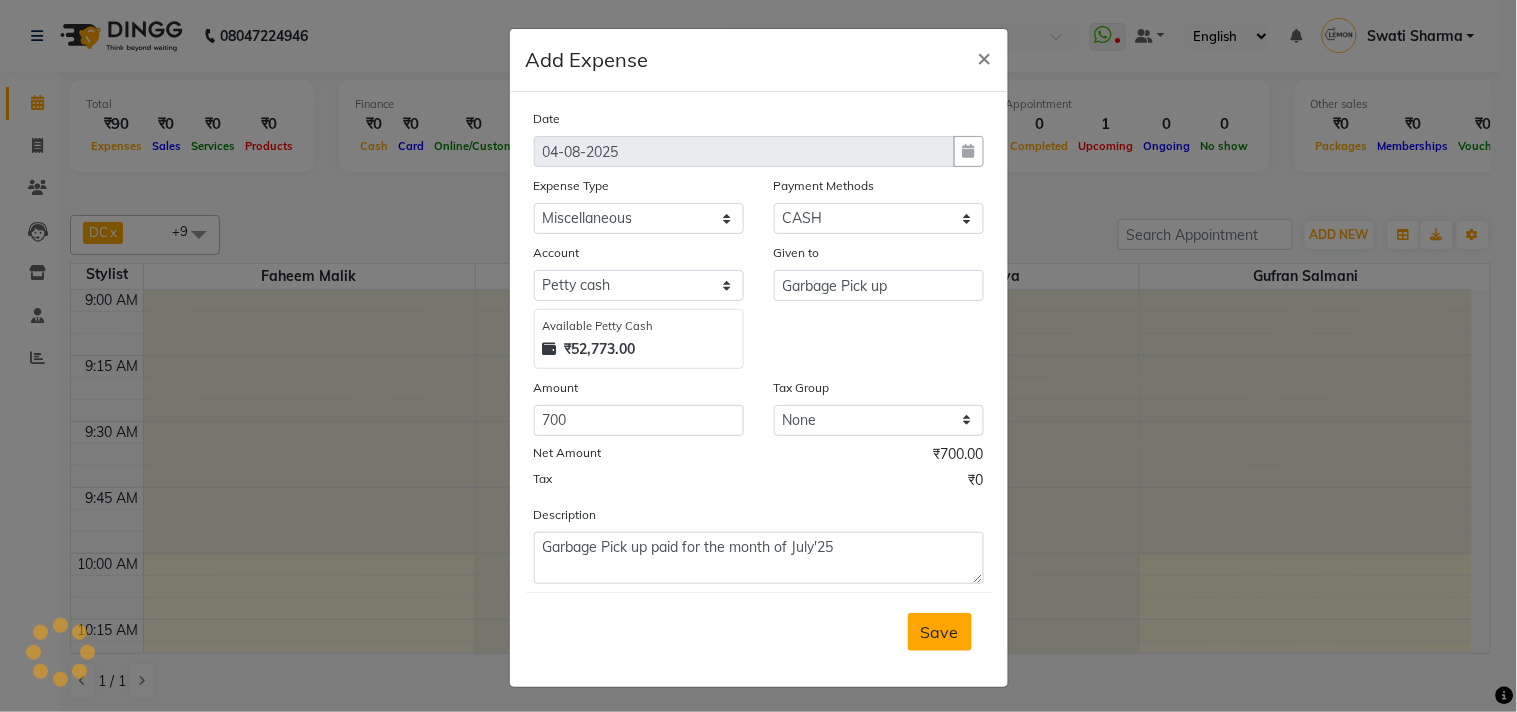 click on "Save" at bounding box center [940, 632] 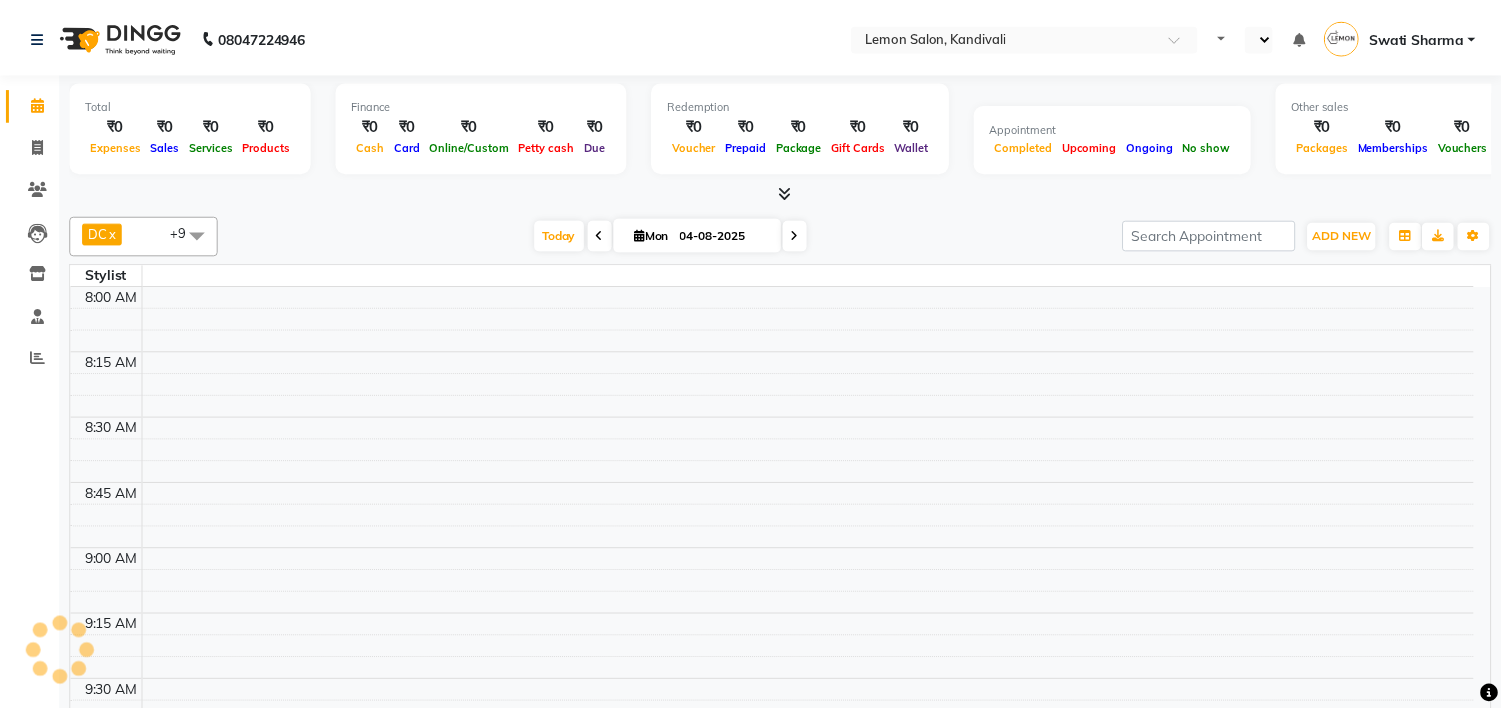scroll, scrollTop: 0, scrollLeft: 0, axis: both 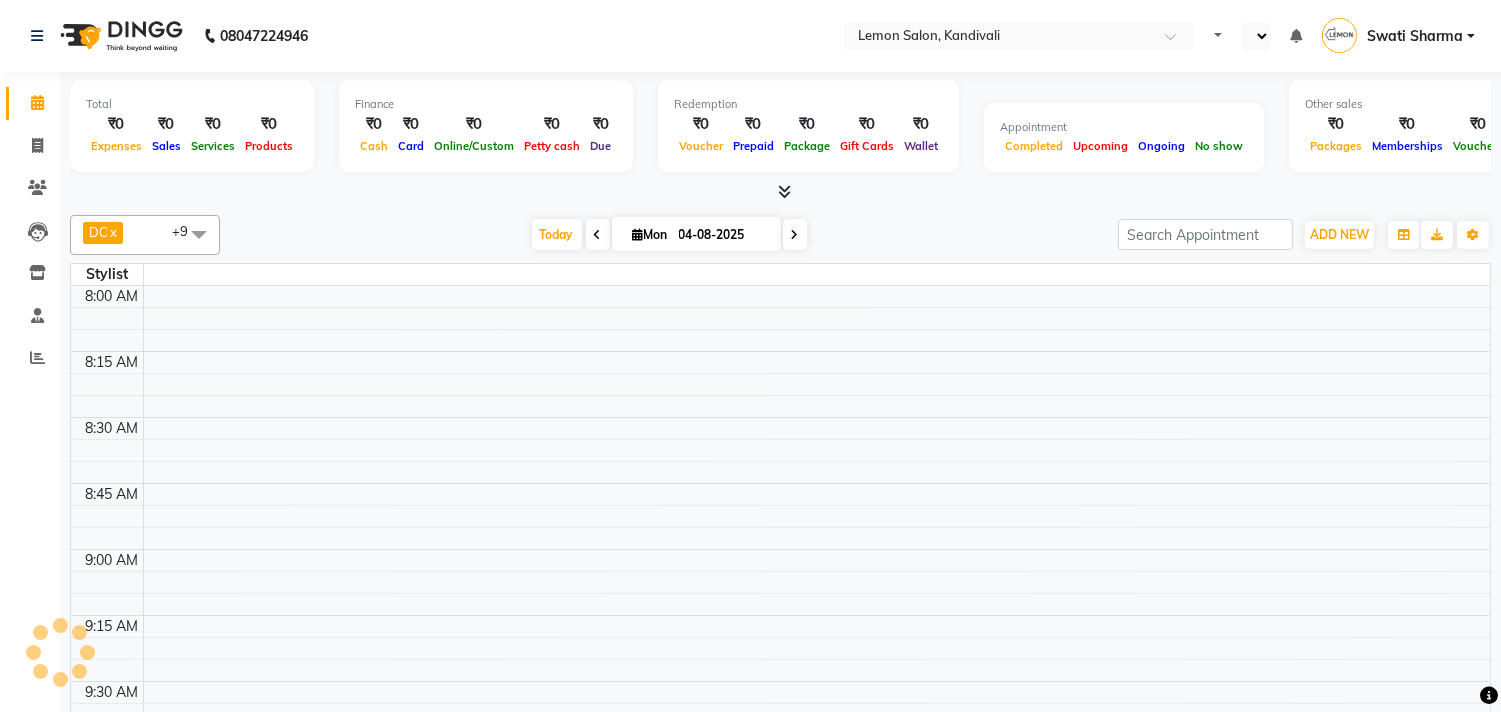 select on "en" 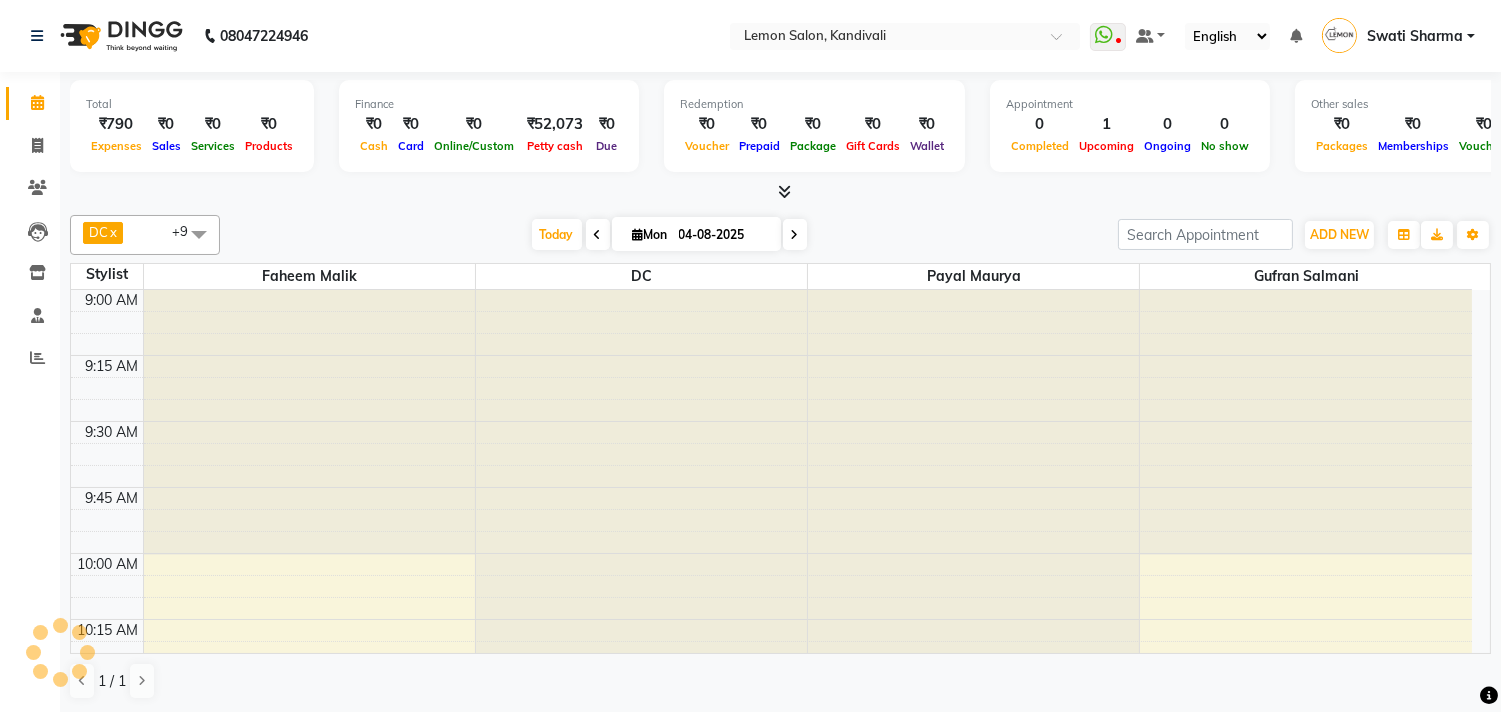 scroll, scrollTop: 531, scrollLeft: 0, axis: vertical 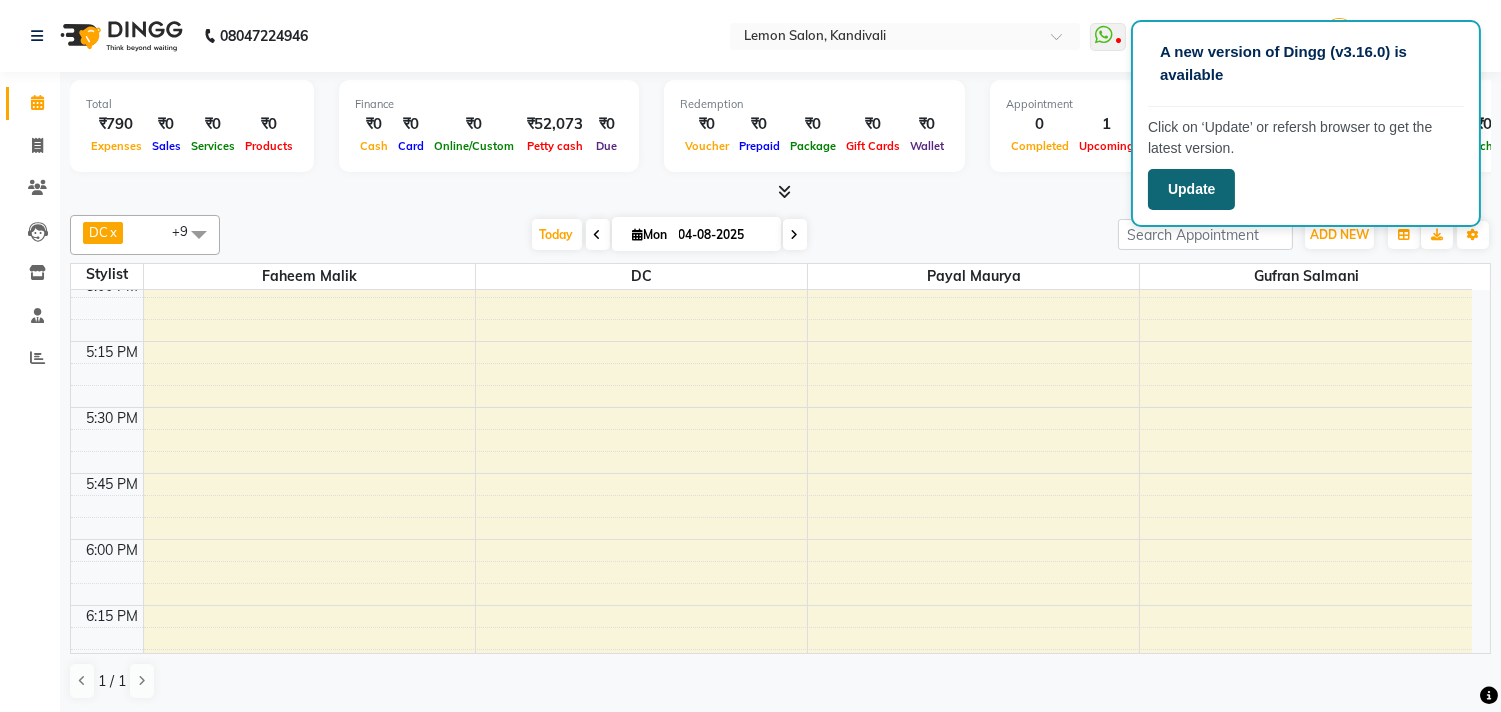click on "Update" 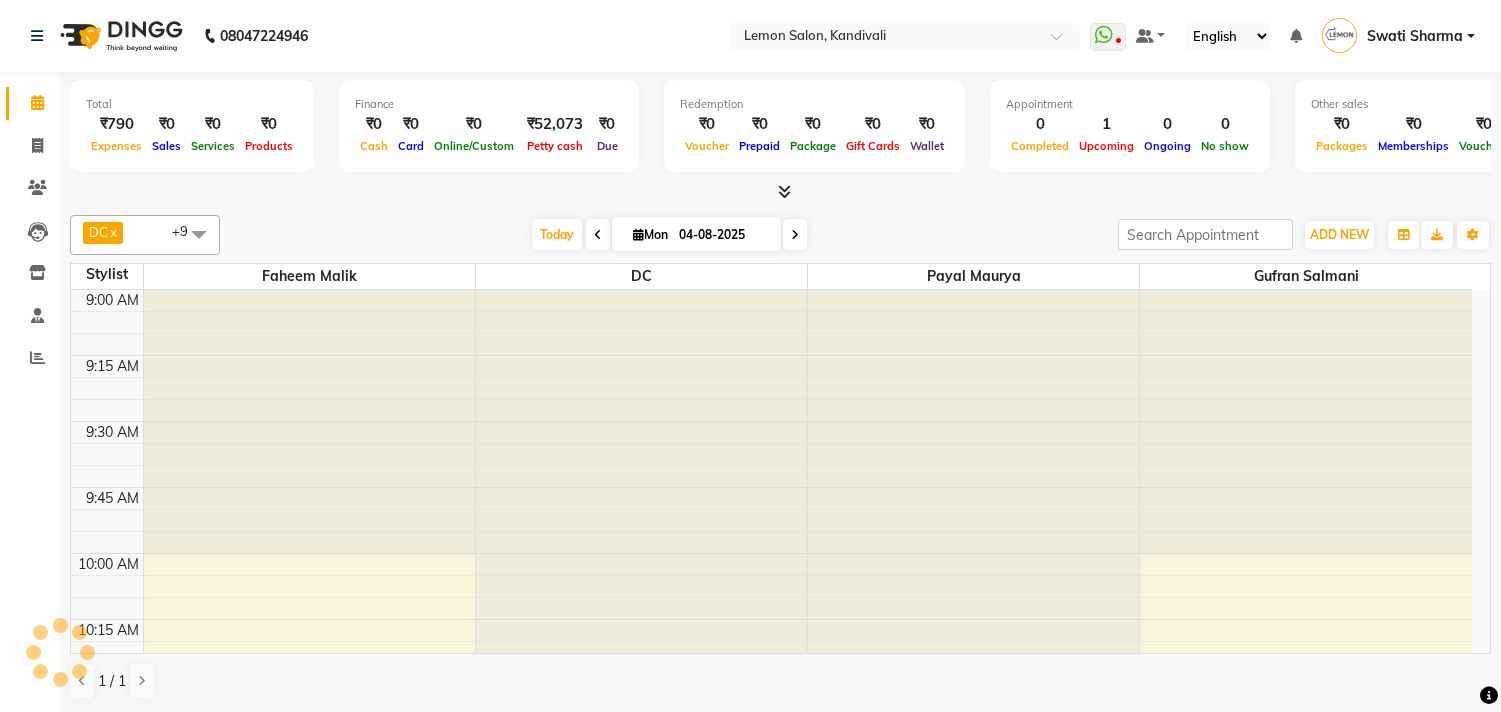 scroll, scrollTop: 0, scrollLeft: 0, axis: both 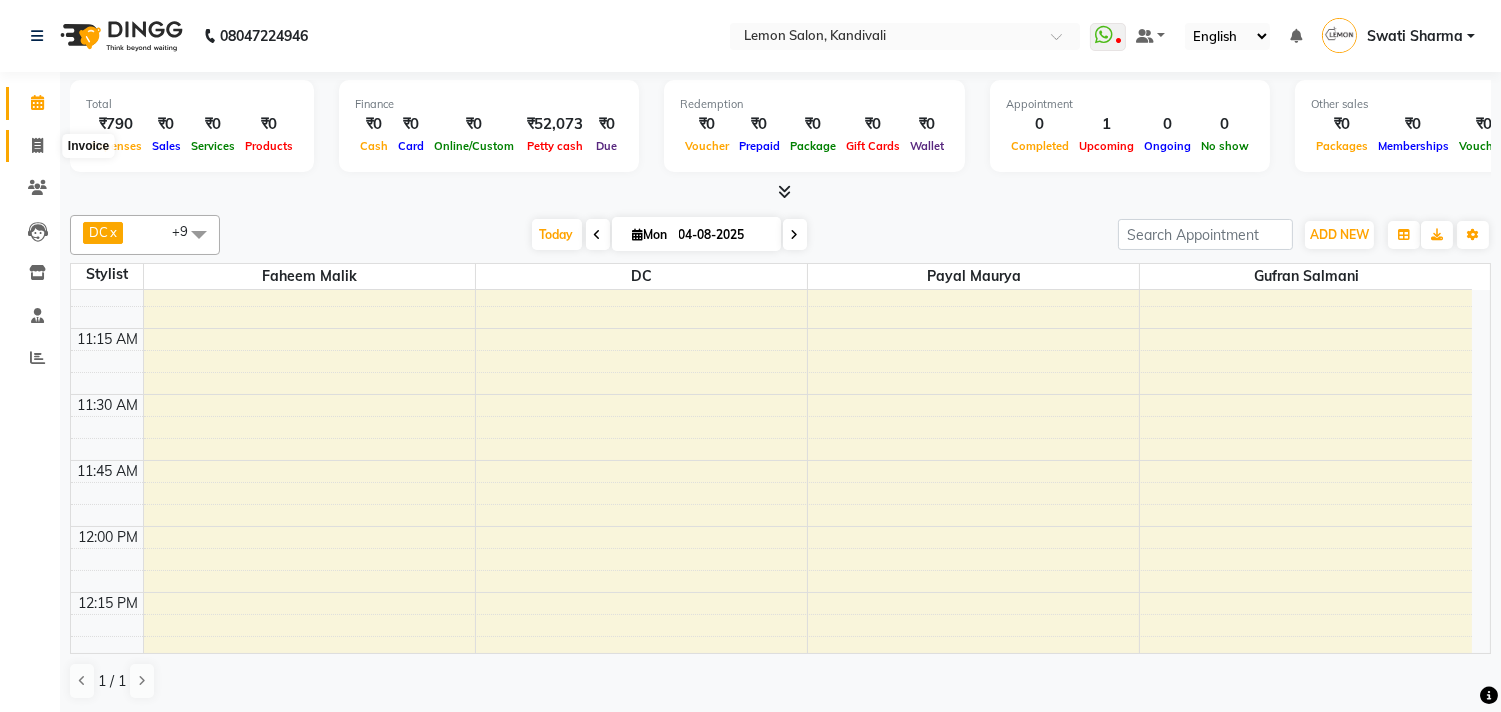 click 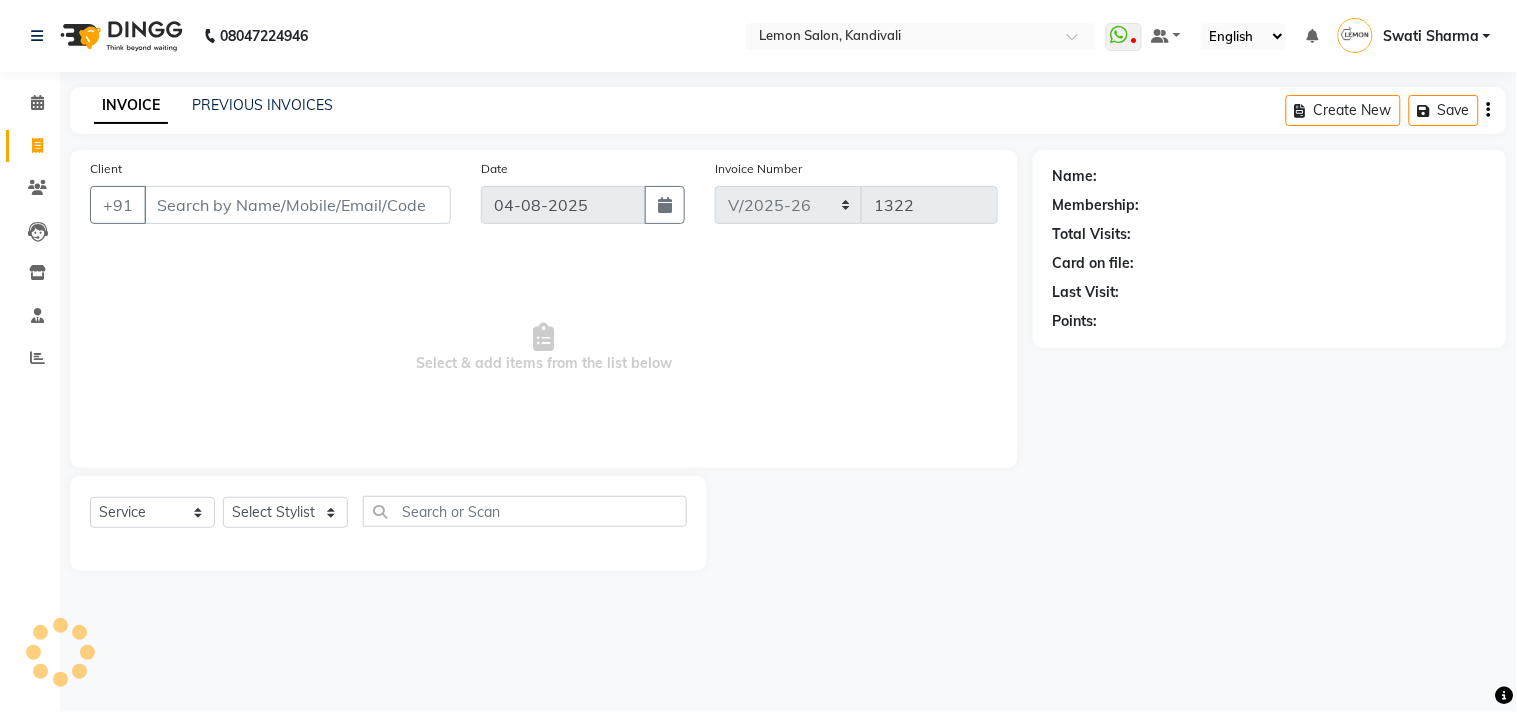 click on "Client" at bounding box center [297, 205] 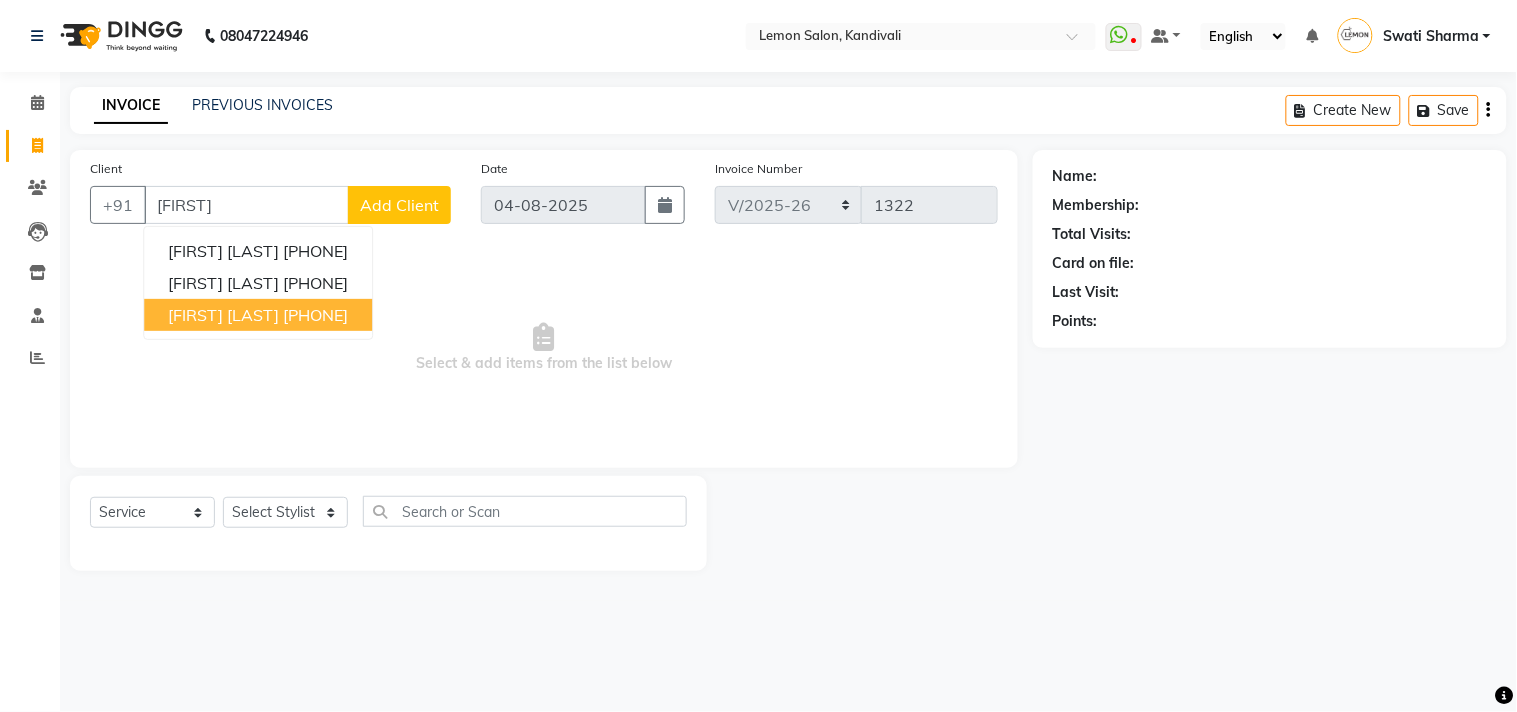 click on "[FIRST] [LAST]" at bounding box center [223, 315] 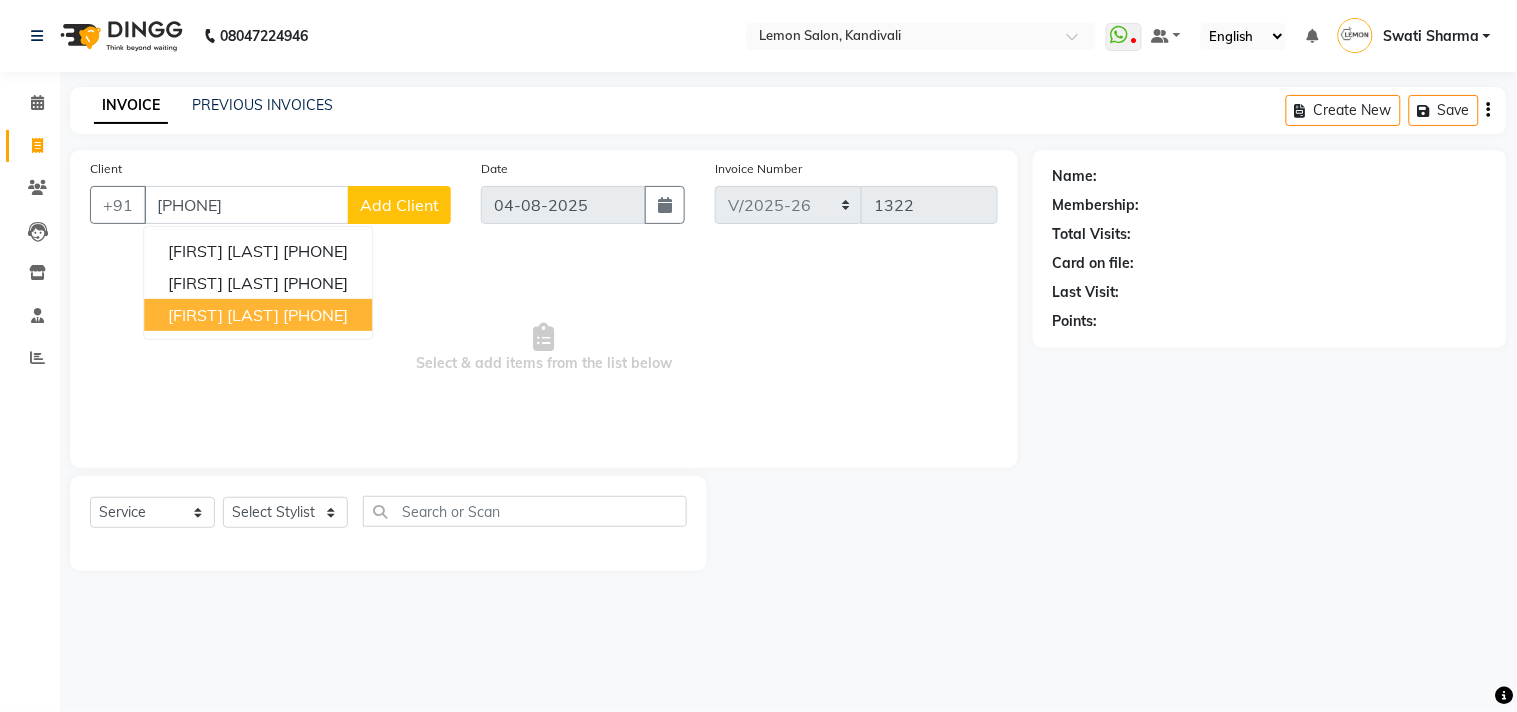 type on "[PHONE]" 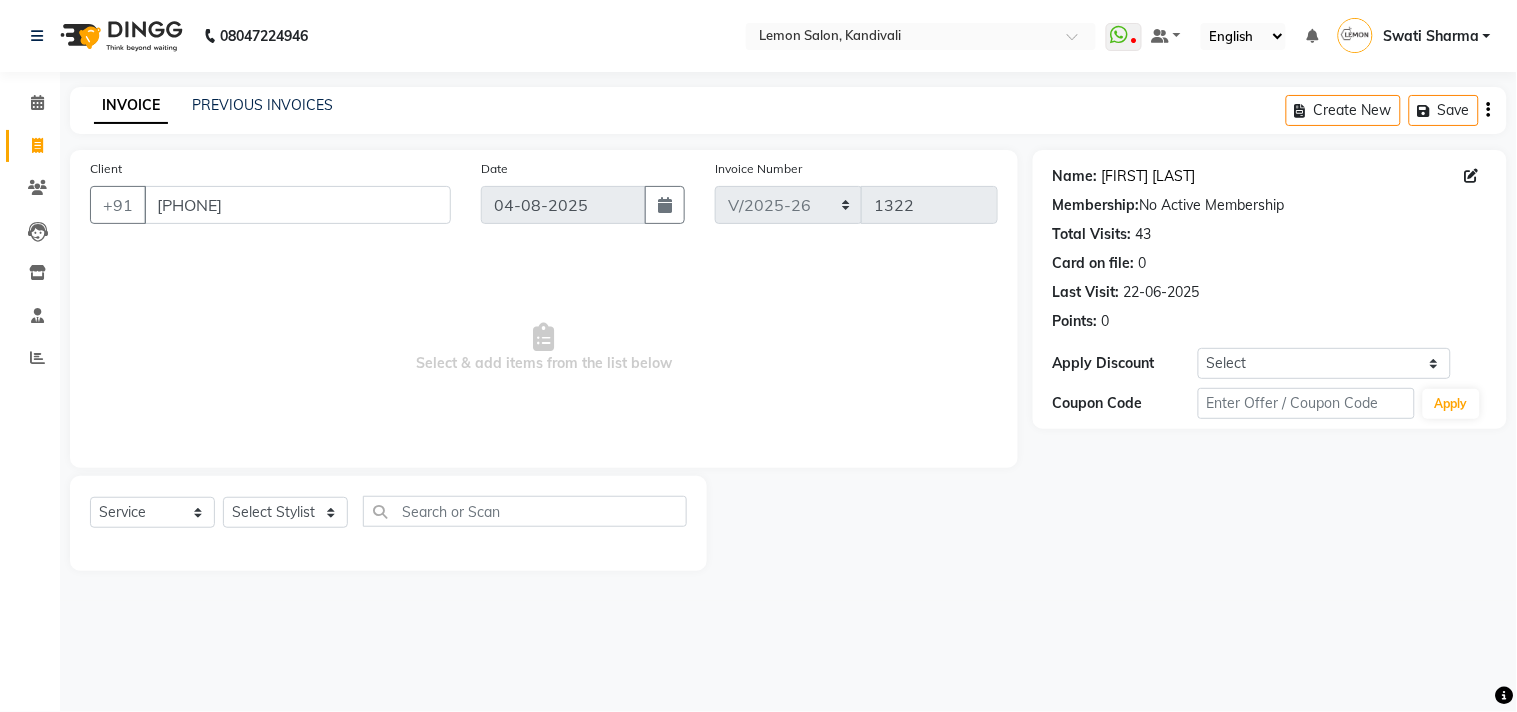 click on "[FIRST] [LAST]" 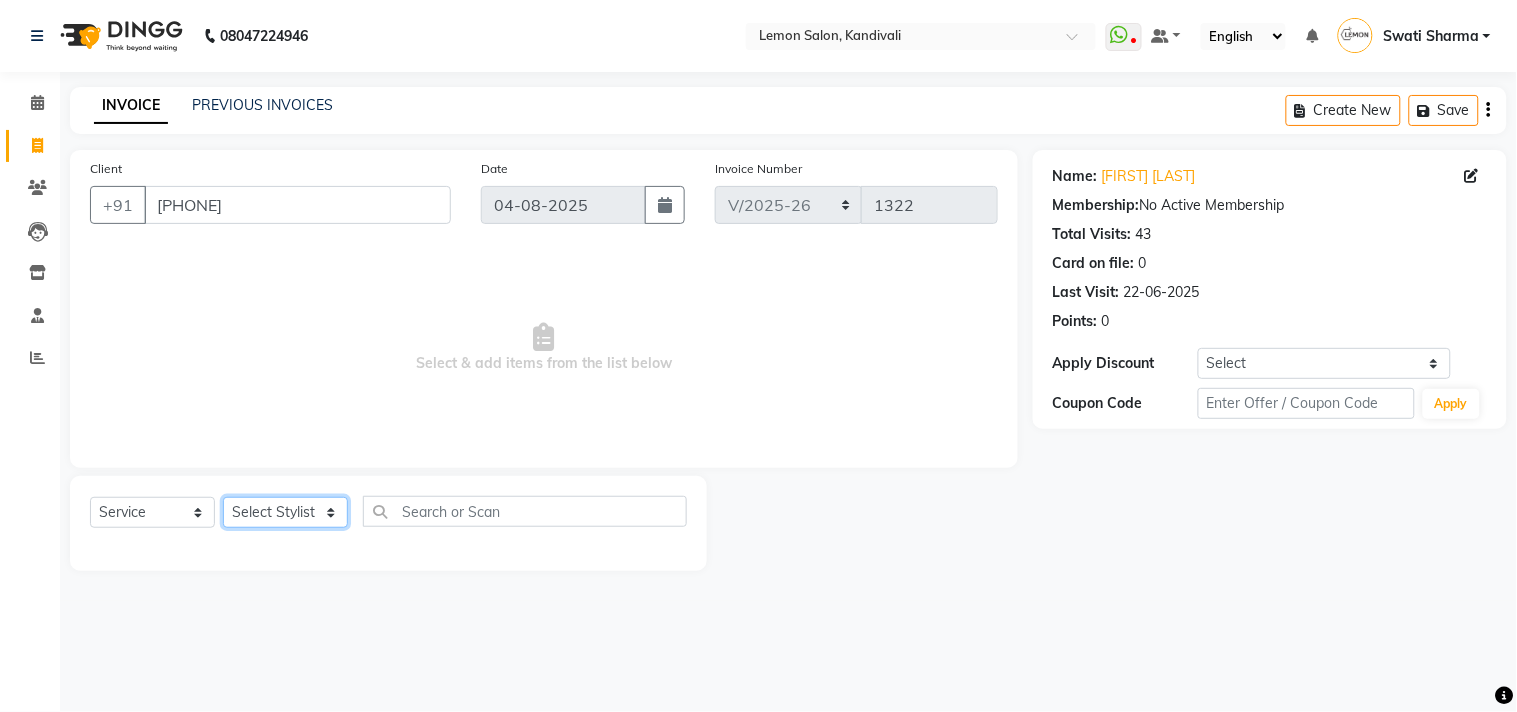 click on "Select Stylist Alam Arun Arndive DC Faheem Malik Gufran Salmani Payal Maurya Riya Adawade Shoeb Salmani Kandivali Swati Sharma Yunus Yusuf Shaikh" 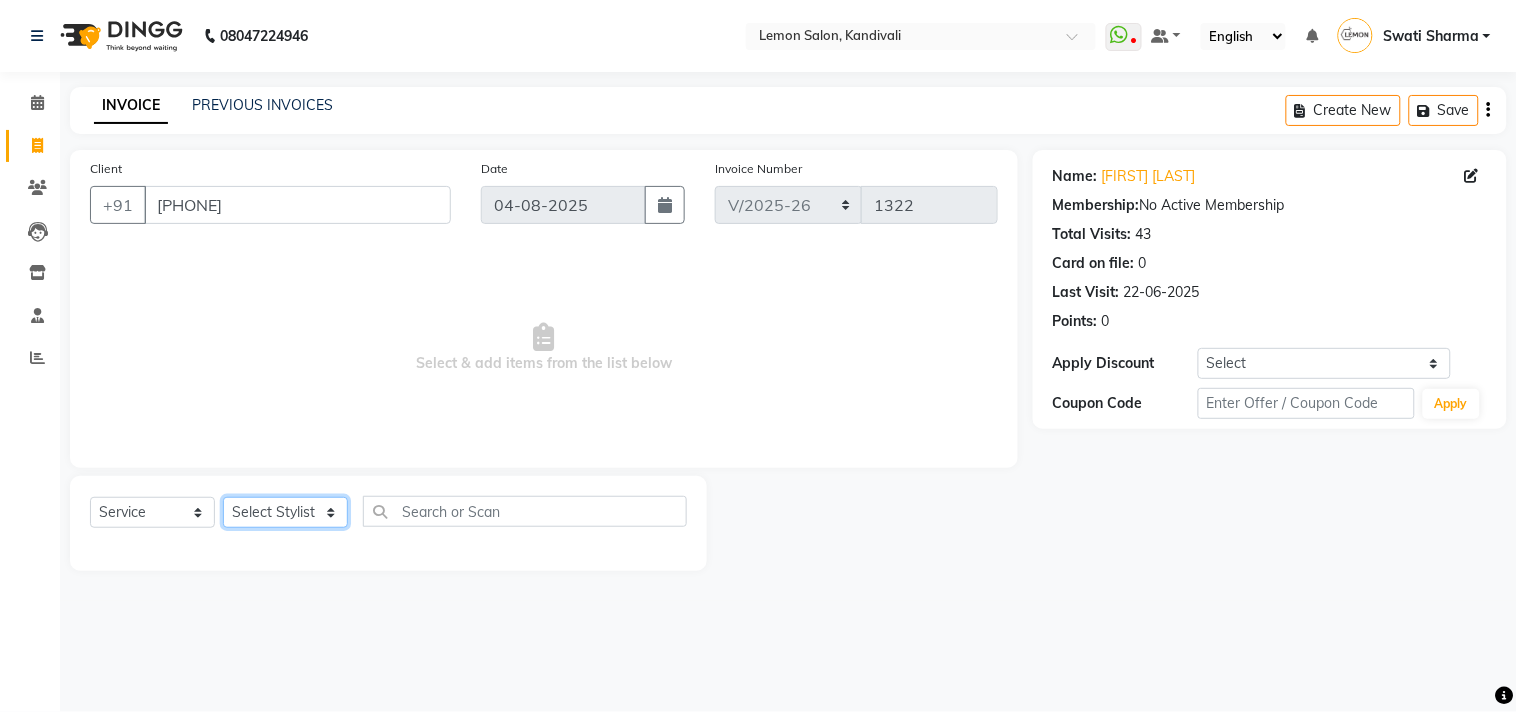 select on "66497" 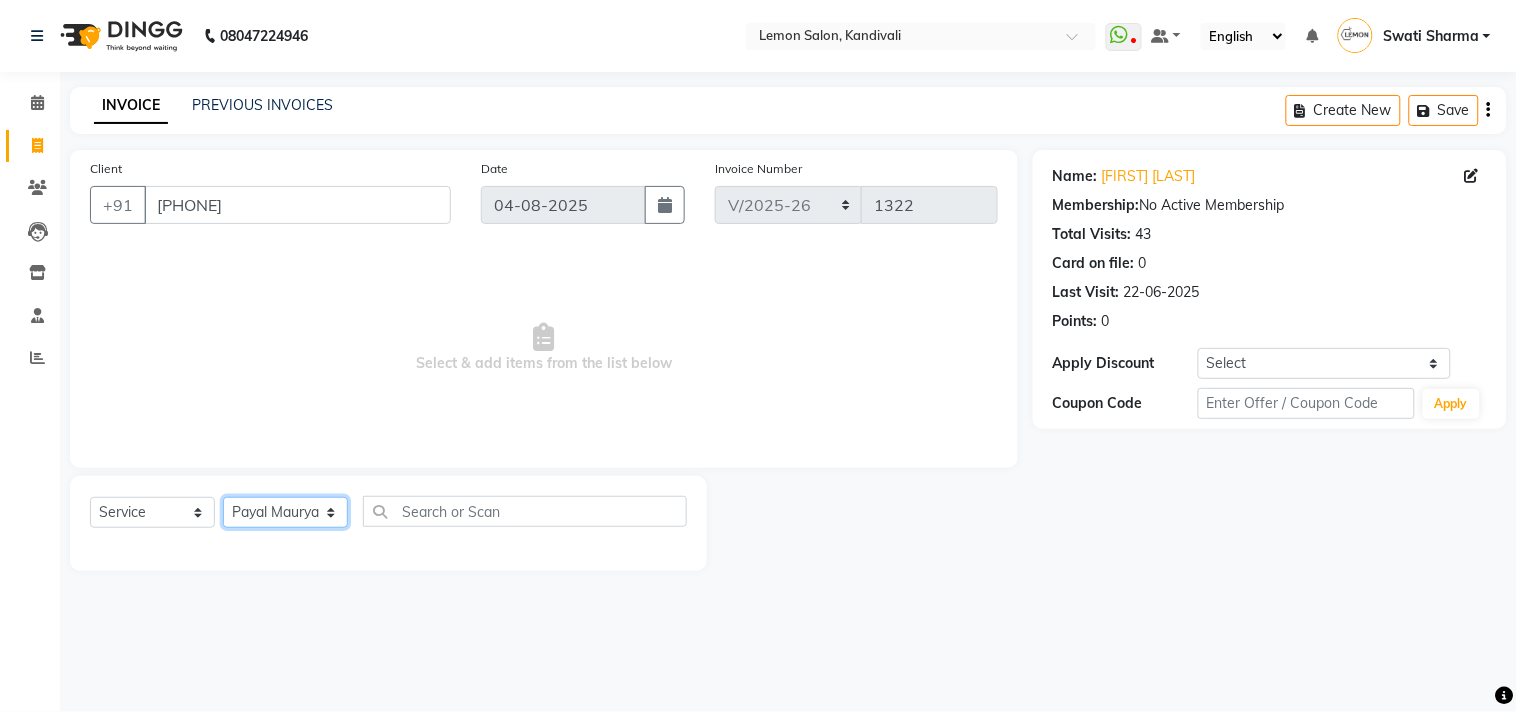 click on "Select Stylist Alam Arun Arndive DC Faheem Malik Gufran Salmani Payal Maurya Riya Adawade Shoeb Salmani Kandivali Swati Sharma Yunus Yusuf Shaikh" 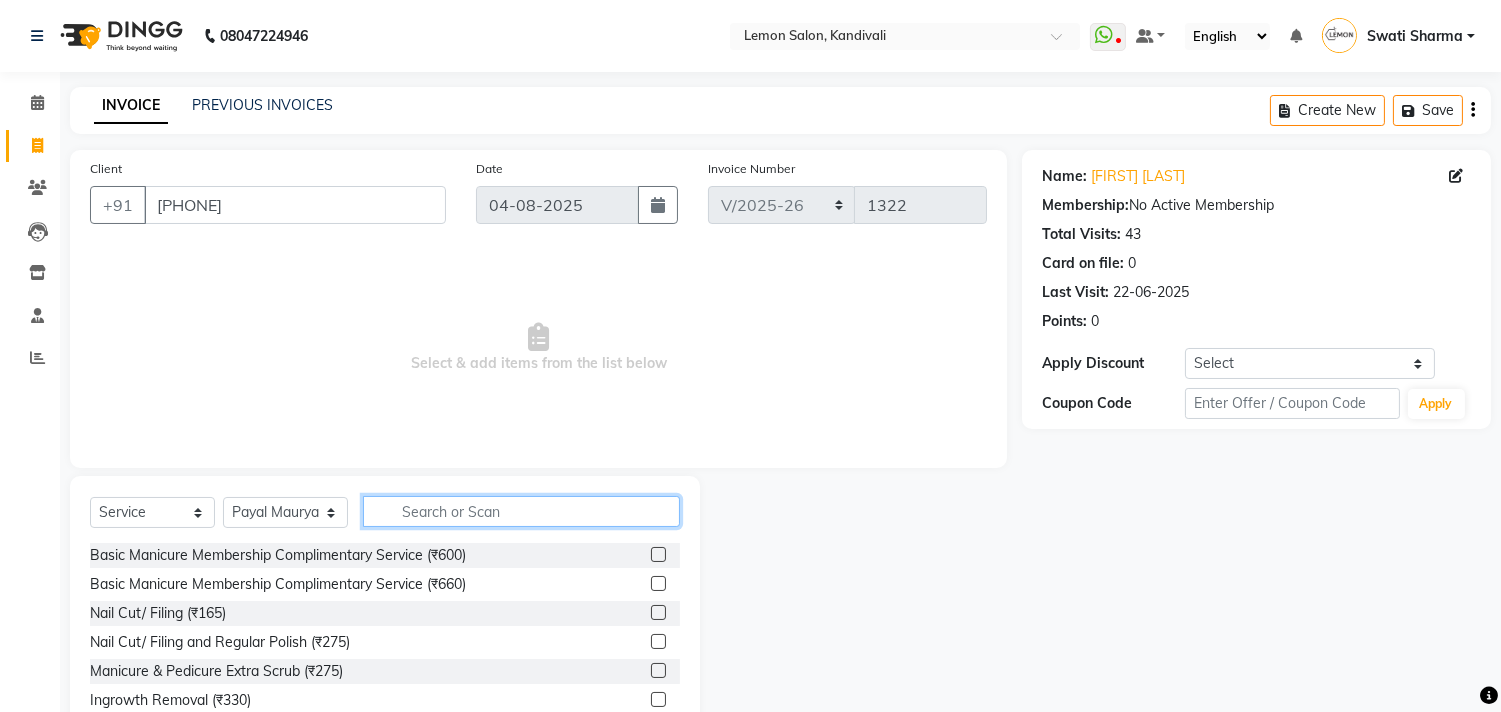 click 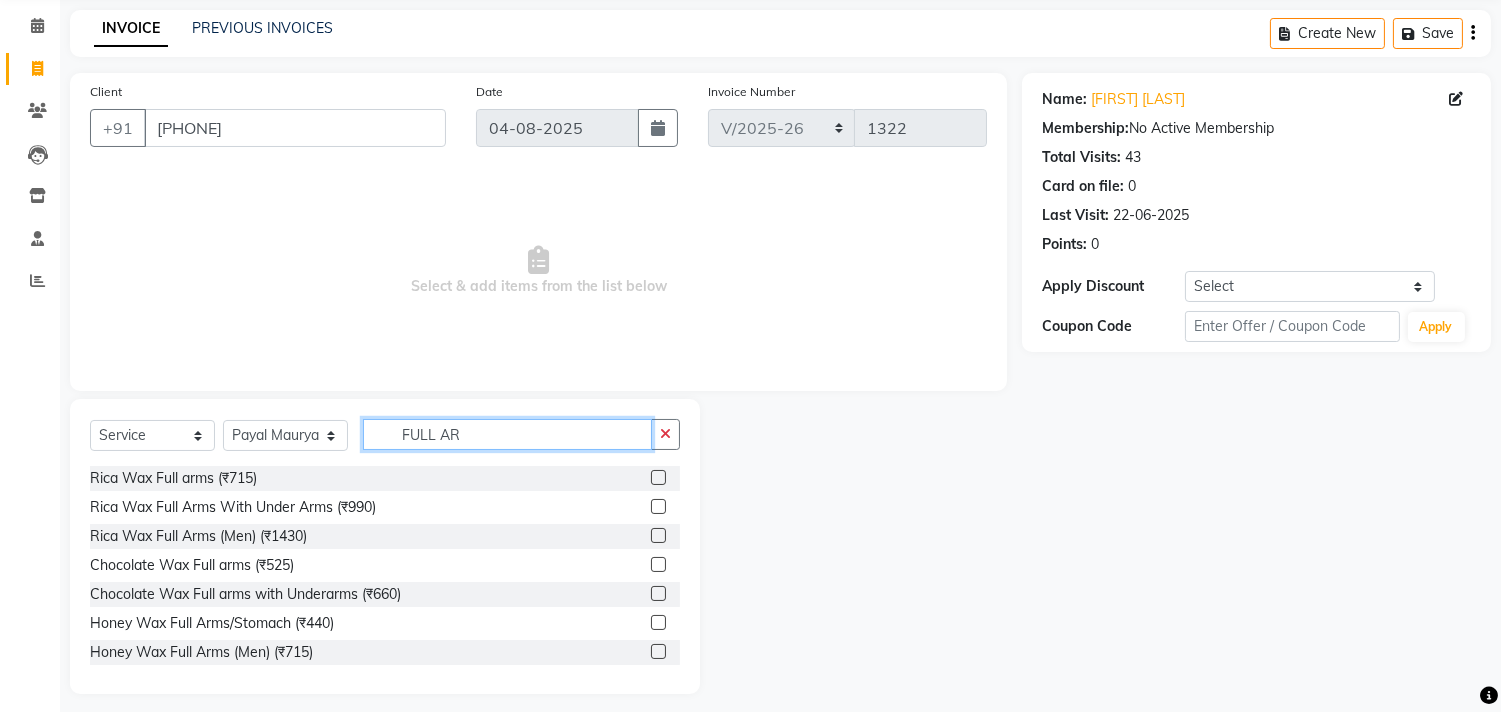 scroll, scrollTop: 88, scrollLeft: 0, axis: vertical 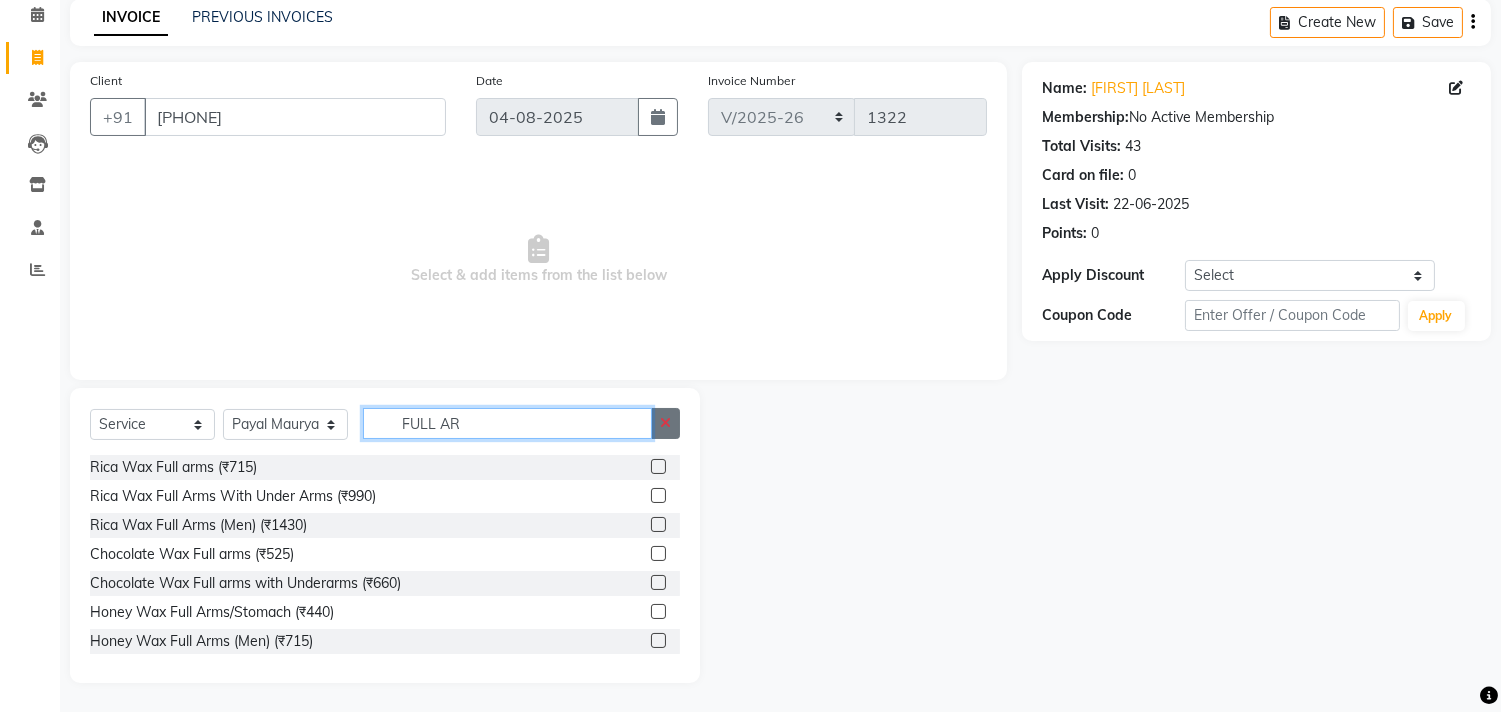 type on "FULL AR" 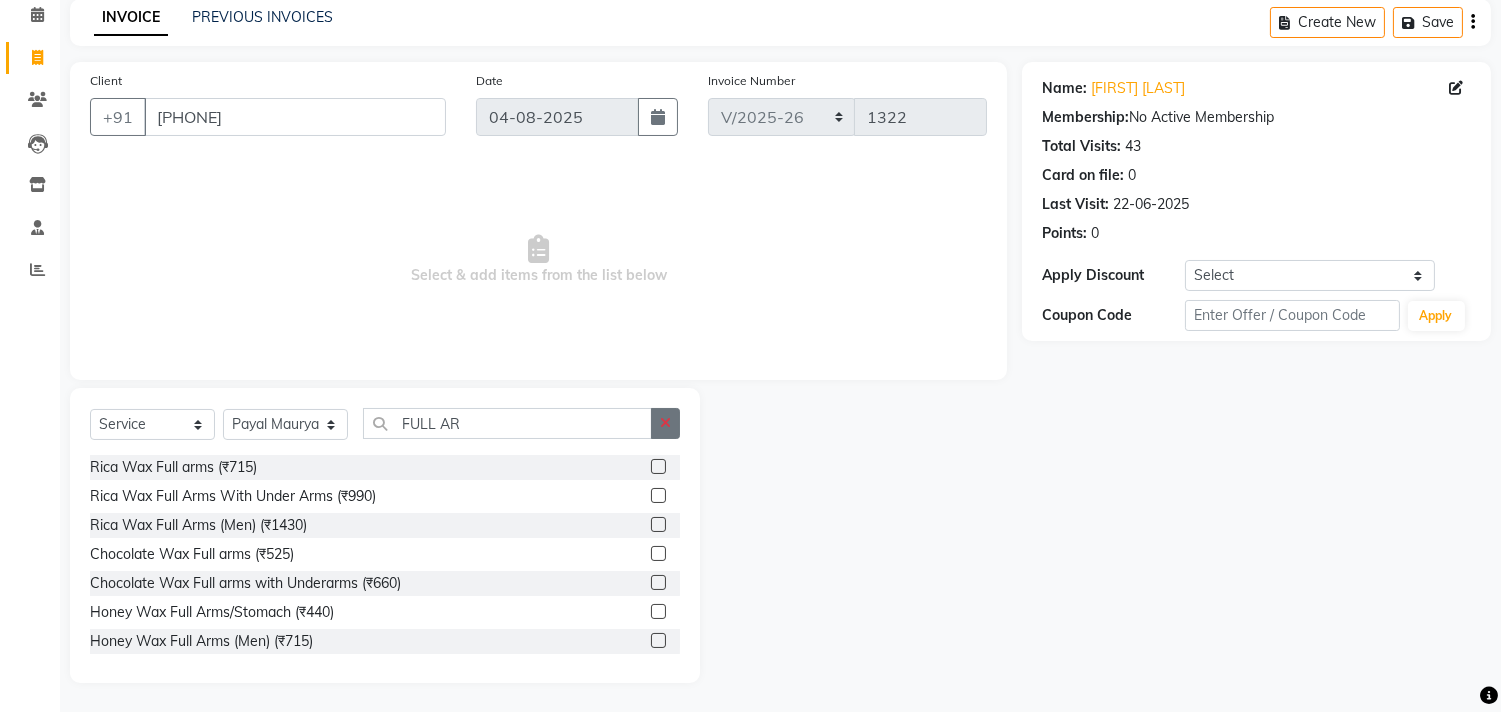 click 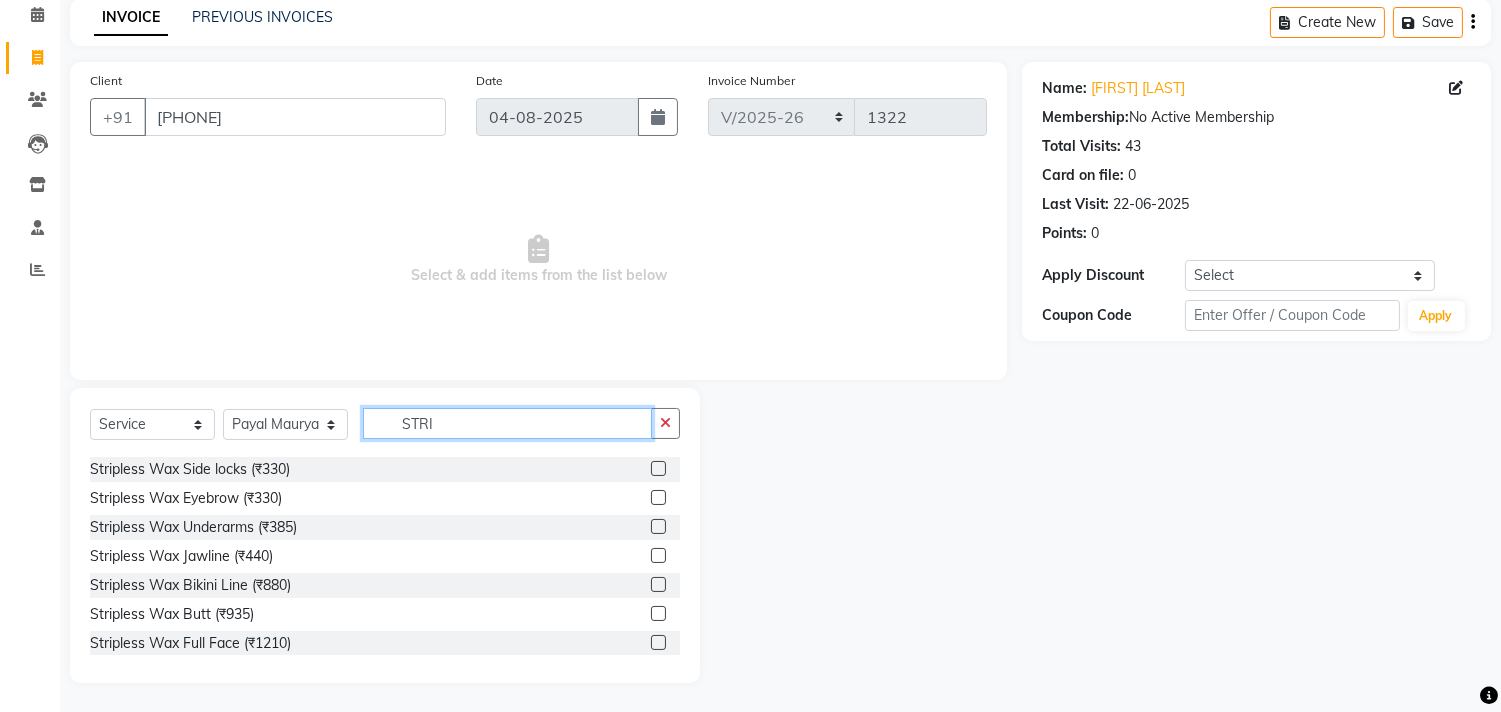 scroll, scrollTop: 205, scrollLeft: 0, axis: vertical 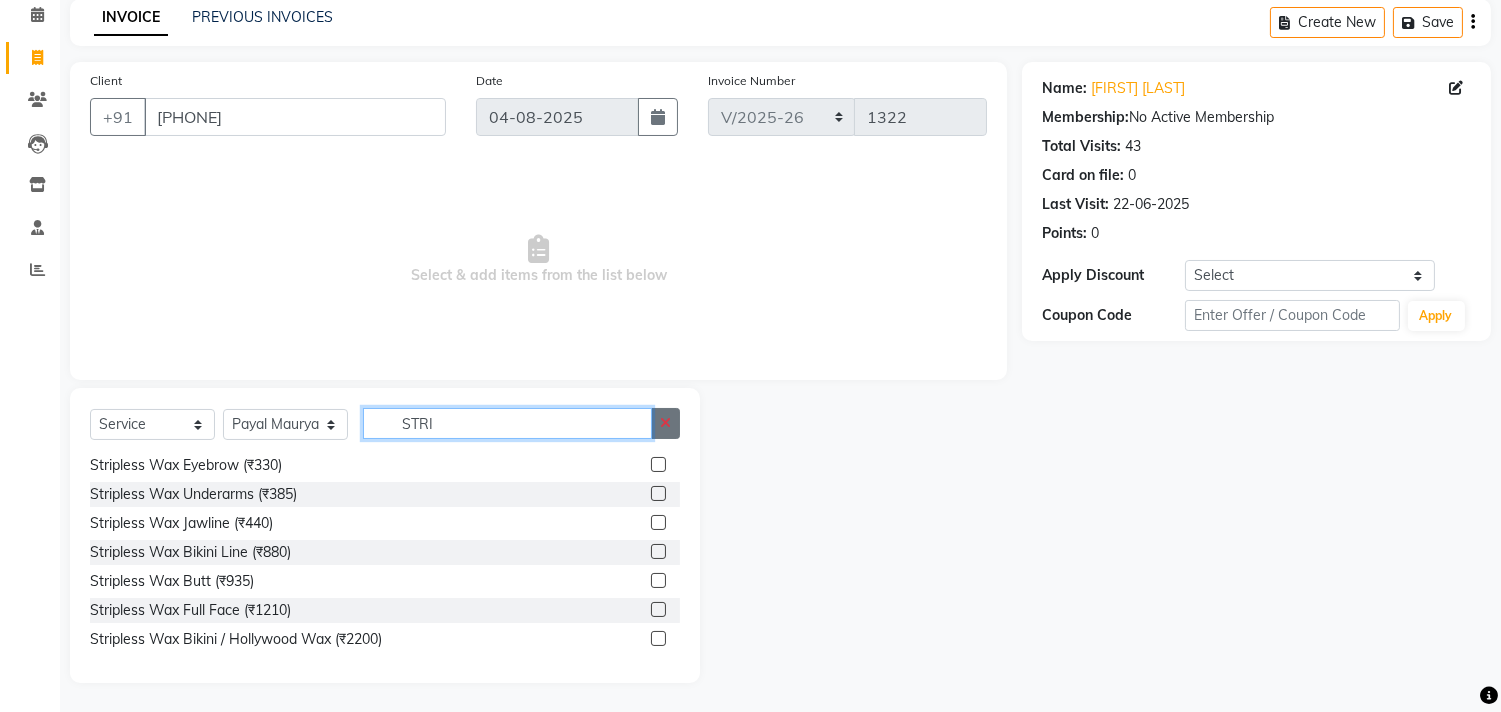 type on "STRI" 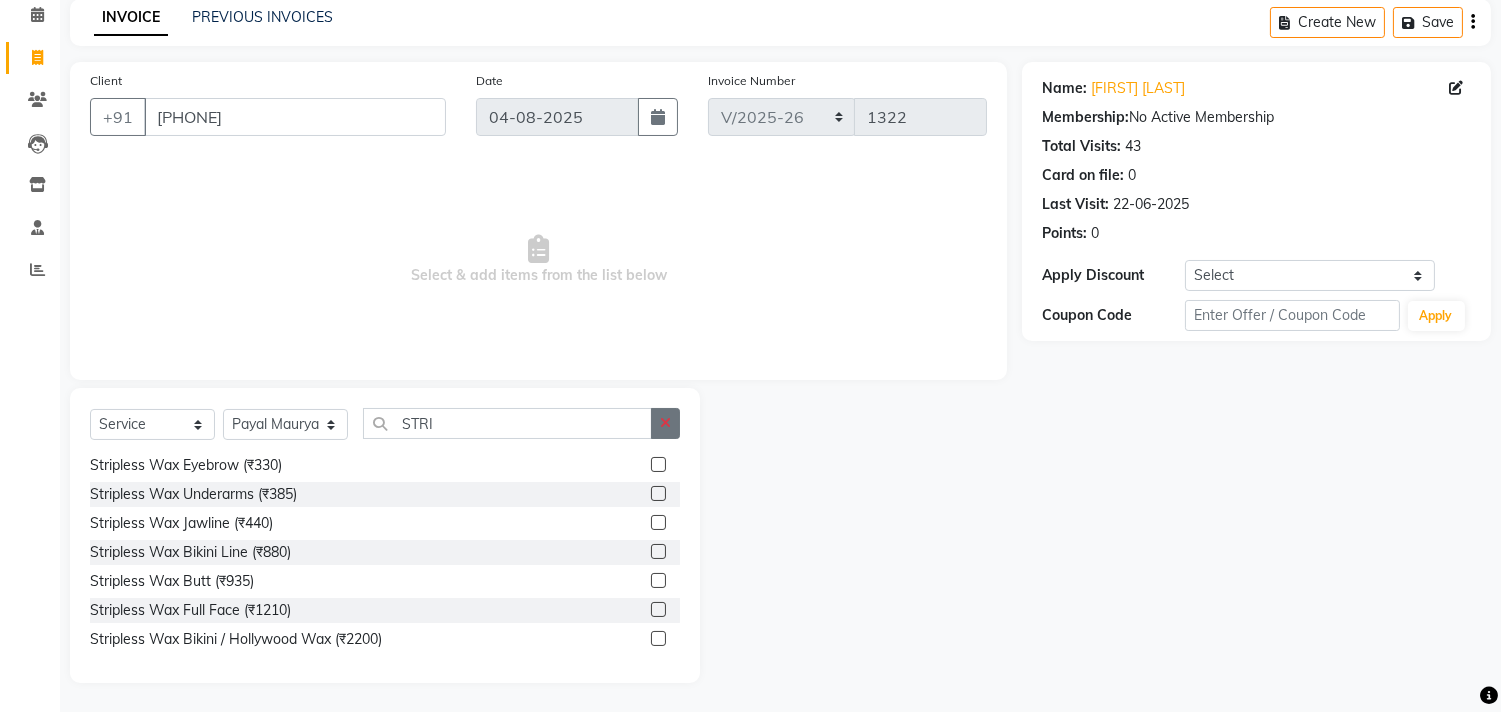 click 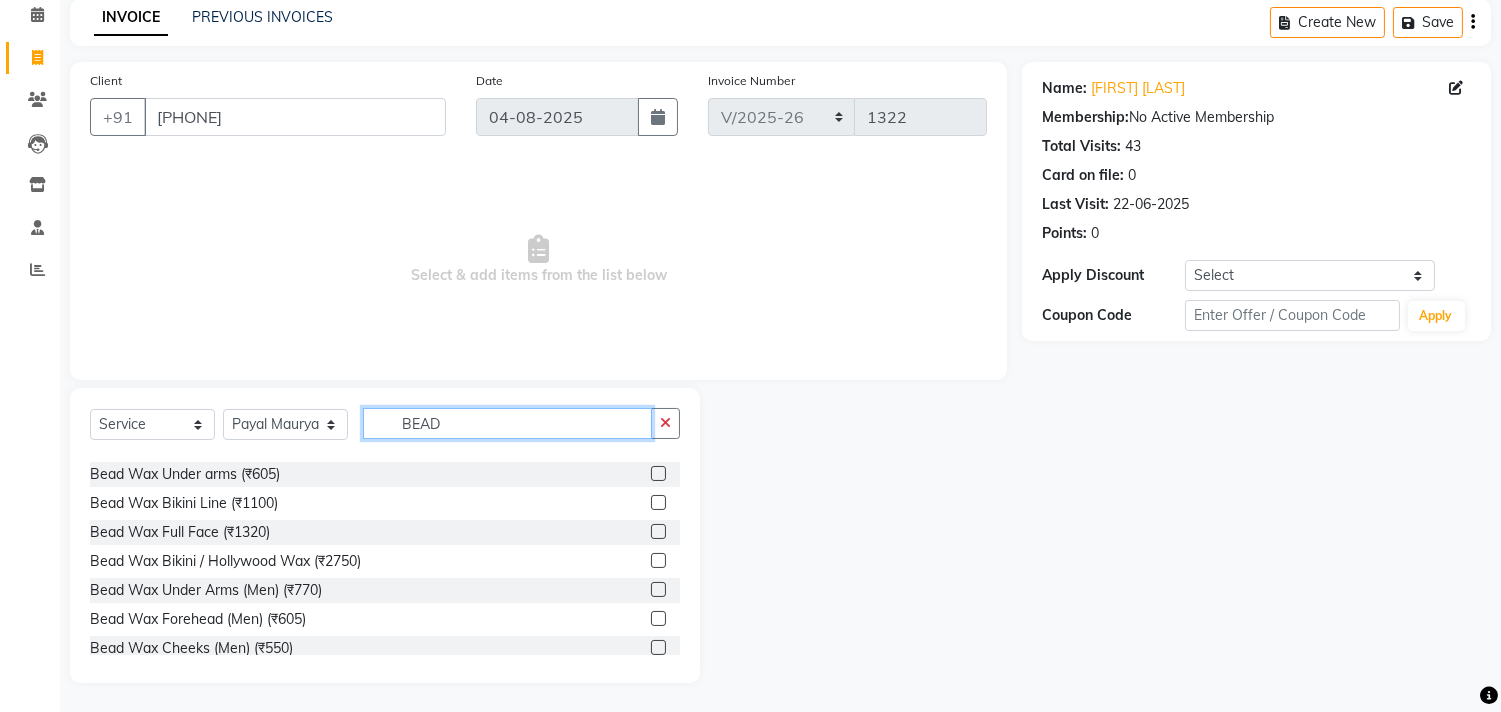 scroll, scrollTop: 292, scrollLeft: 0, axis: vertical 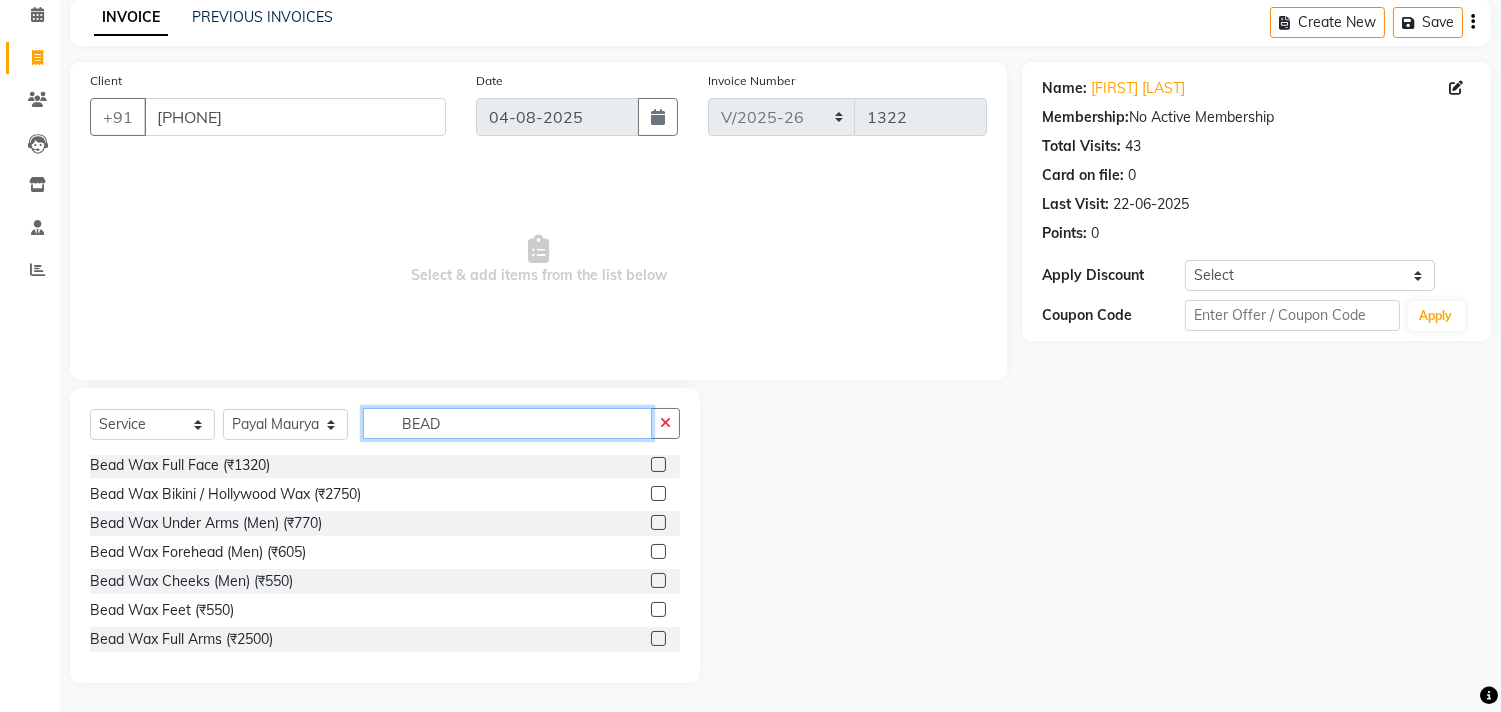 type on "BEAD" 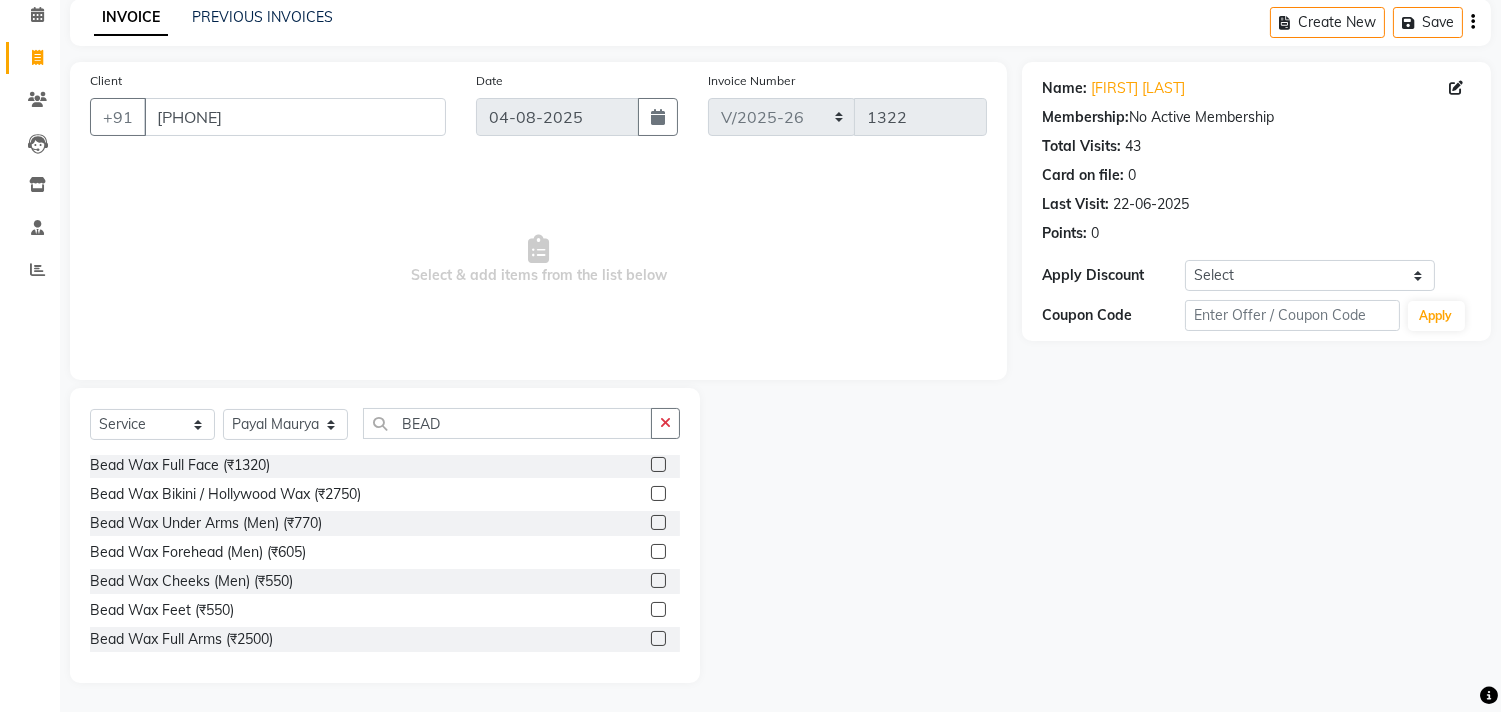 click 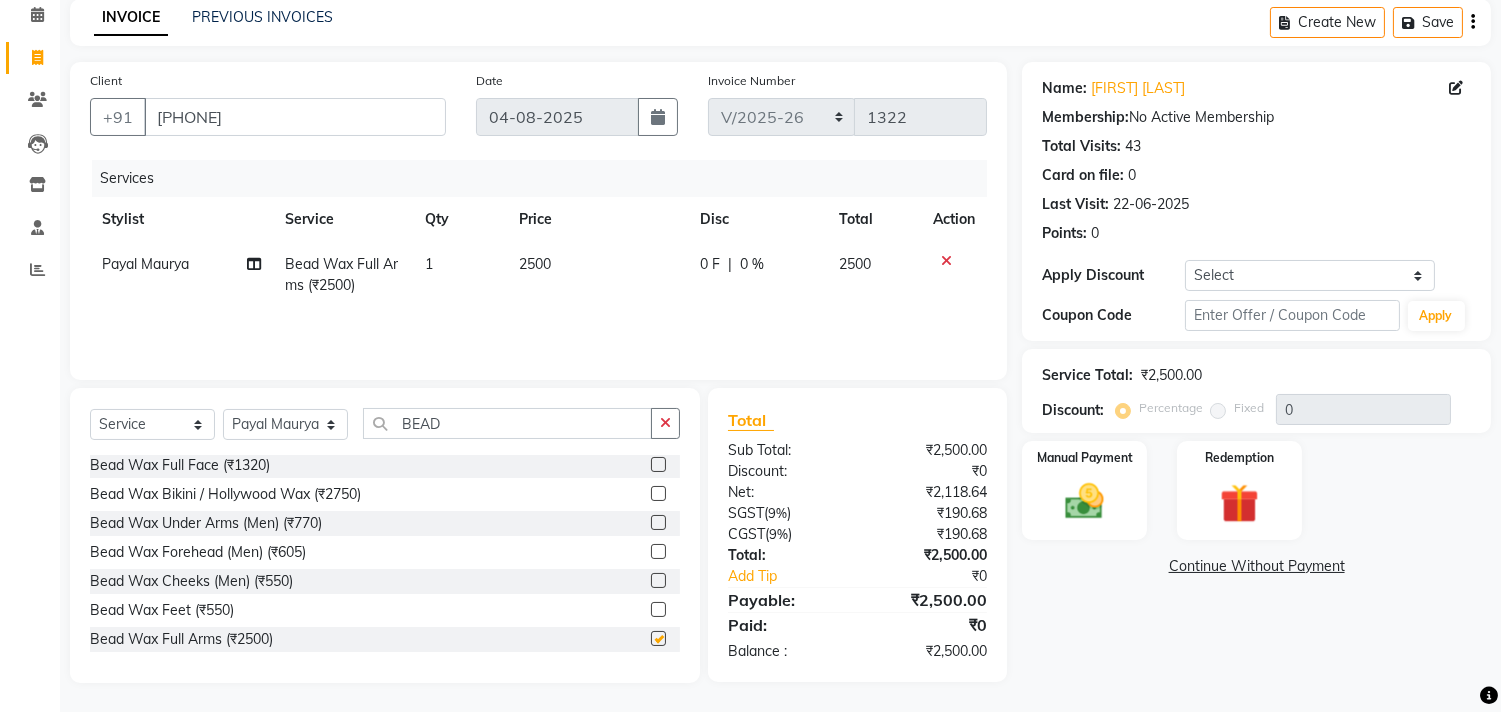 checkbox on "false" 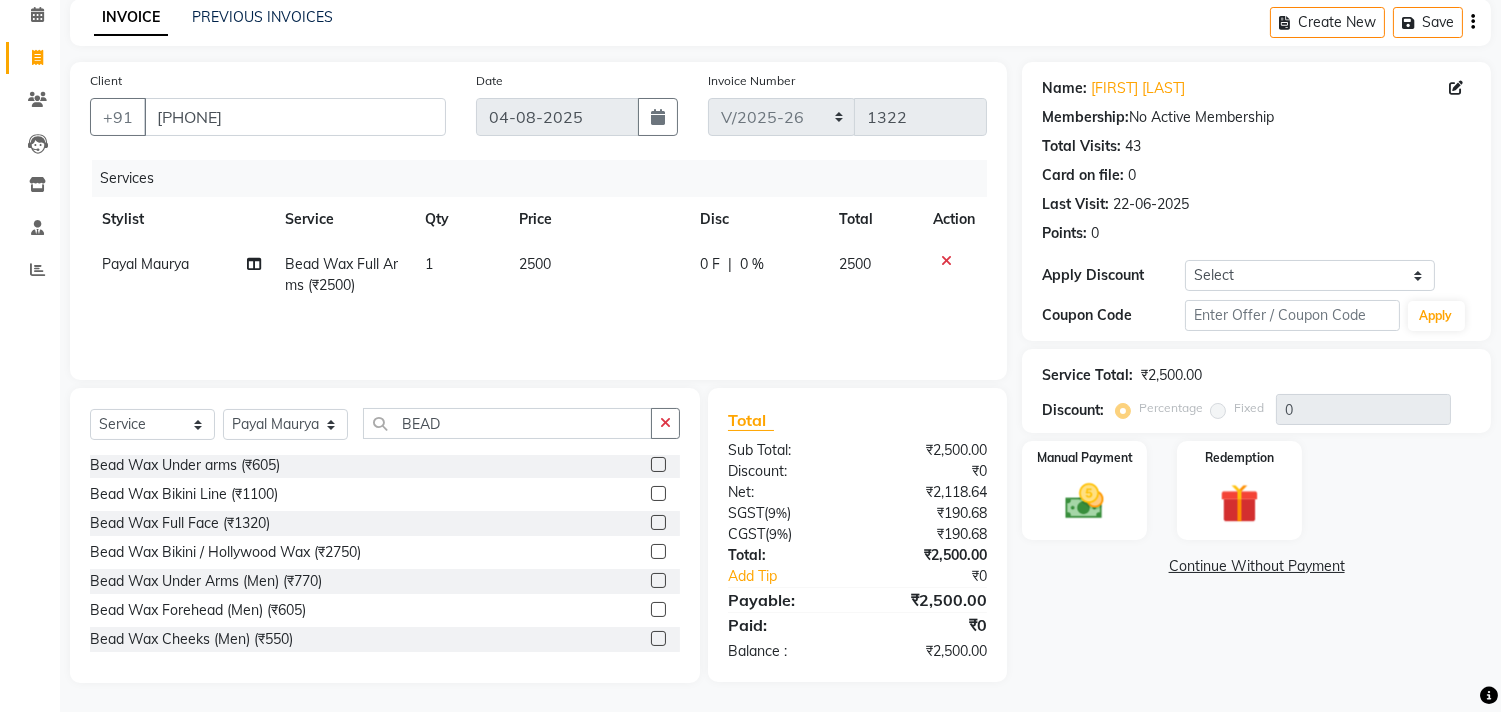 scroll, scrollTop: 181, scrollLeft: 0, axis: vertical 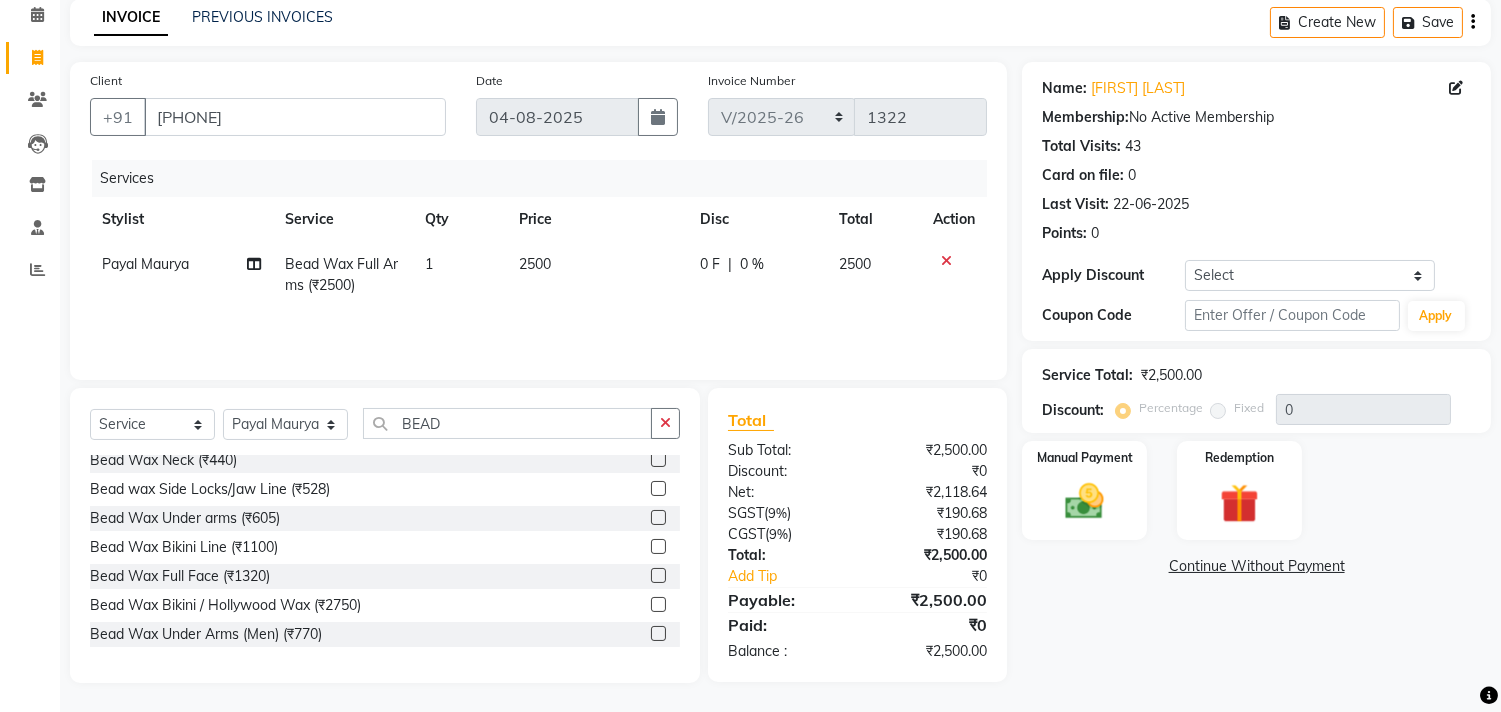 click 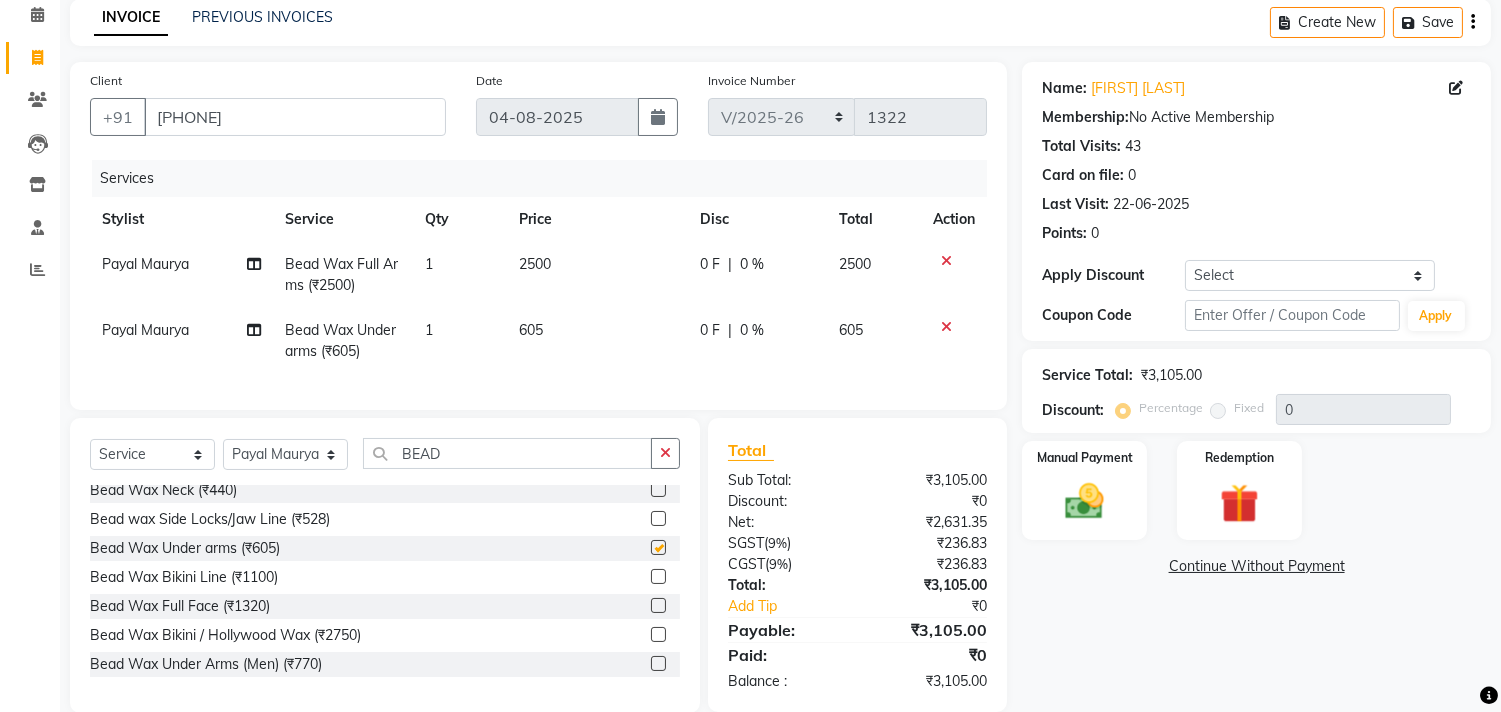 checkbox on "false" 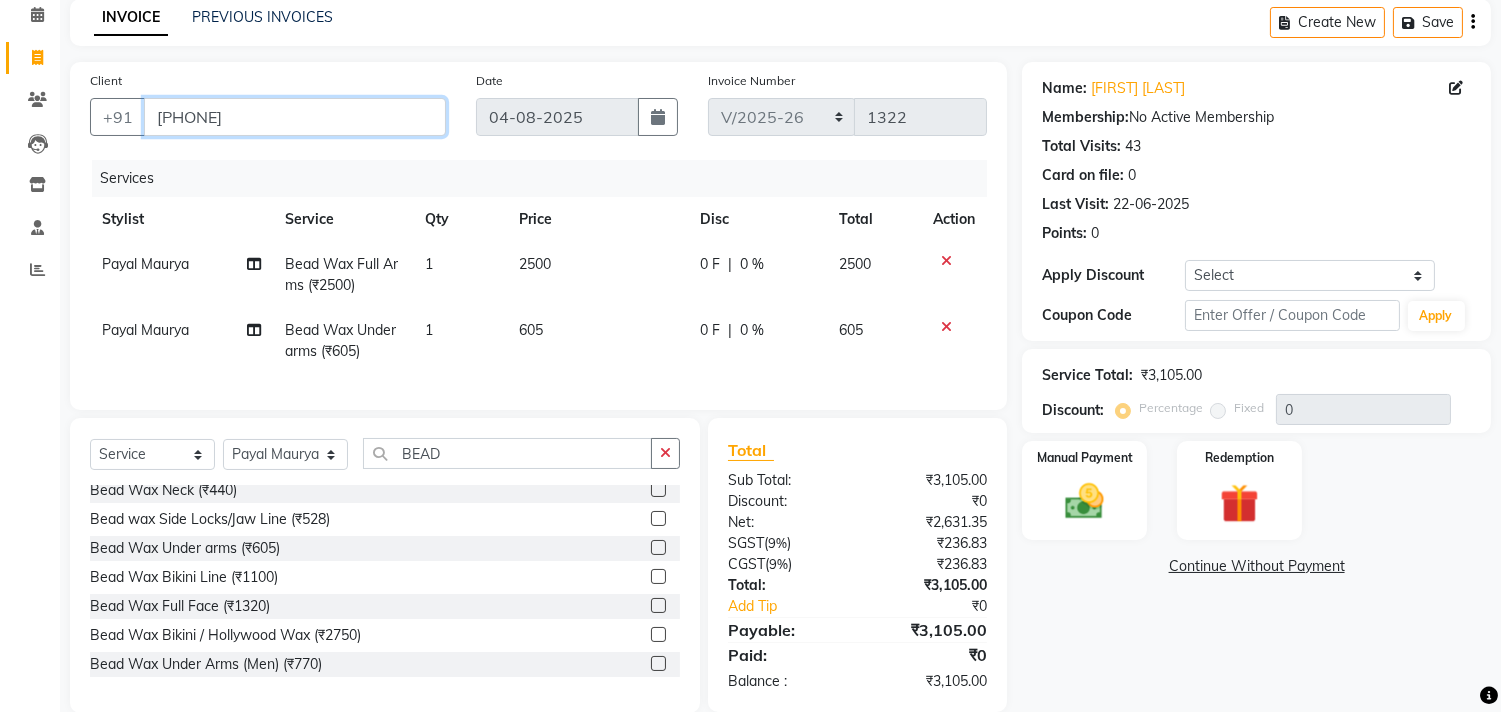 drag, startPoint x: 282, startPoint y: 110, endPoint x: 57, endPoint y: 125, distance: 225.49945 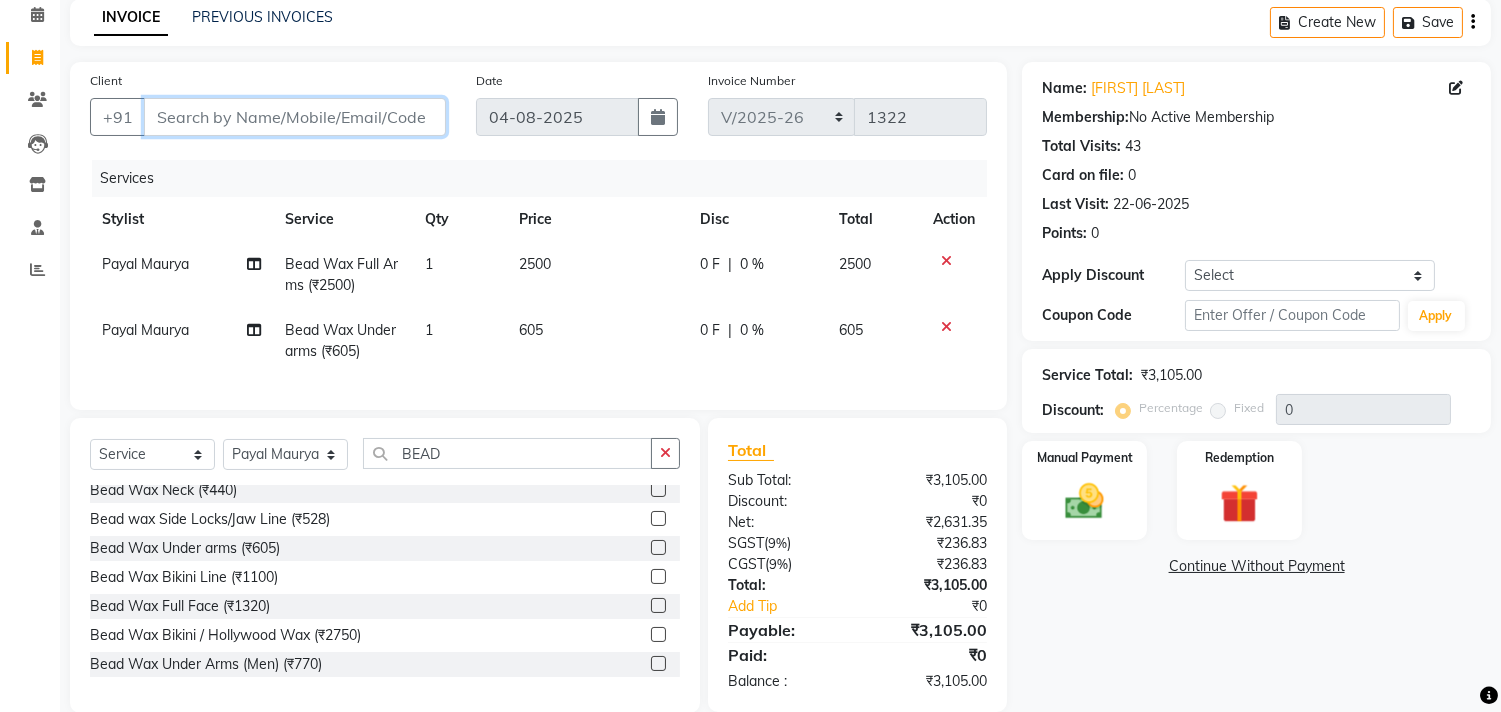 paste on "[PHONE]" 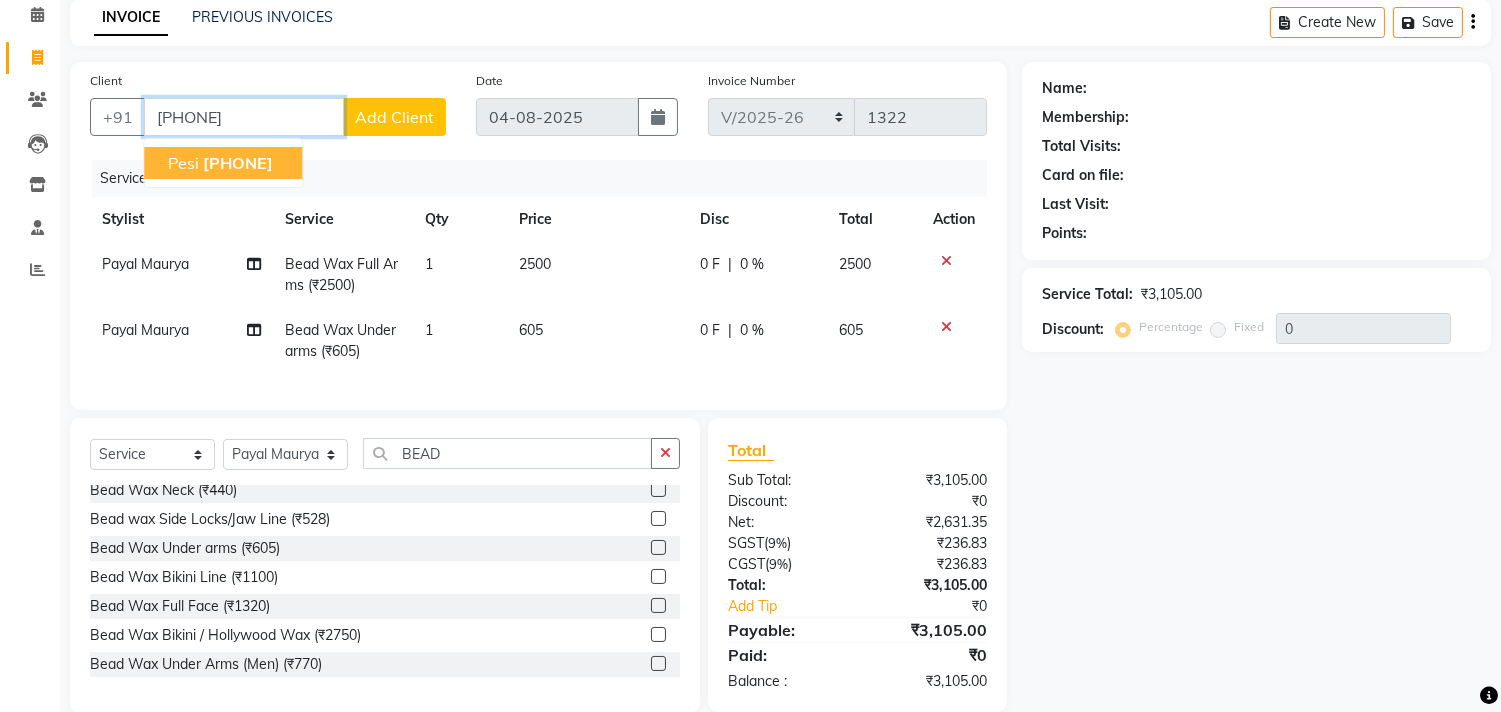 click on "pesi" at bounding box center (183, 163) 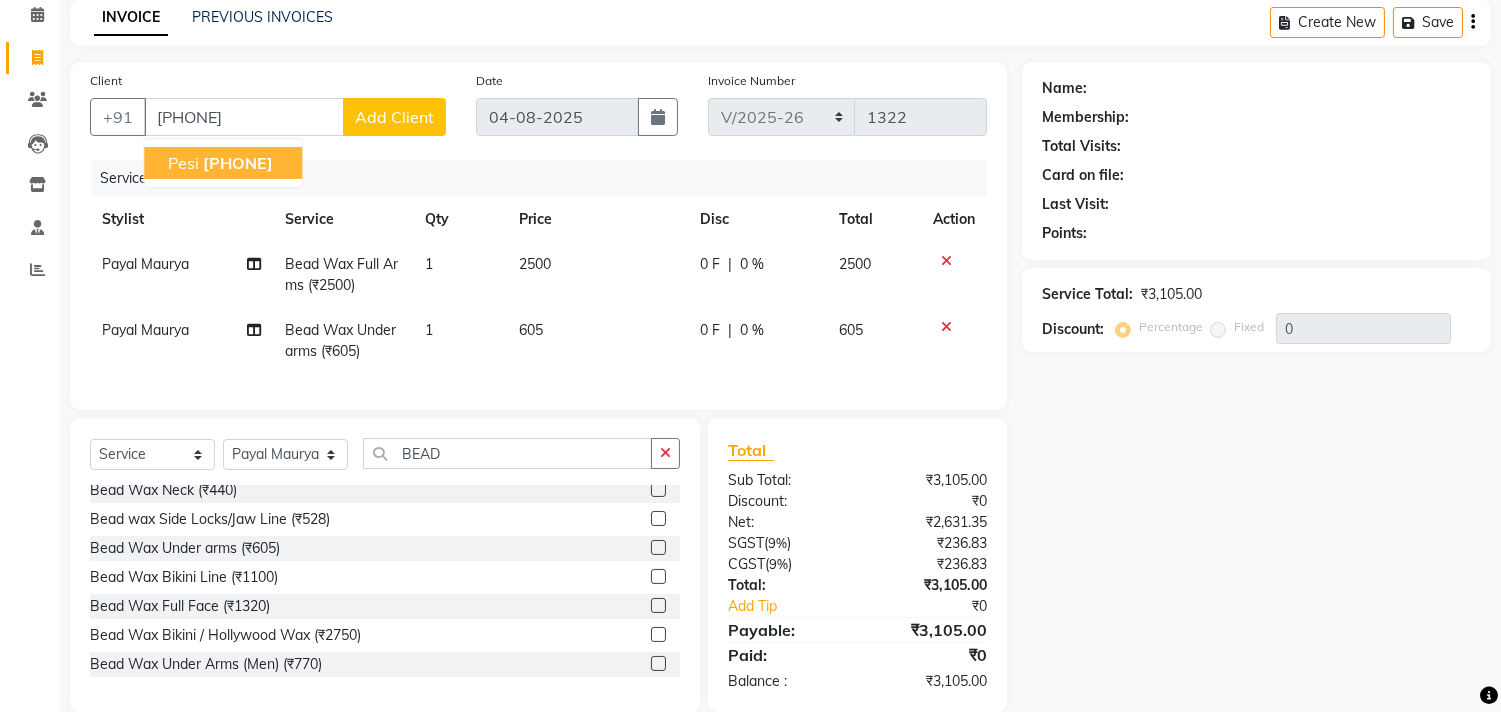 select on "1: Object" 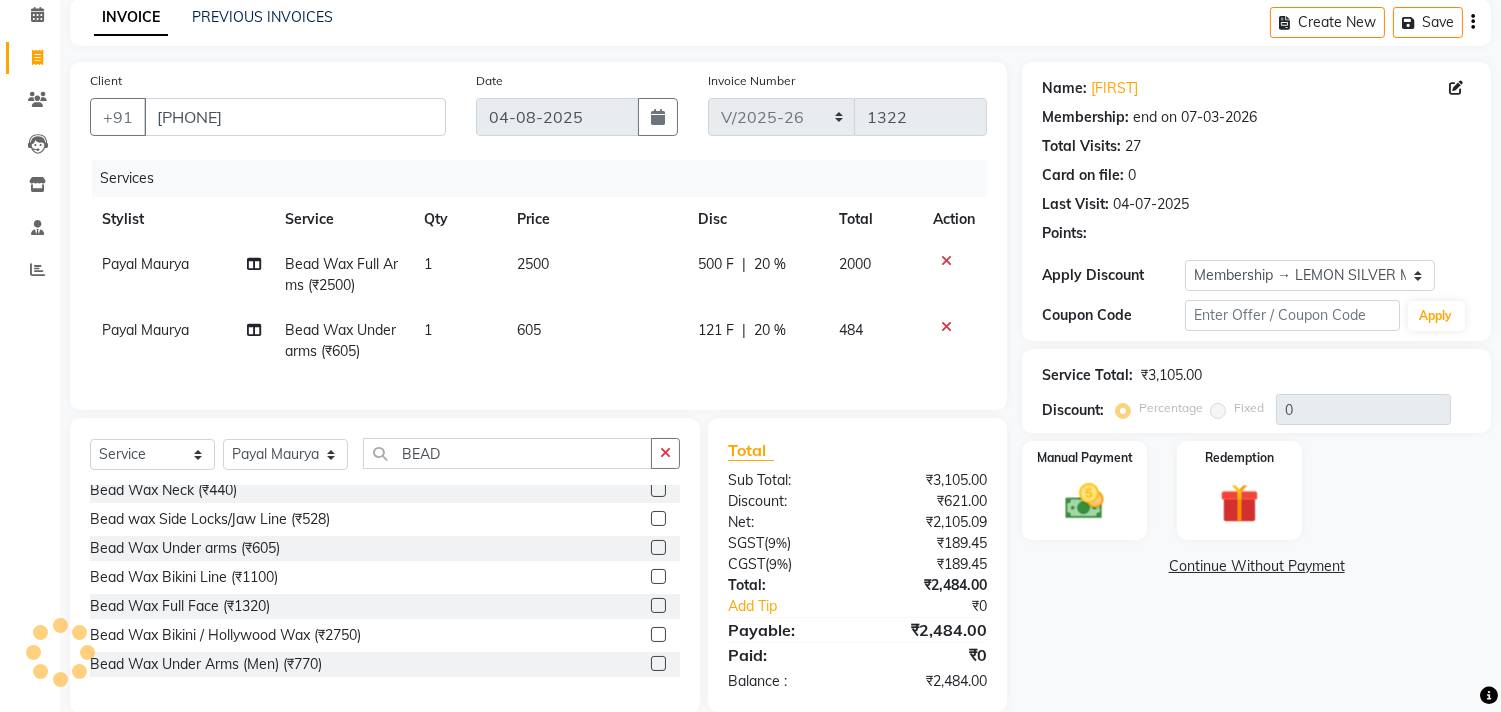 type on "20" 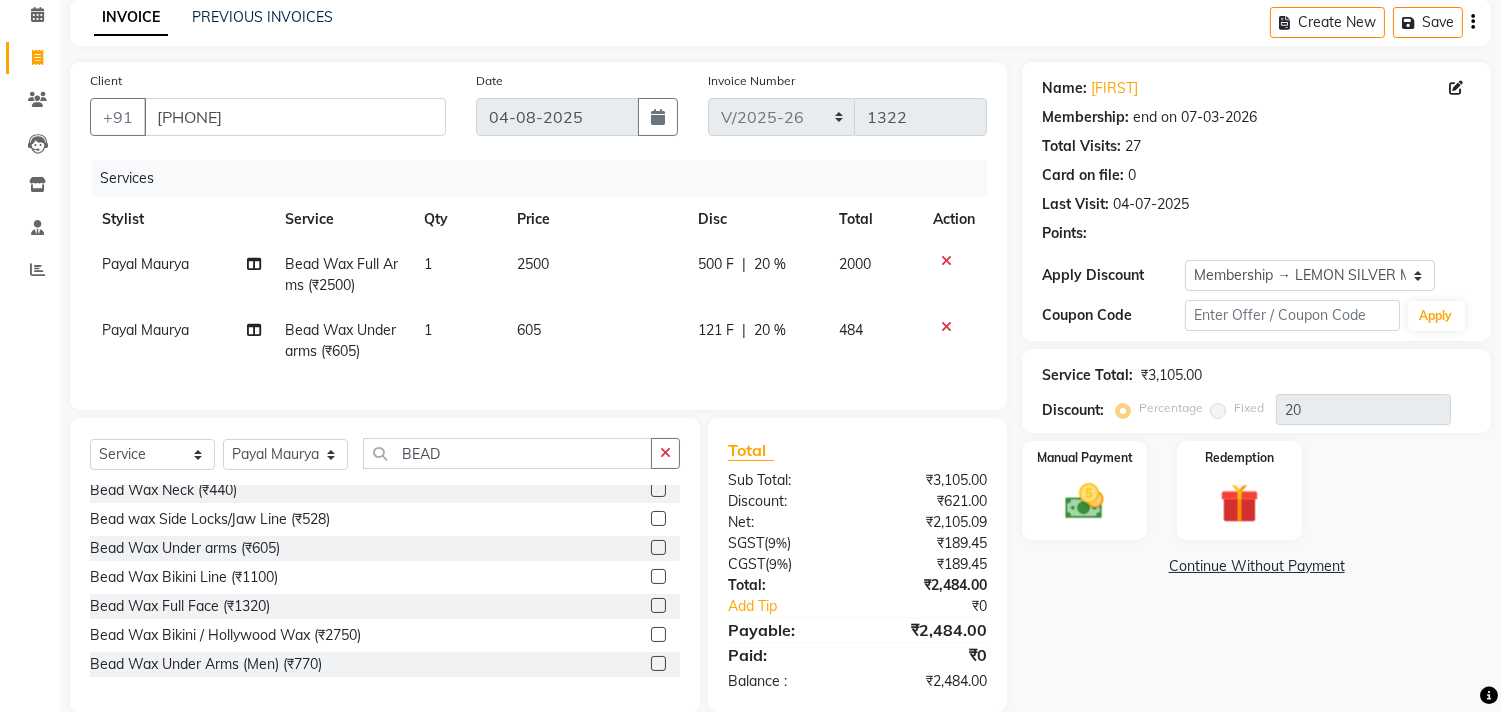 scroll, scrollTop: 135, scrollLeft: 0, axis: vertical 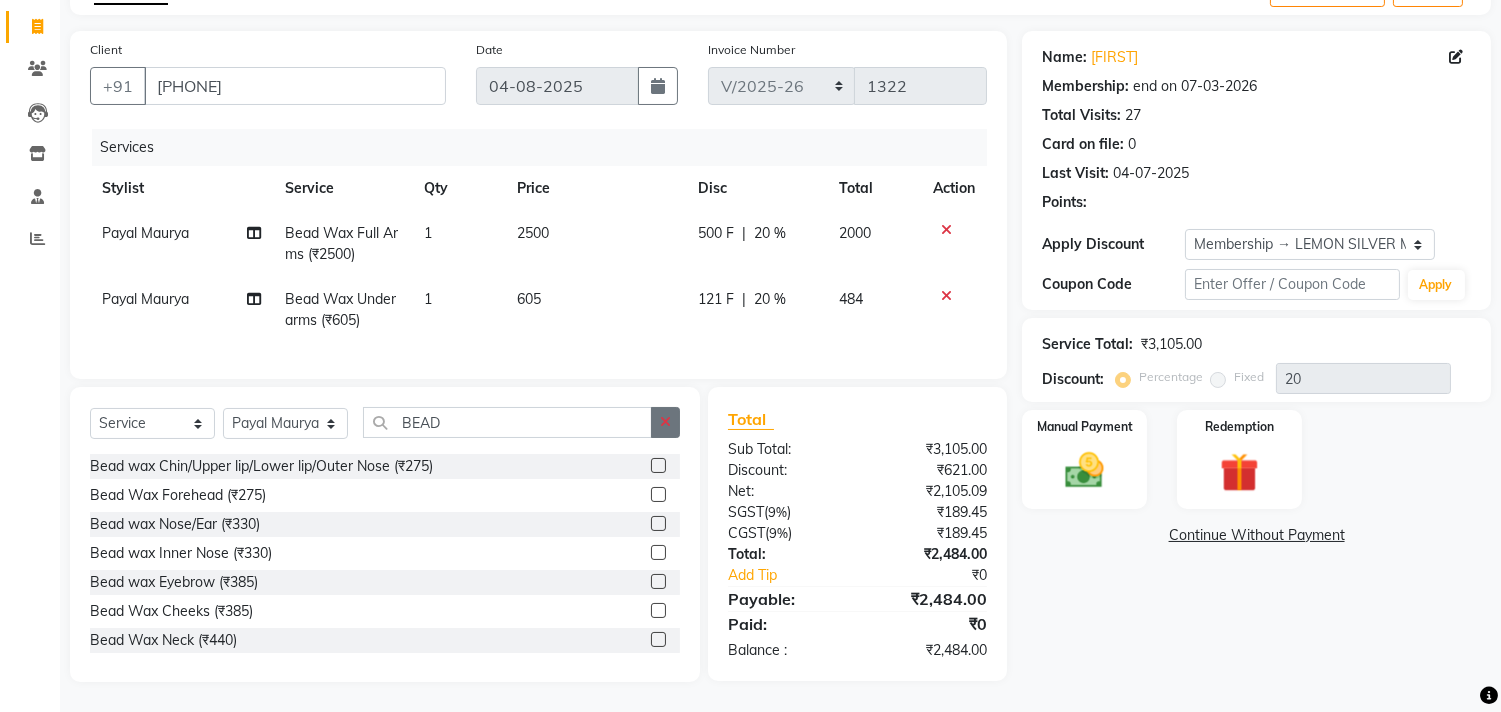 click 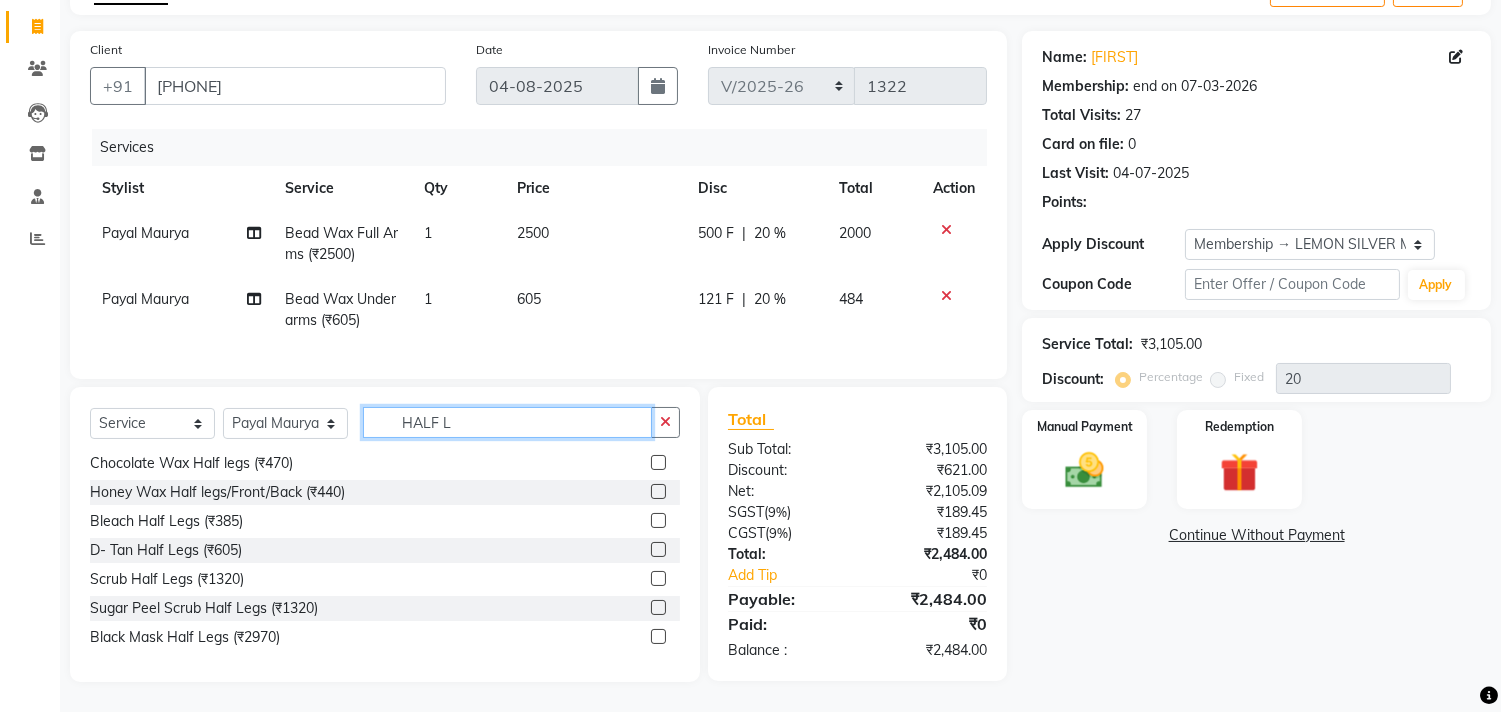 scroll, scrollTop: 0, scrollLeft: 0, axis: both 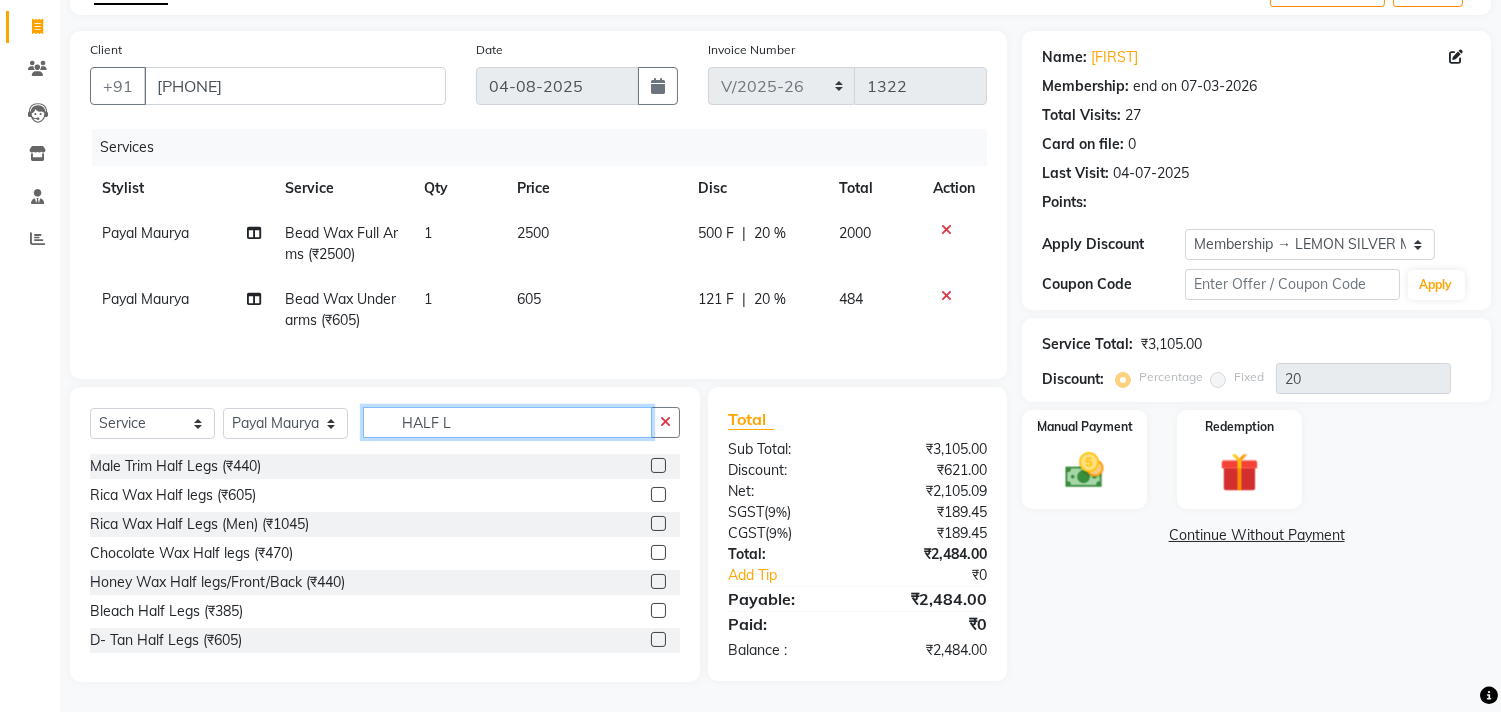 type on "HALF L" 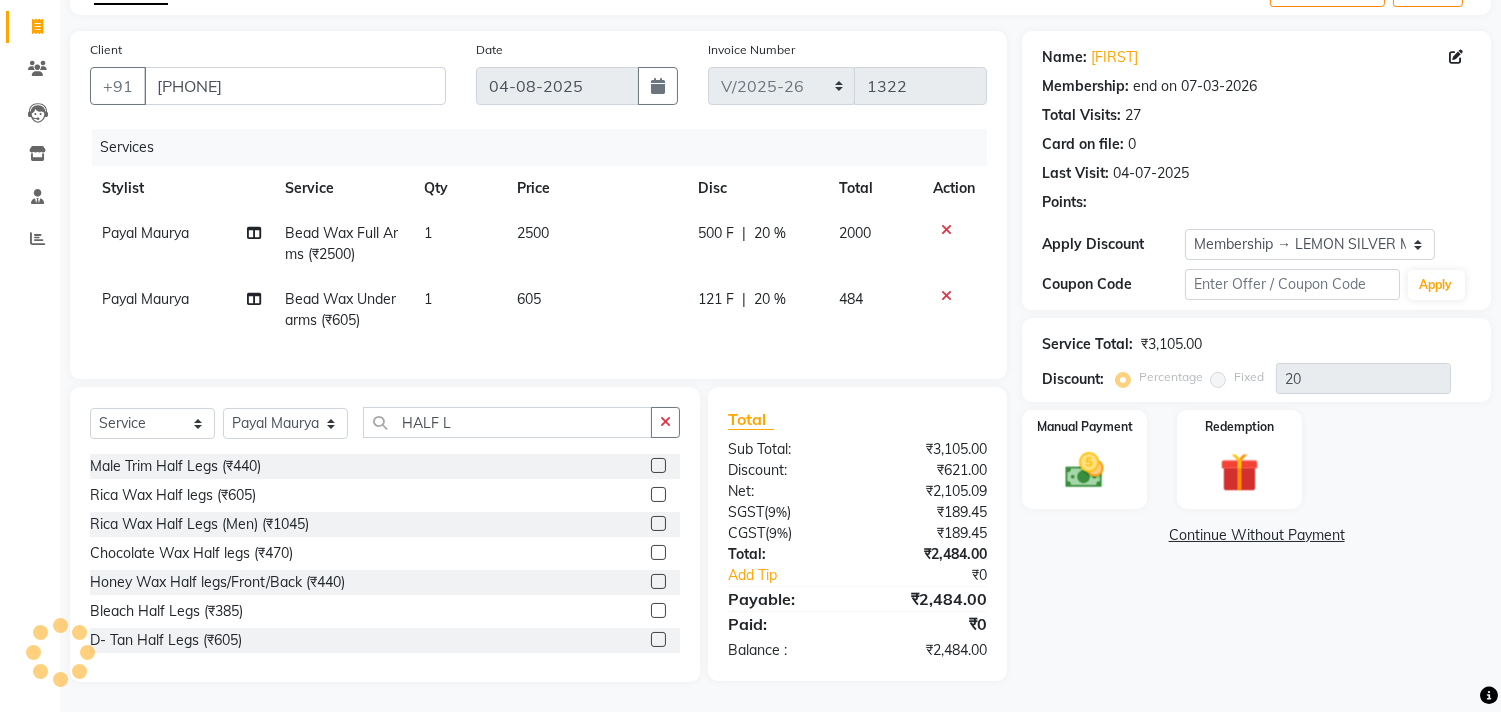 click 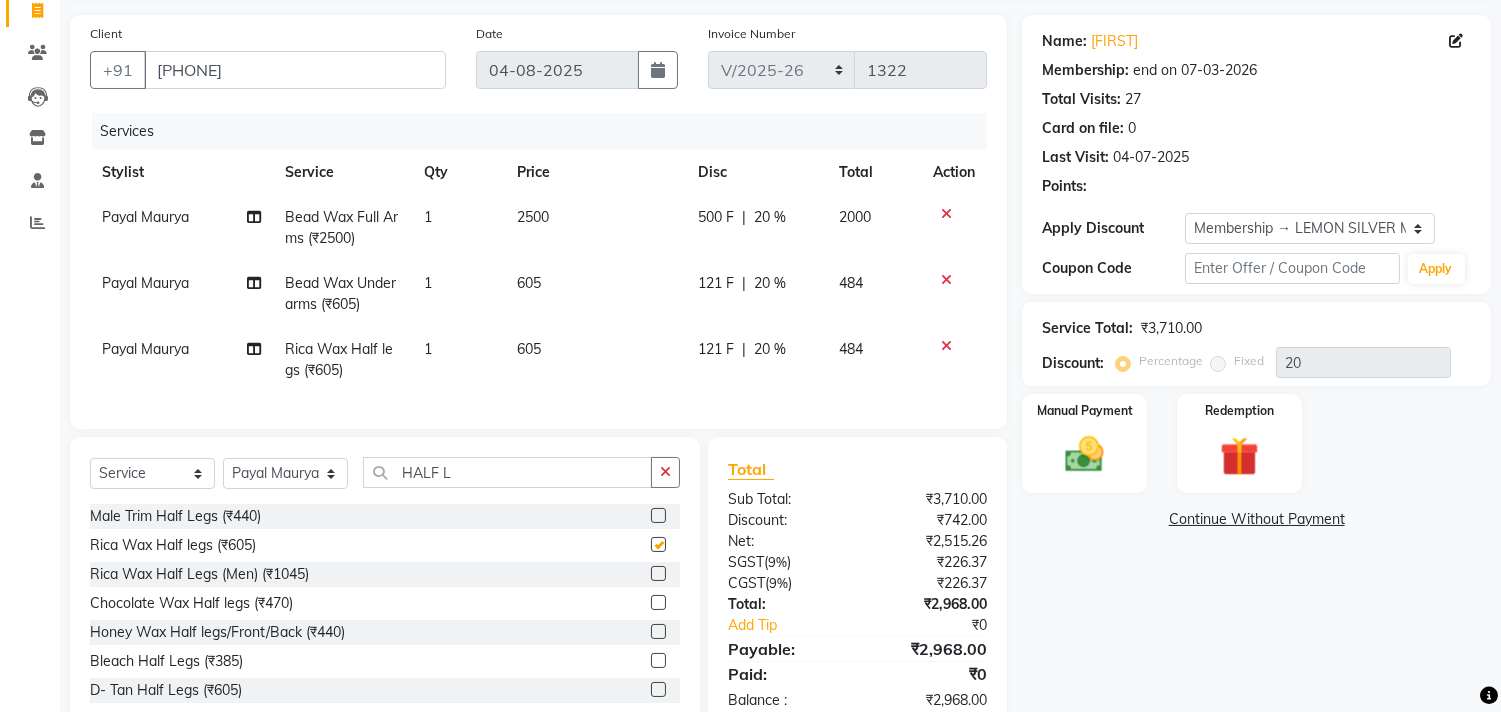 checkbox on "false" 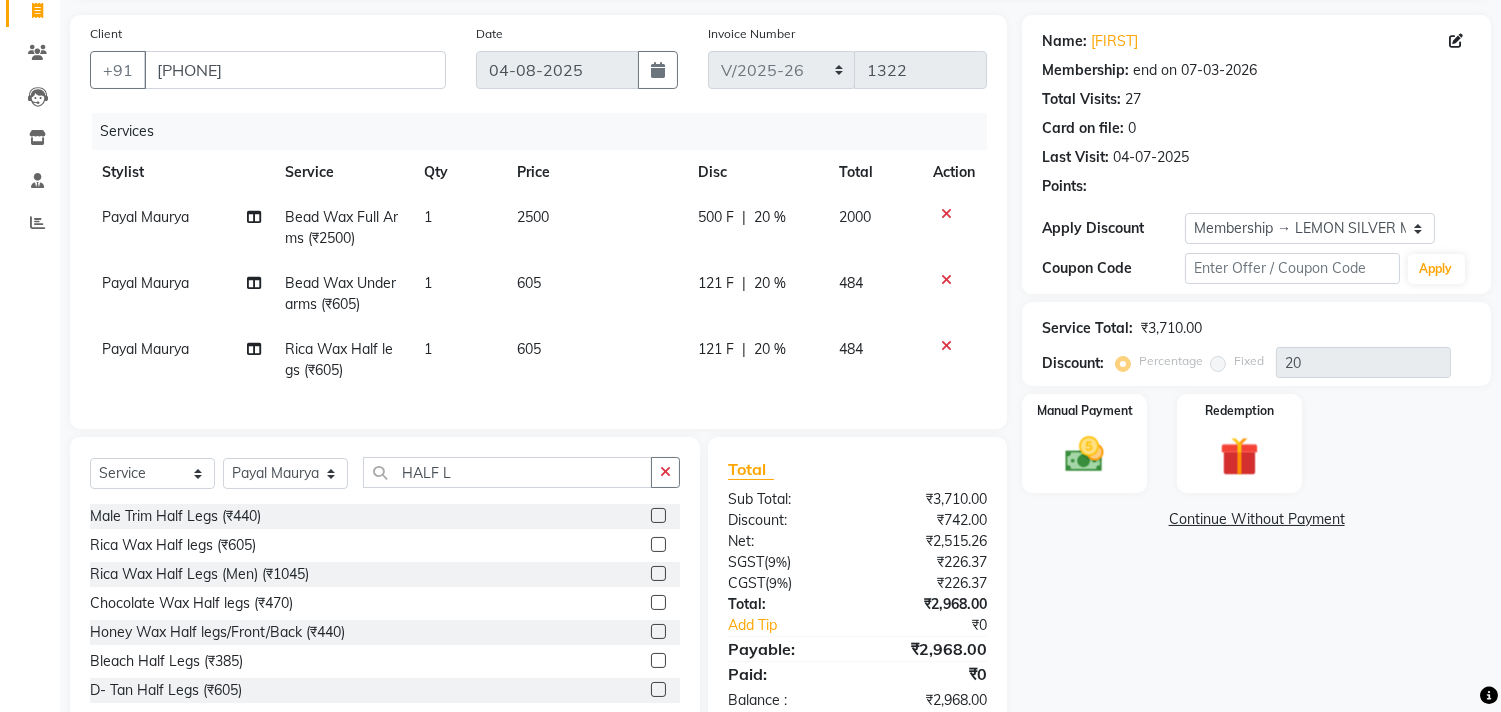 click on "1" 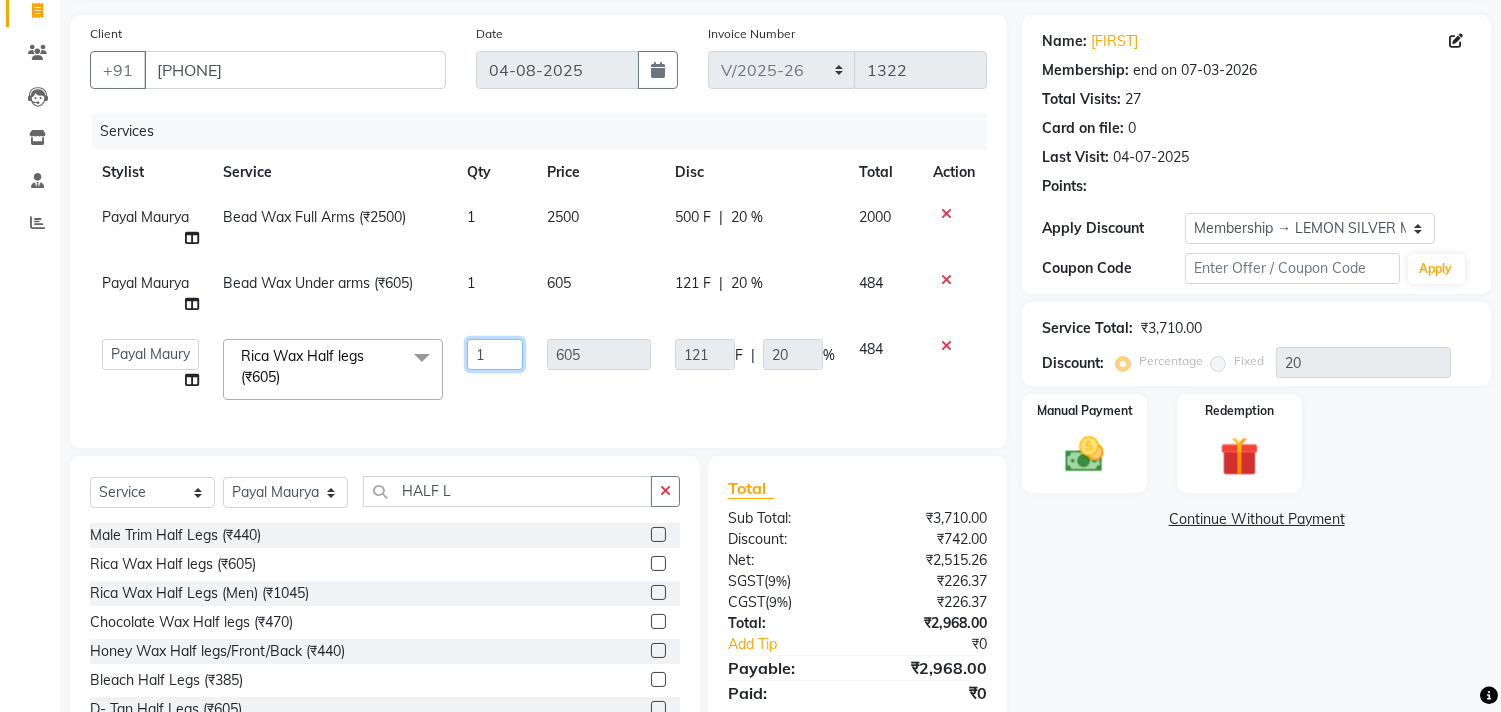 drag, startPoint x: 492, startPoint y: 354, endPoint x: 471, endPoint y: 356, distance: 21.095022 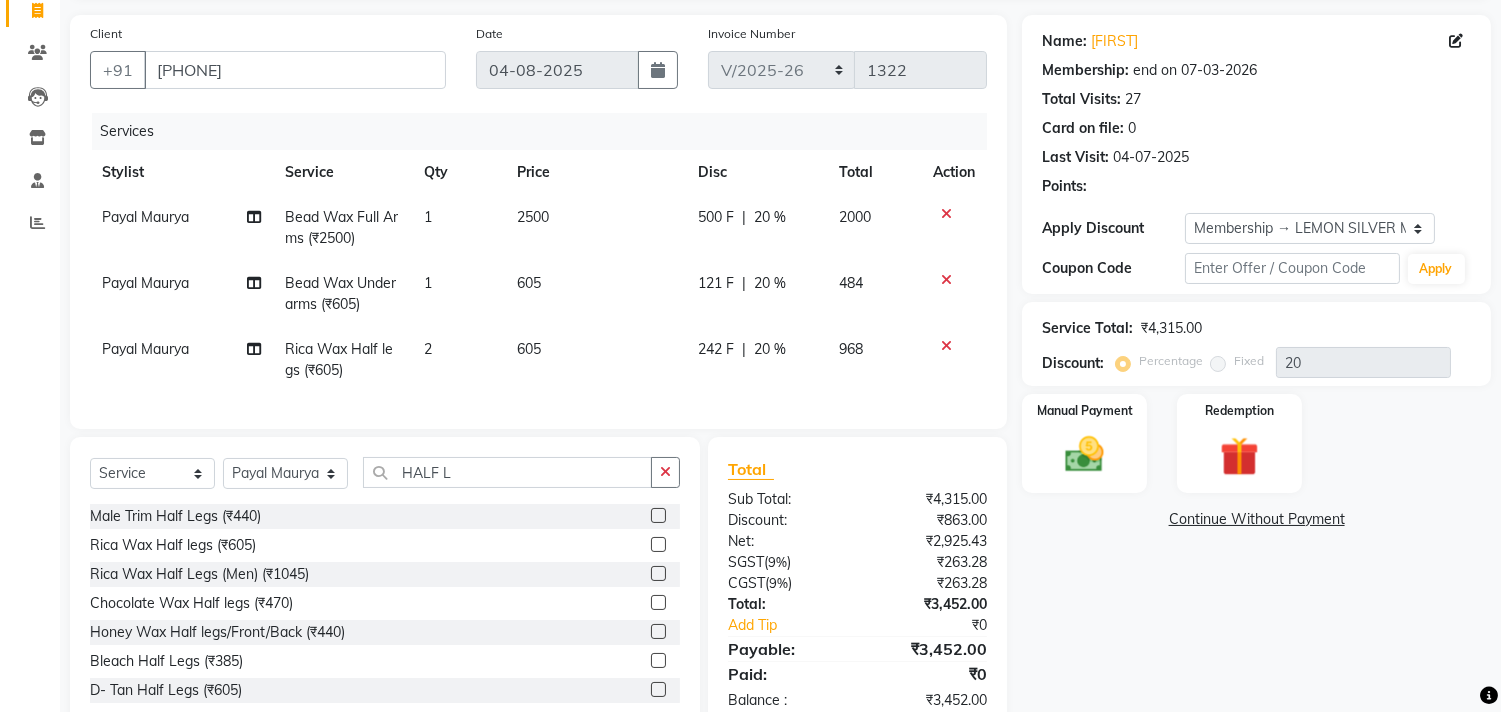 click on "Services Stylist Service Qty Price Disc Total Action [FIRST] [LAST] Bead Wax Full Arms (₹2500) 1 2500 500 F | 20 % 2000 [FIRST] [LAST] Bead Wax Under arms (₹605) 1 605 121 F | 20 % 484 [FIRST] [LAST] Rica Wax Half legs (₹605) 2 605 242 F | 20 % 968" 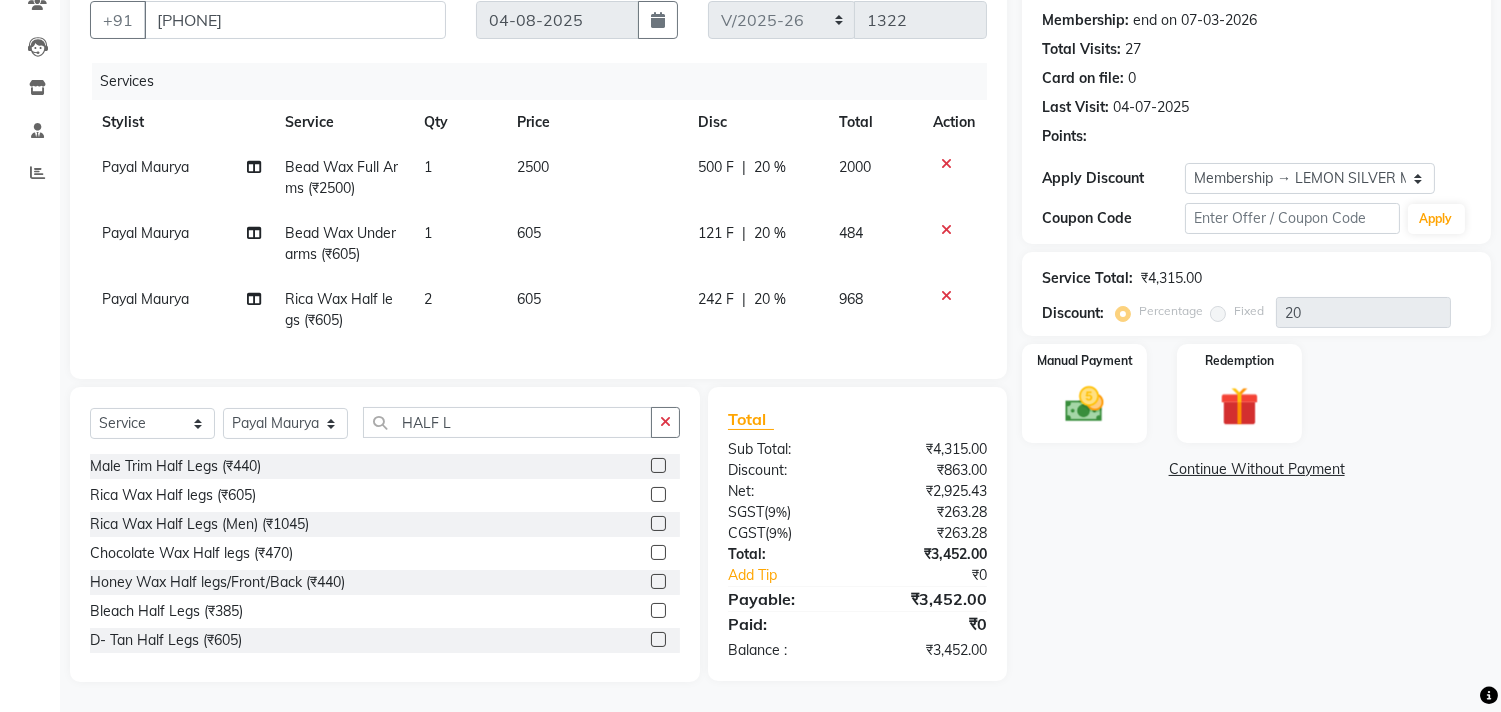 click 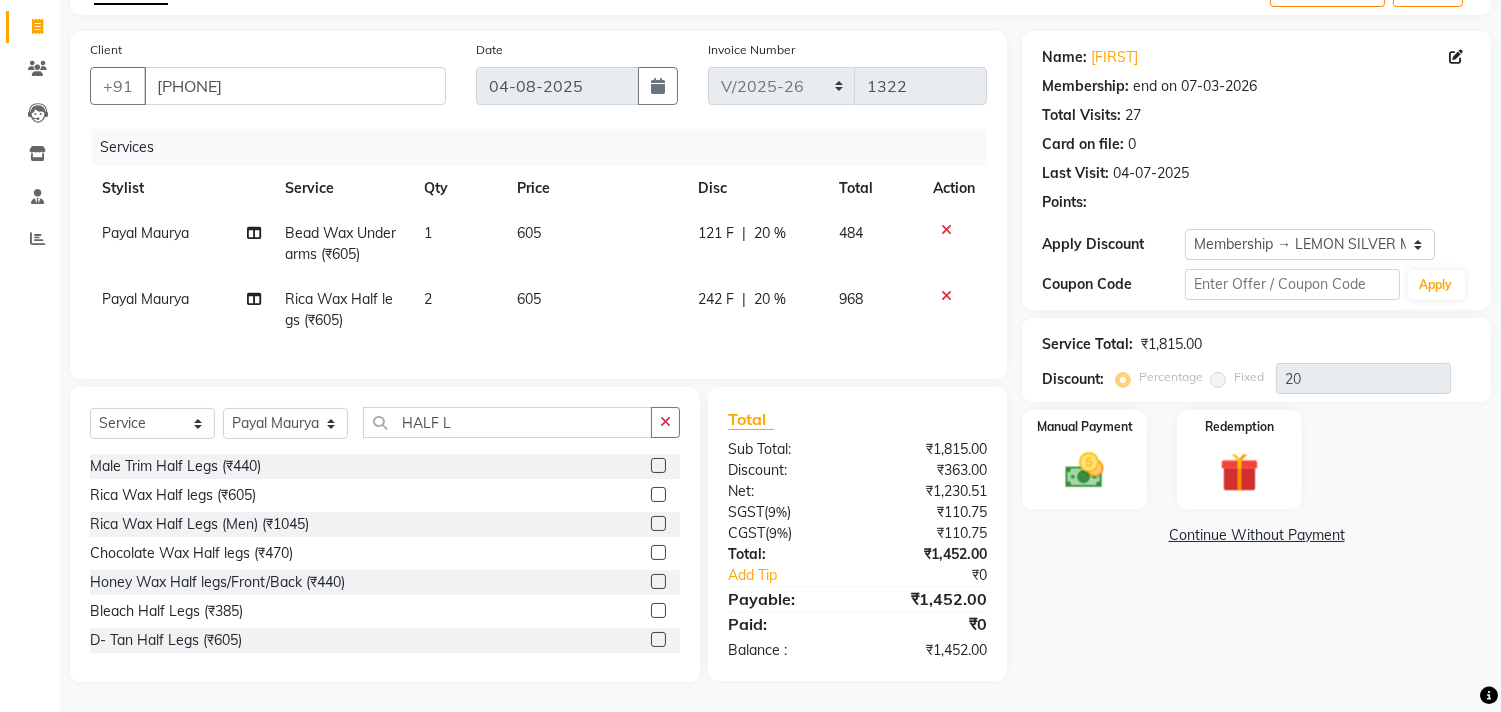scroll, scrollTop: 135, scrollLeft: 0, axis: vertical 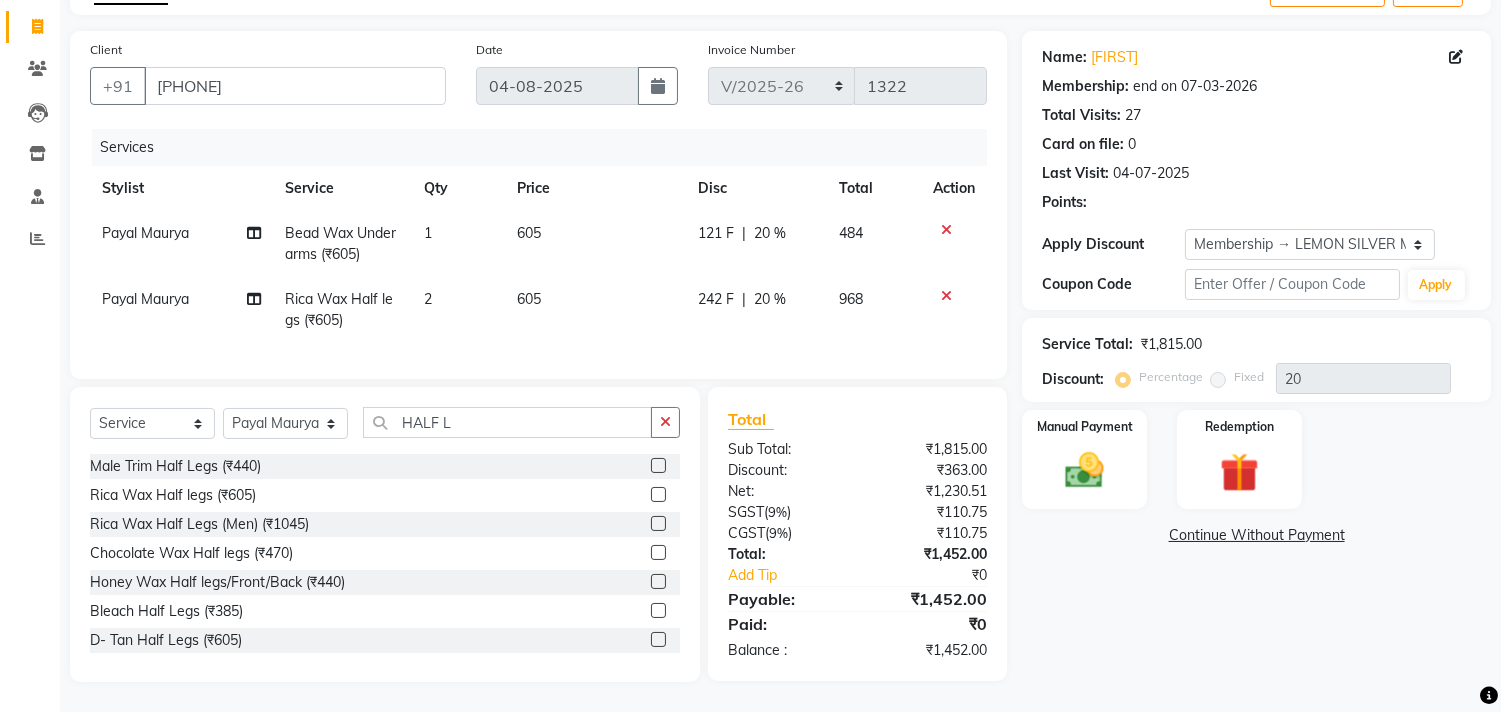 click 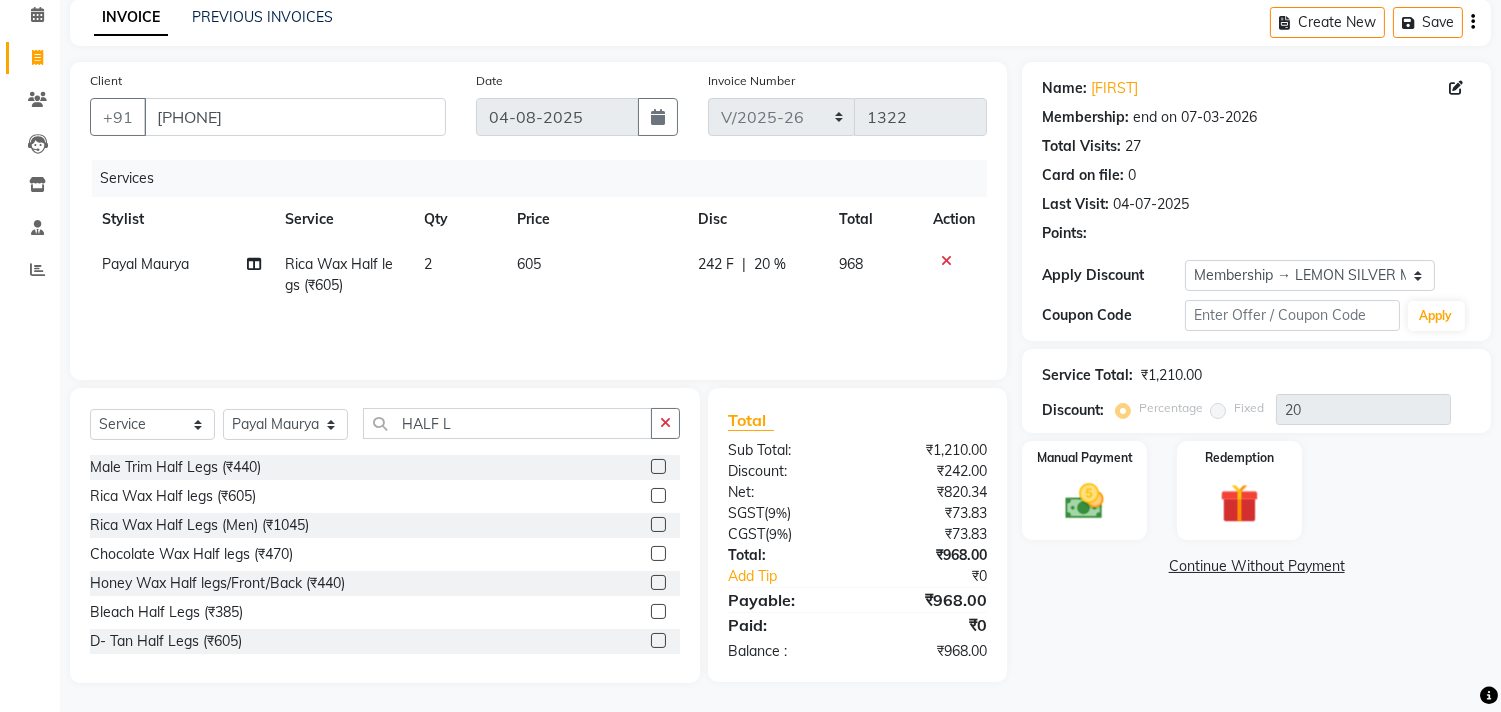 click 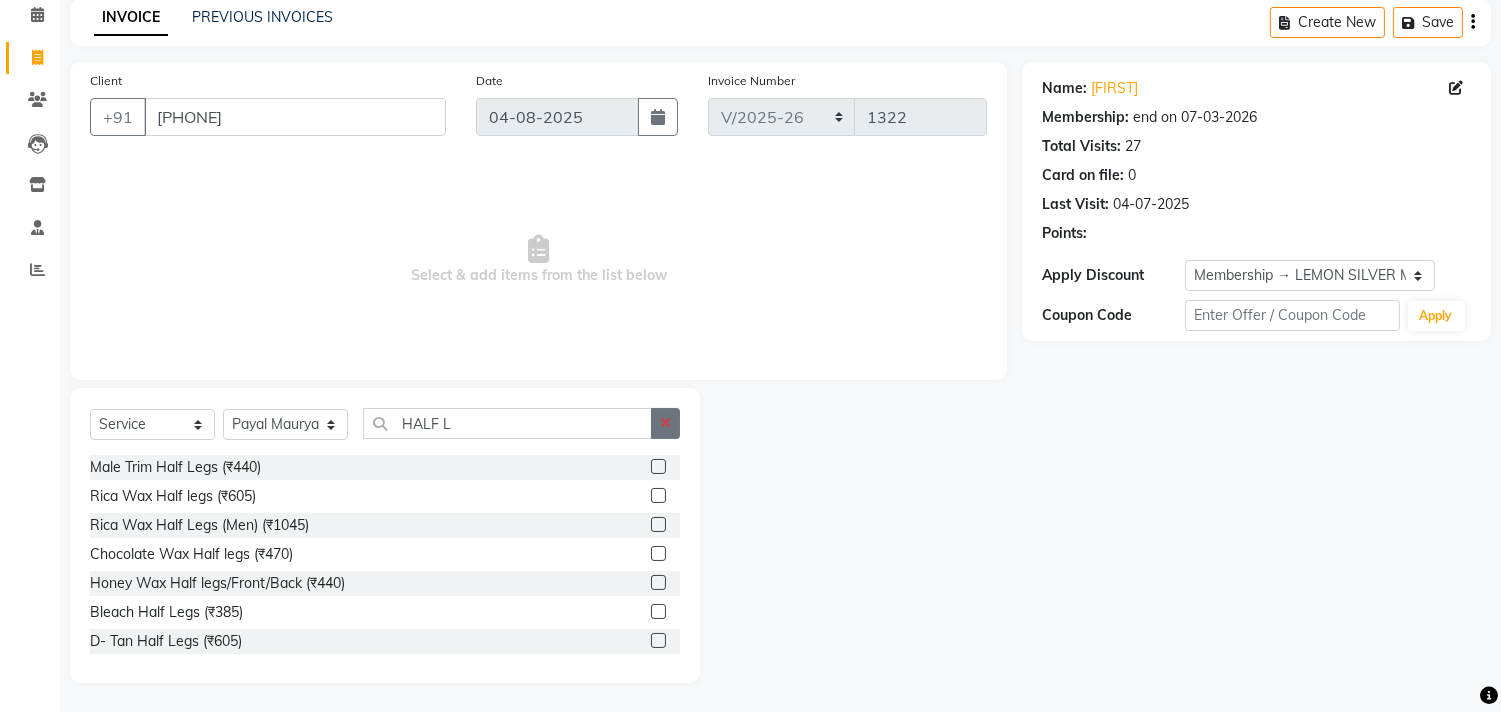 click 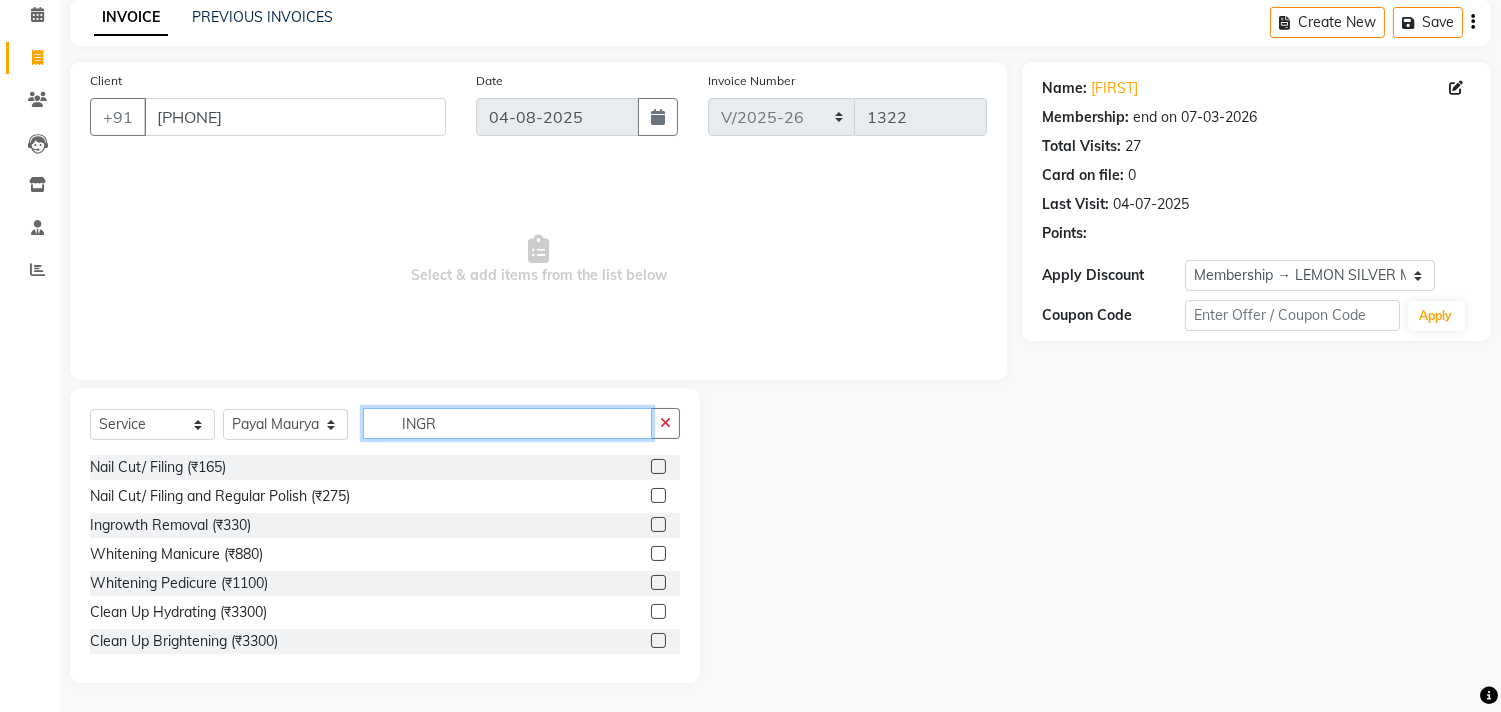 scroll, scrollTop: 0, scrollLeft: 0, axis: both 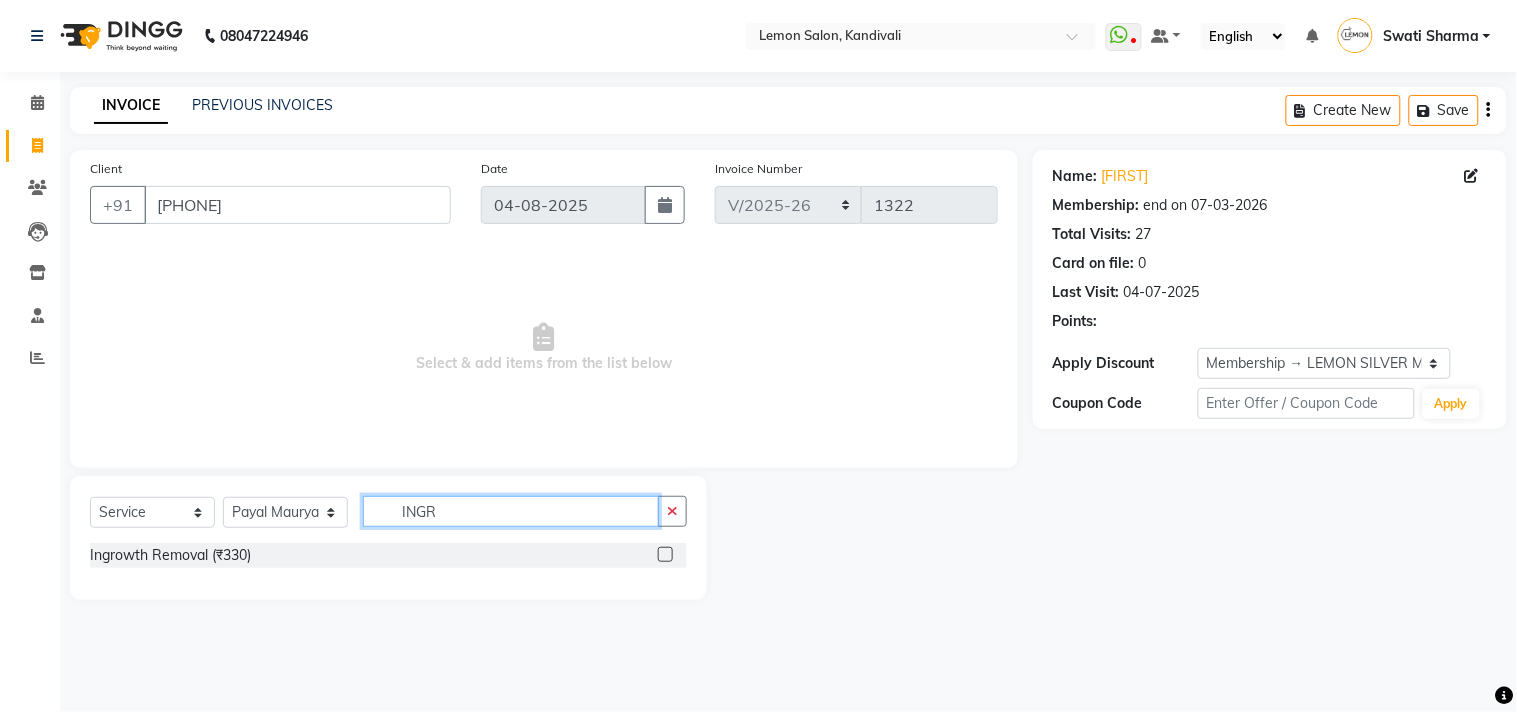 type on "INGR" 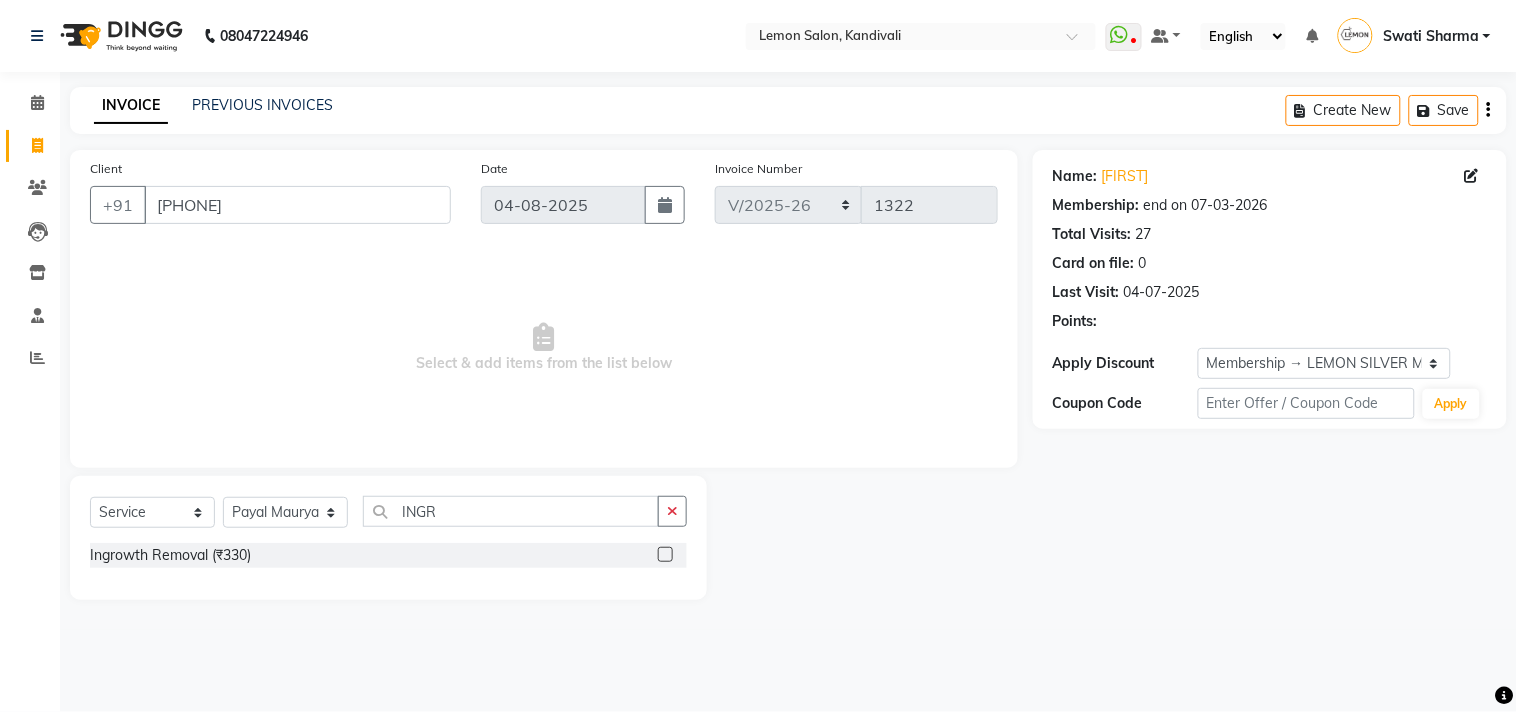 click 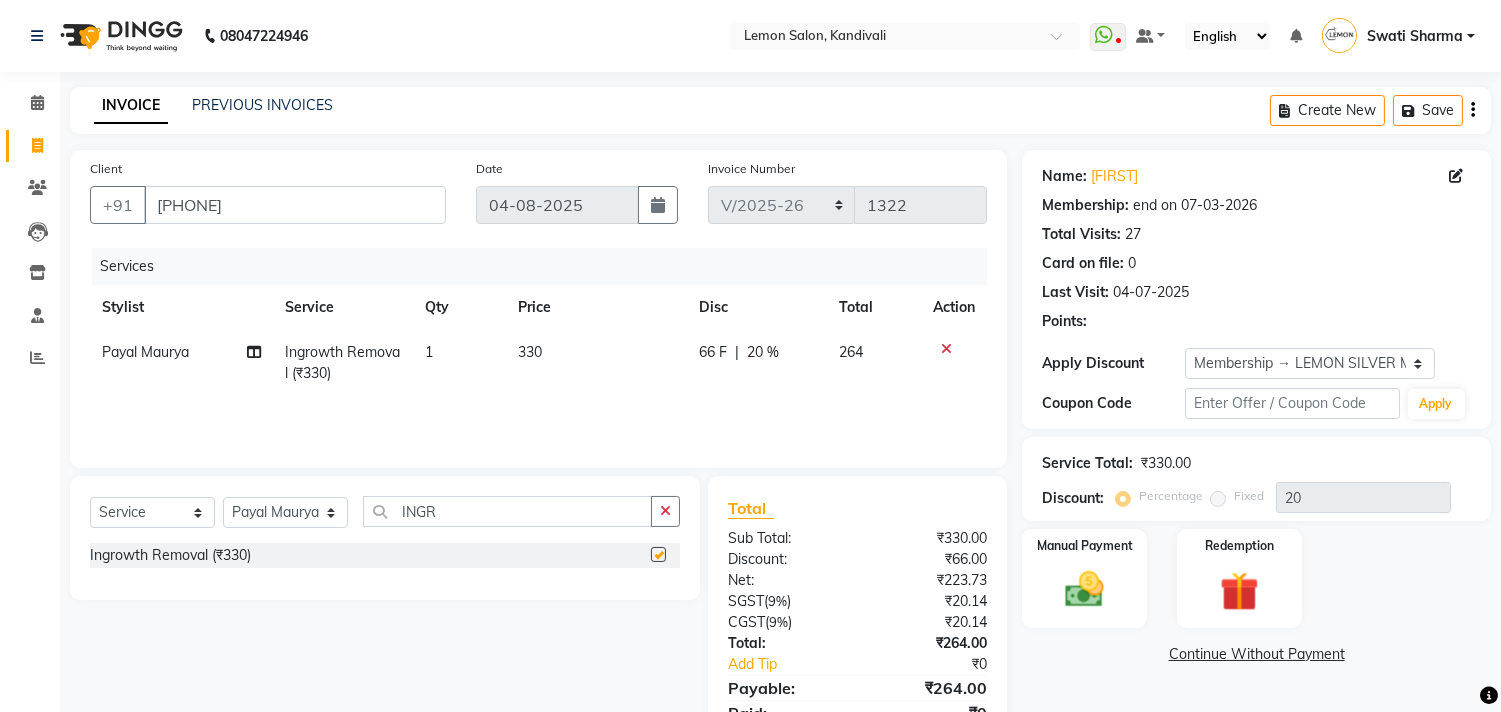 checkbox on "false" 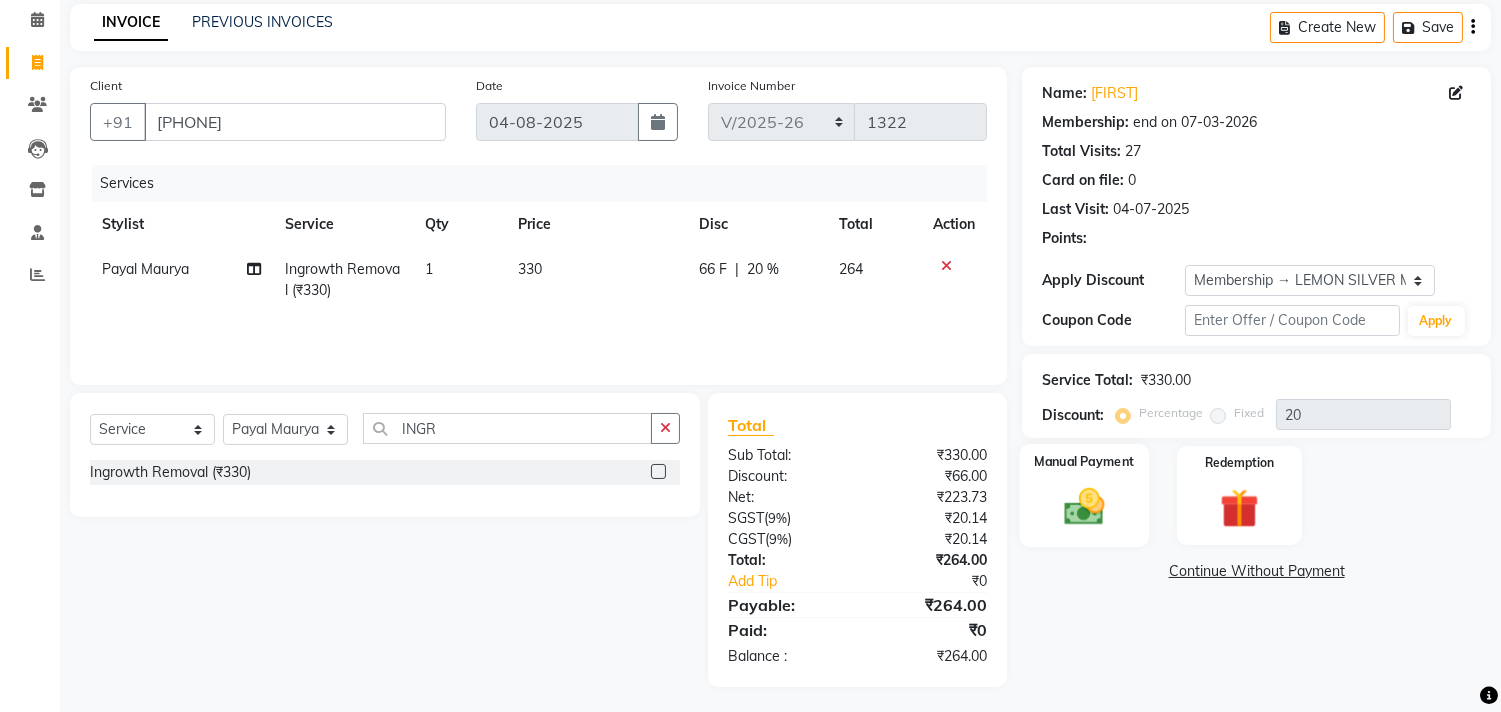 scroll, scrollTop: 87, scrollLeft: 0, axis: vertical 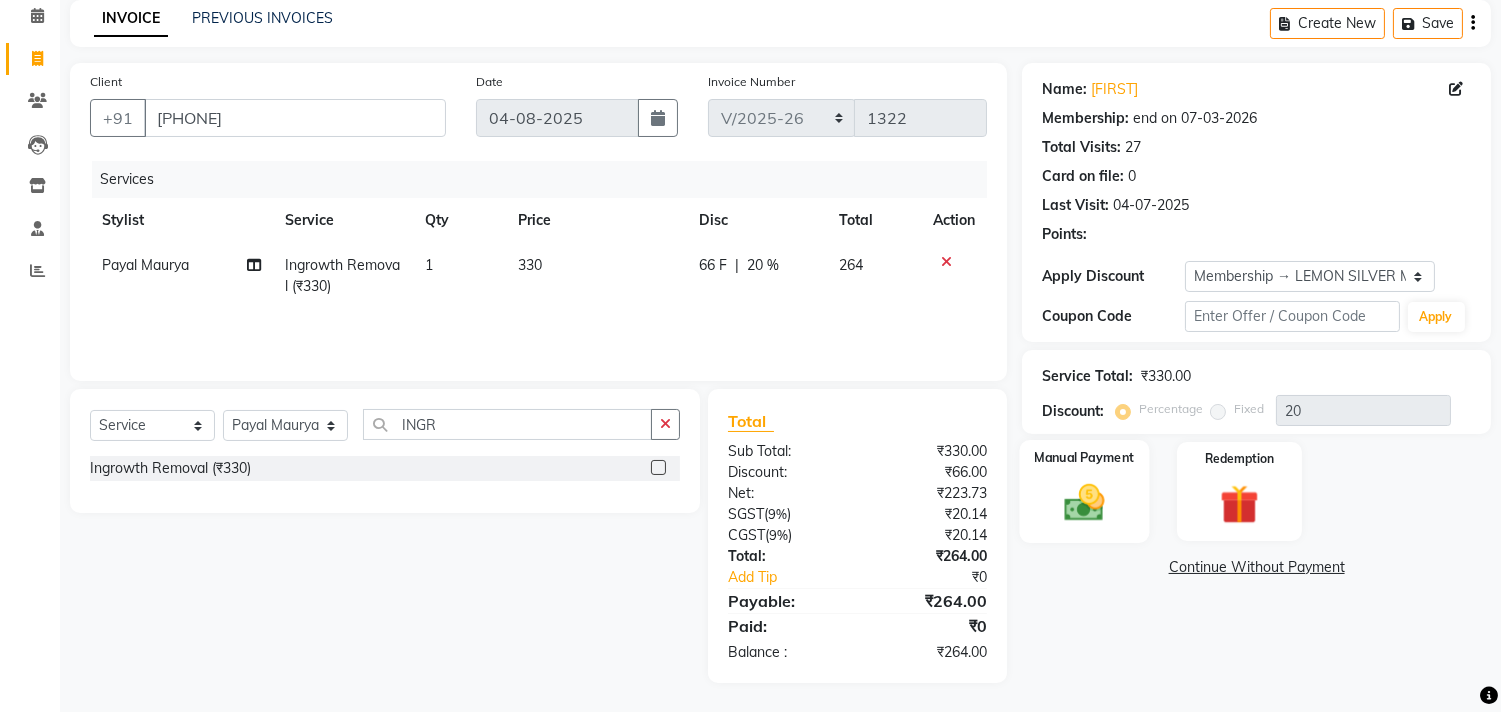 click on "Manual Payment" 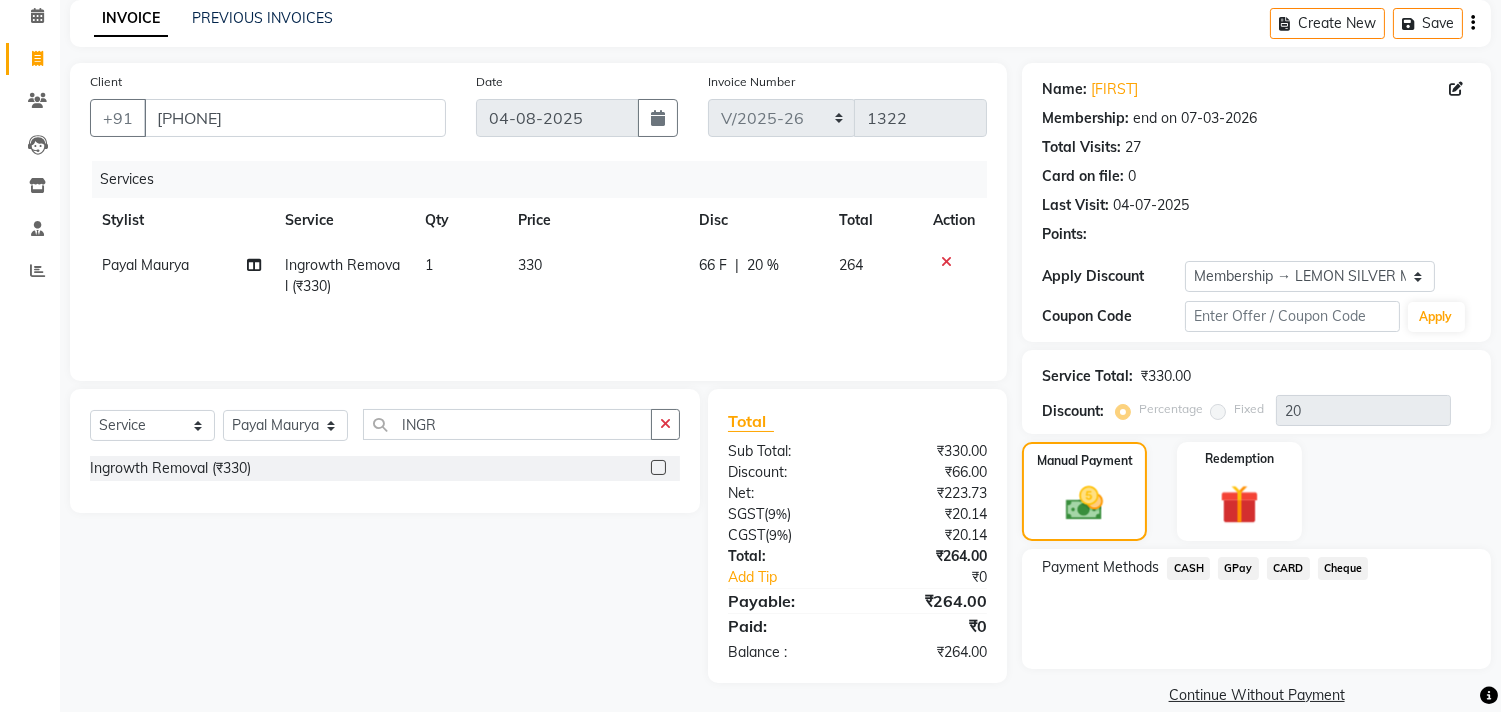 click on "GPay" 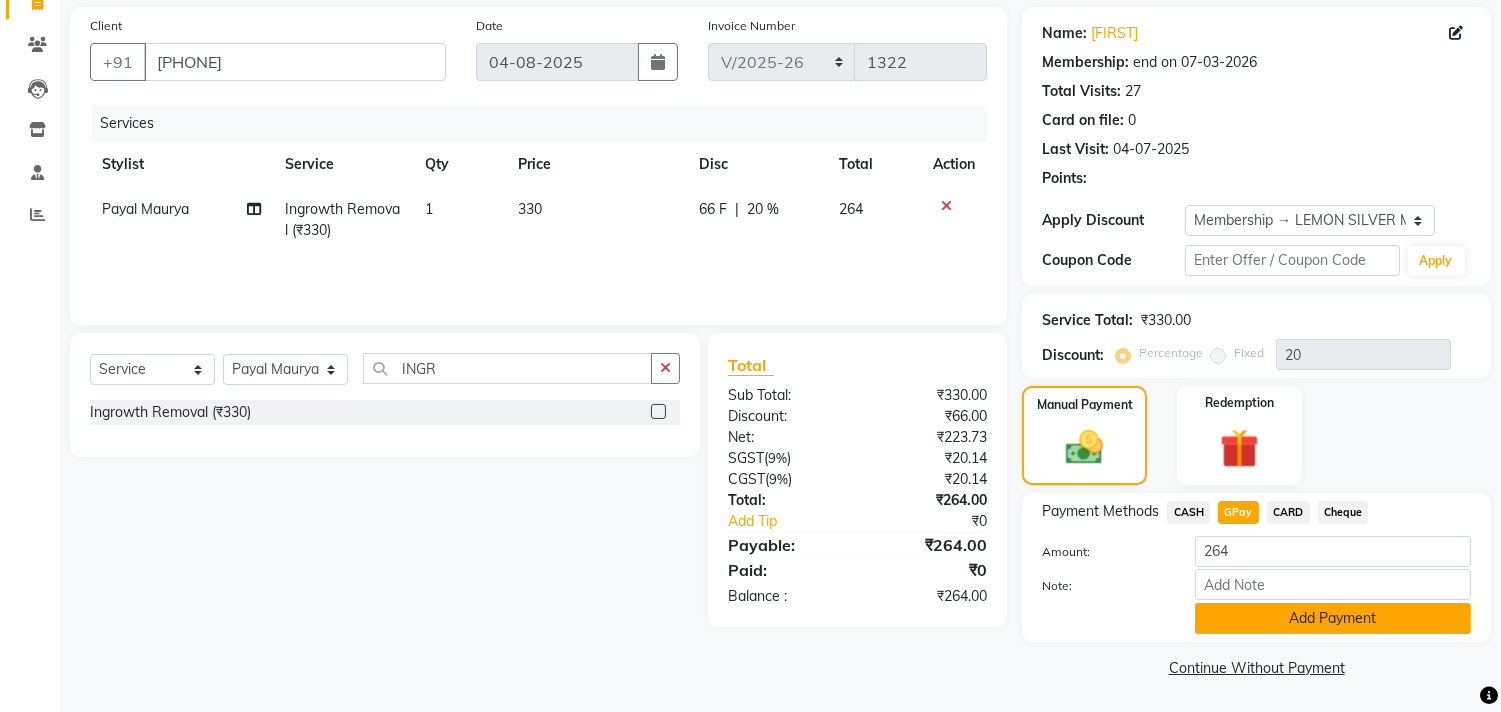 click on "Add Payment" 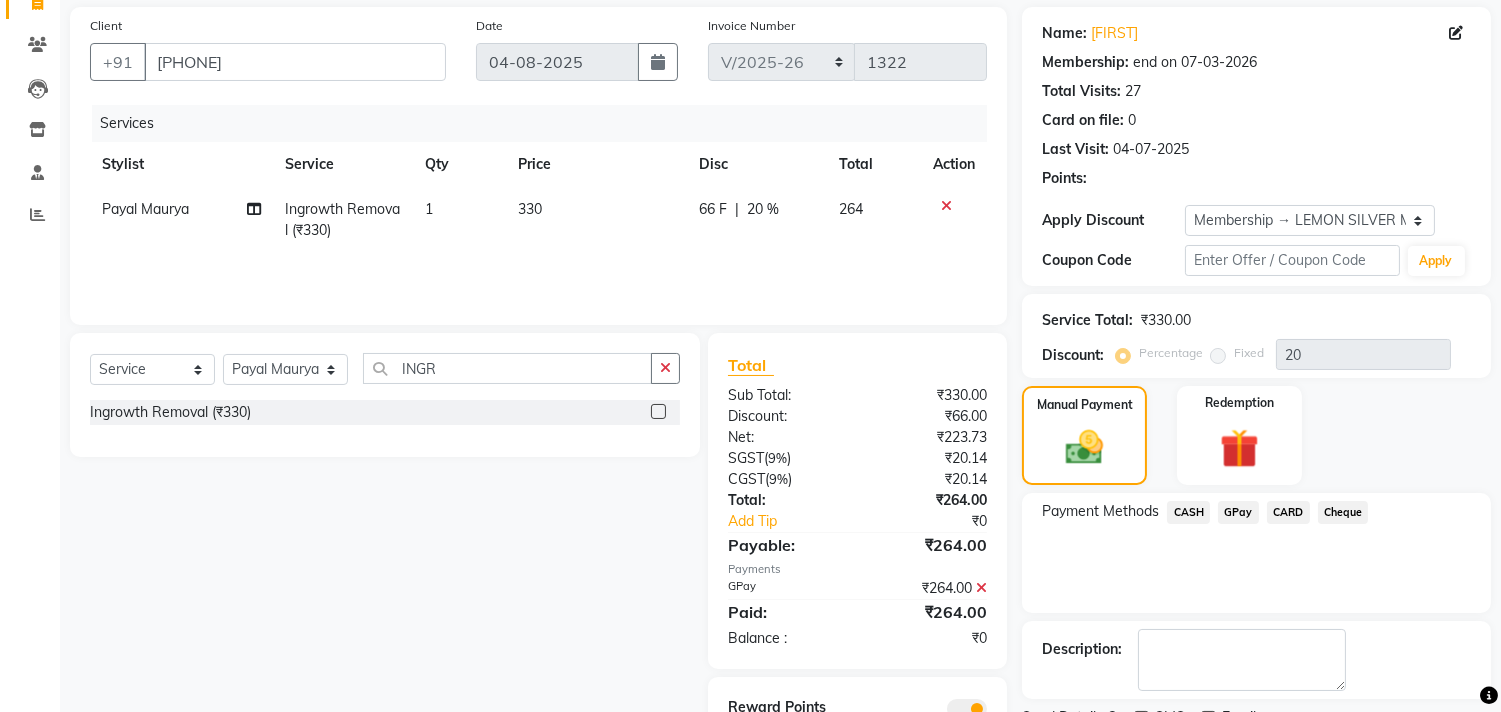 scroll, scrollTop: 228, scrollLeft: 0, axis: vertical 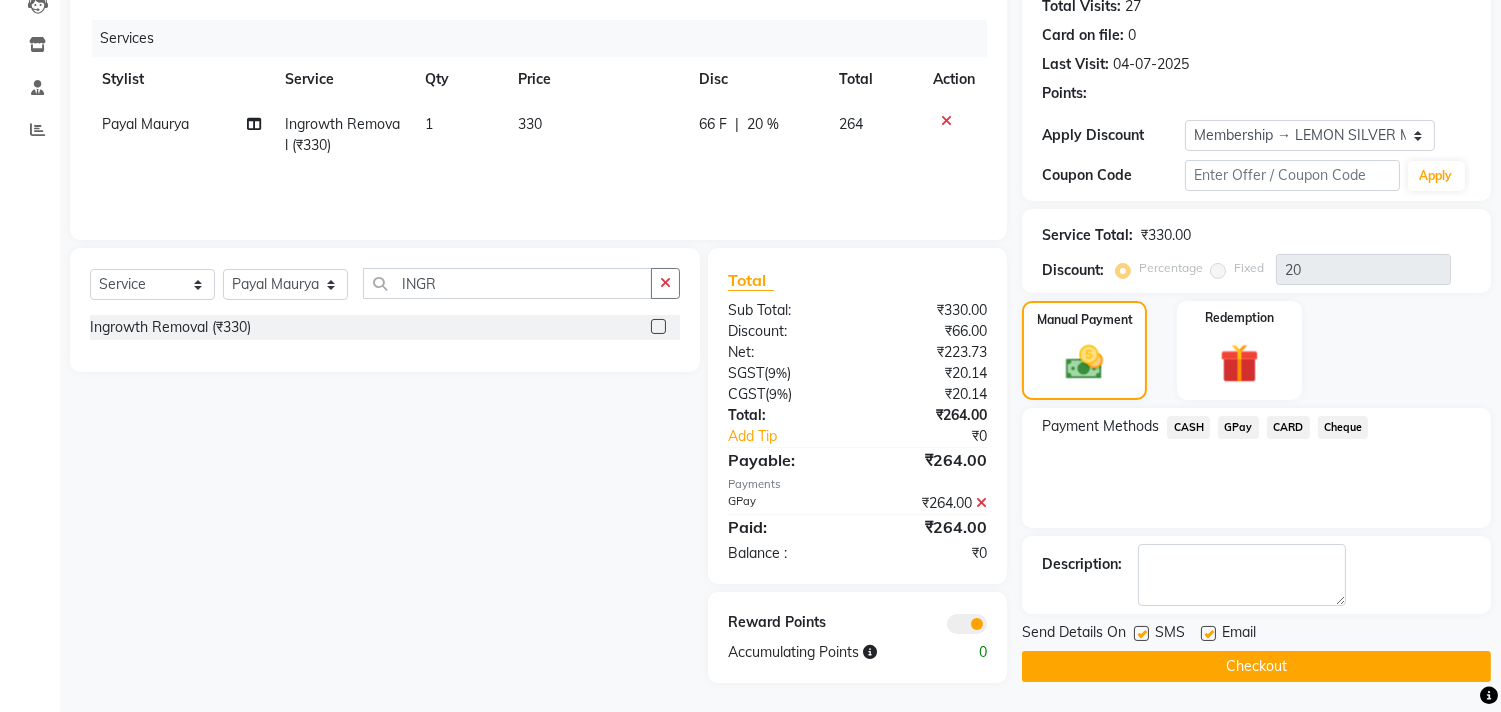 click 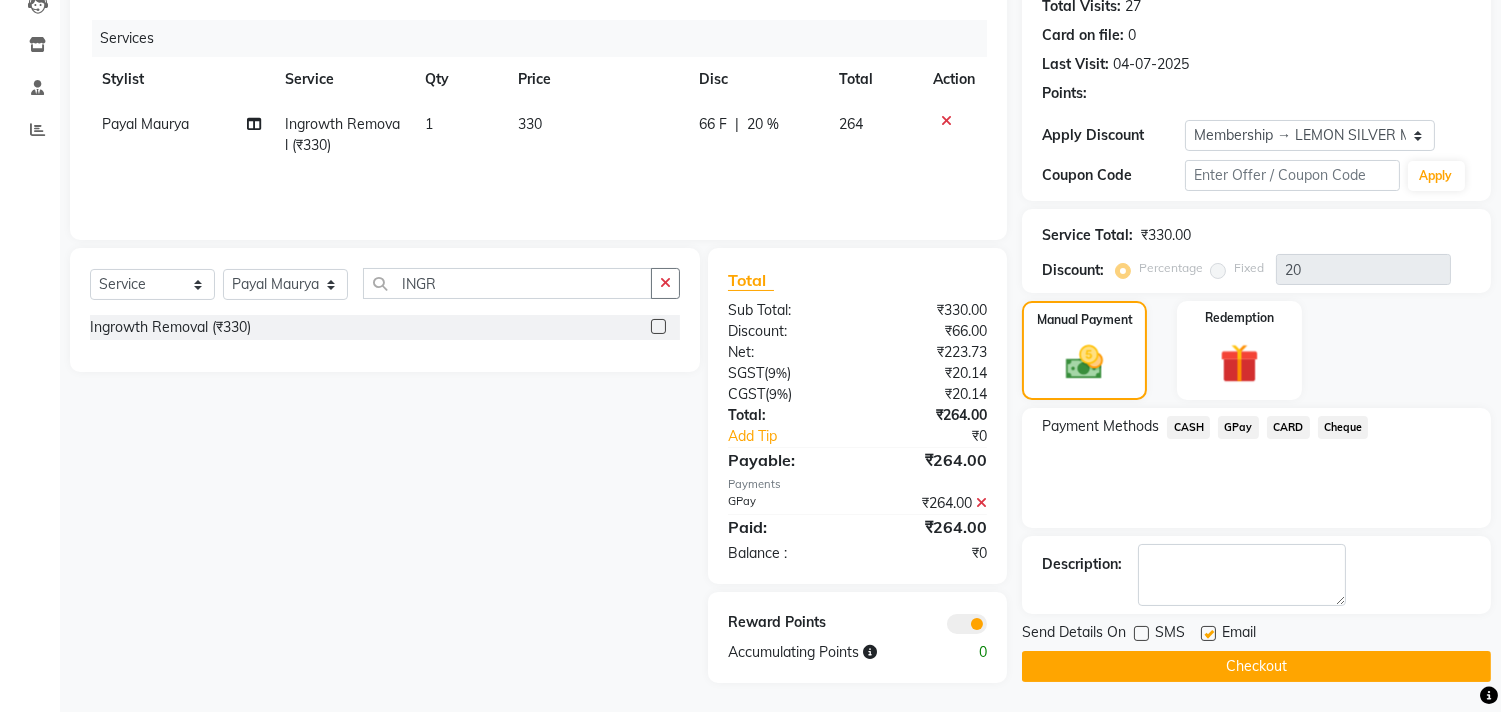 click 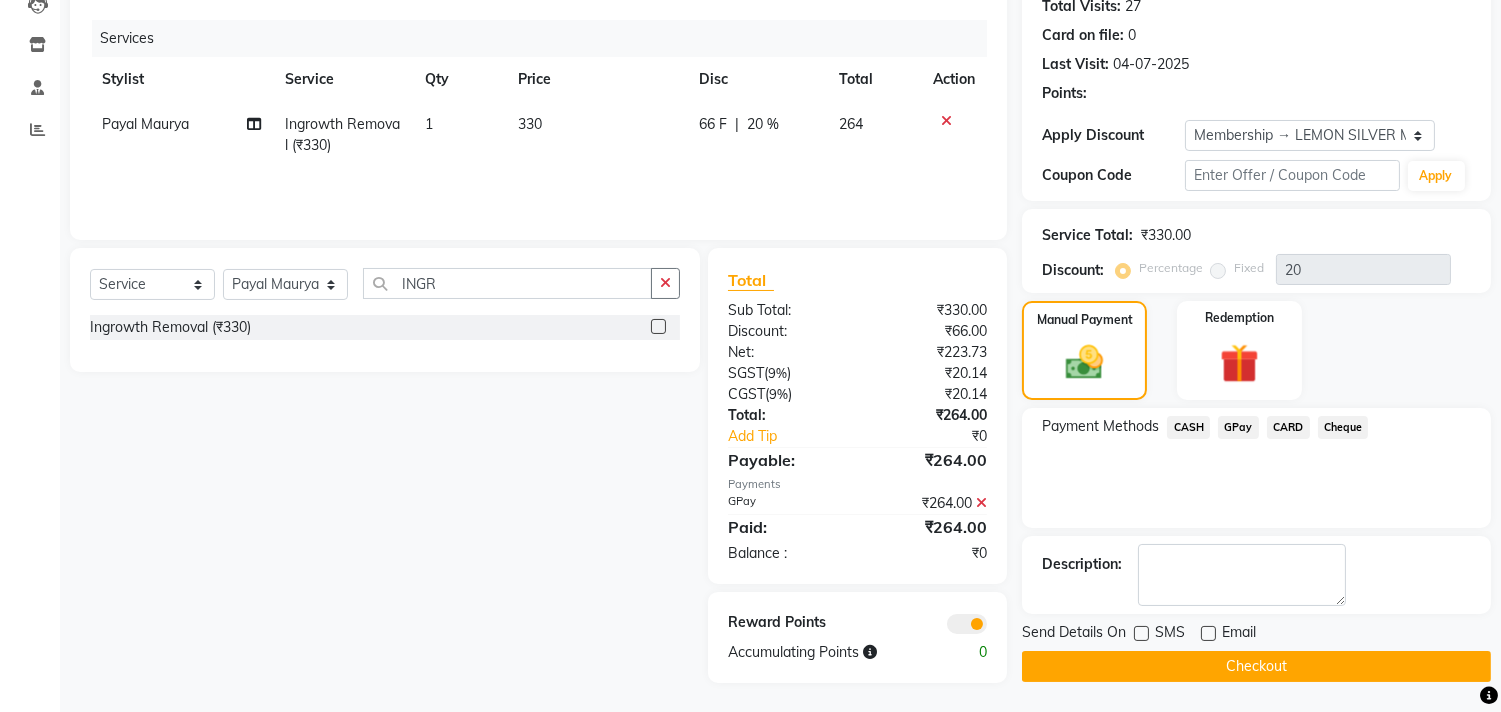 click on "Checkout" 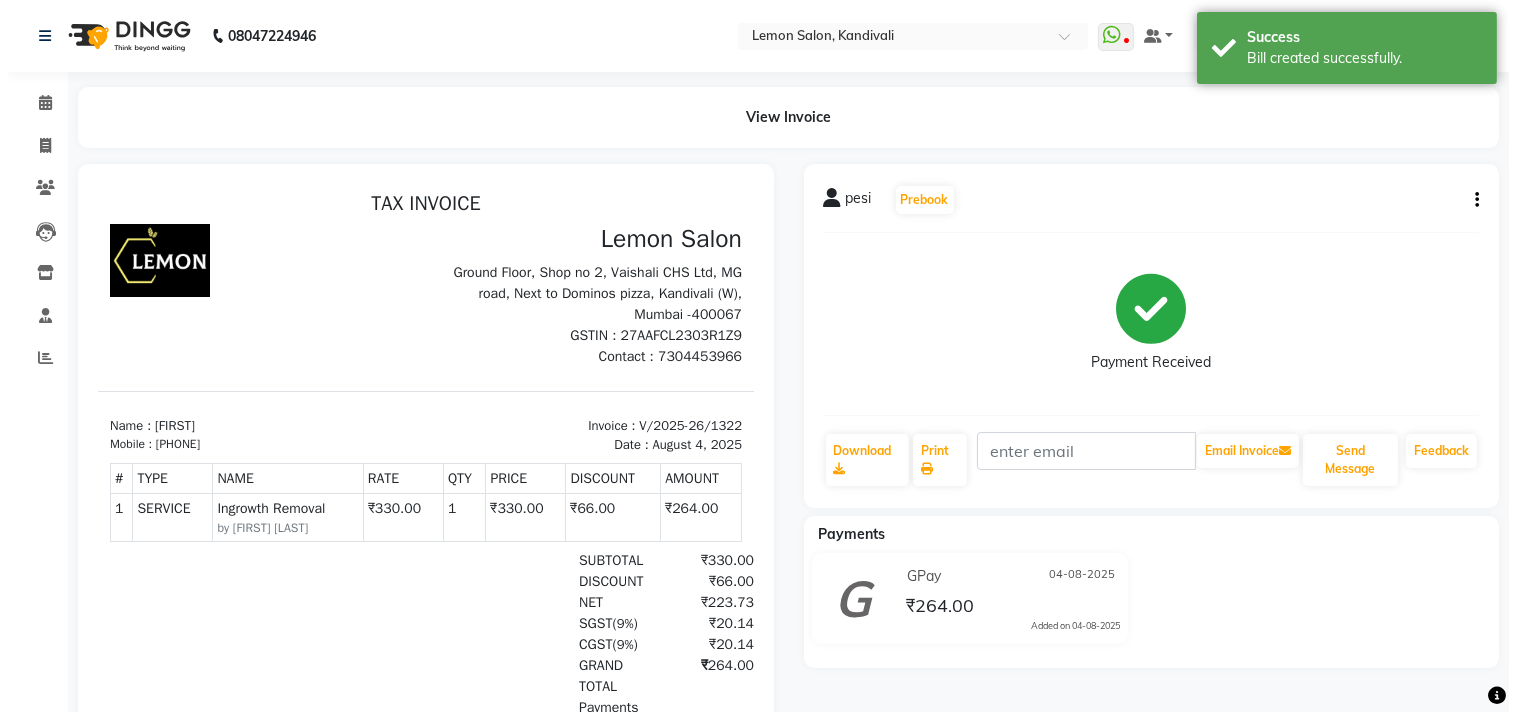 scroll, scrollTop: 0, scrollLeft: 0, axis: both 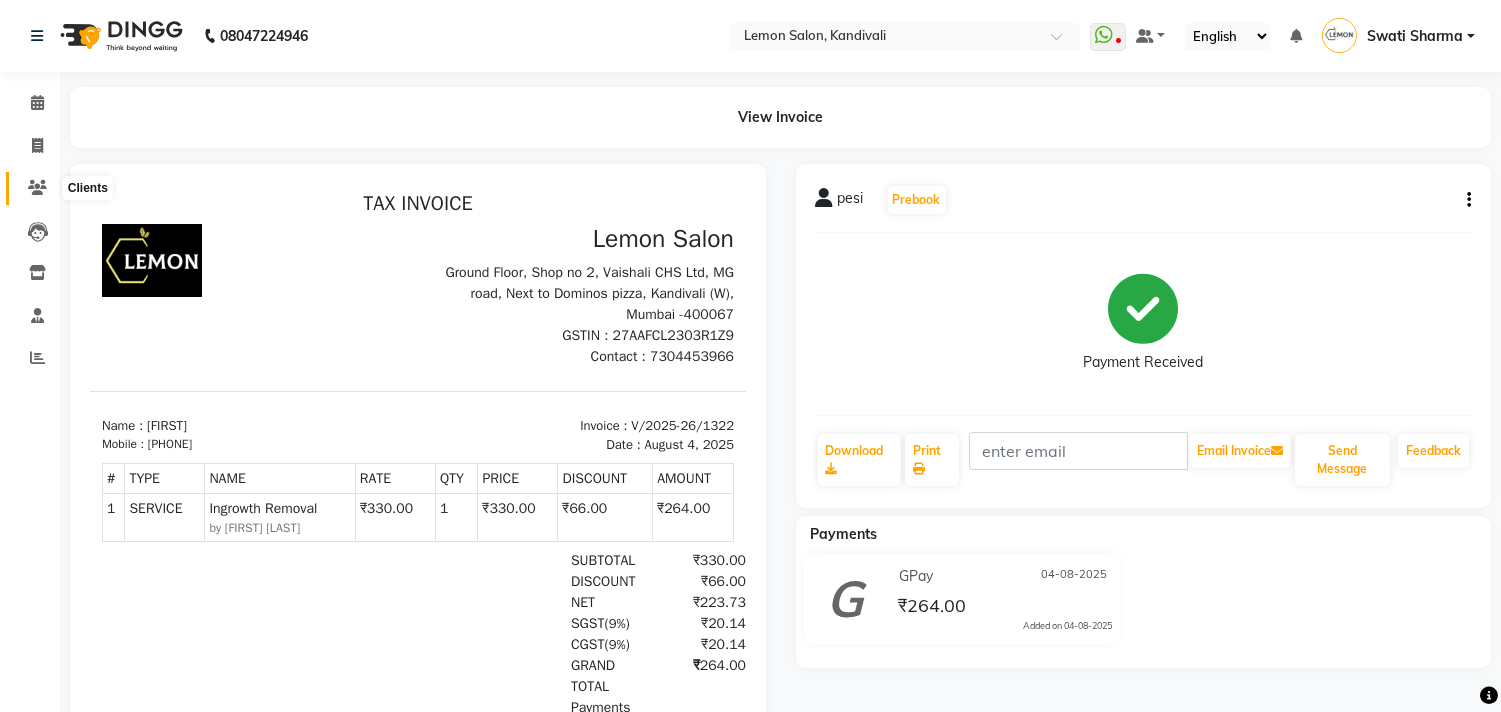 click 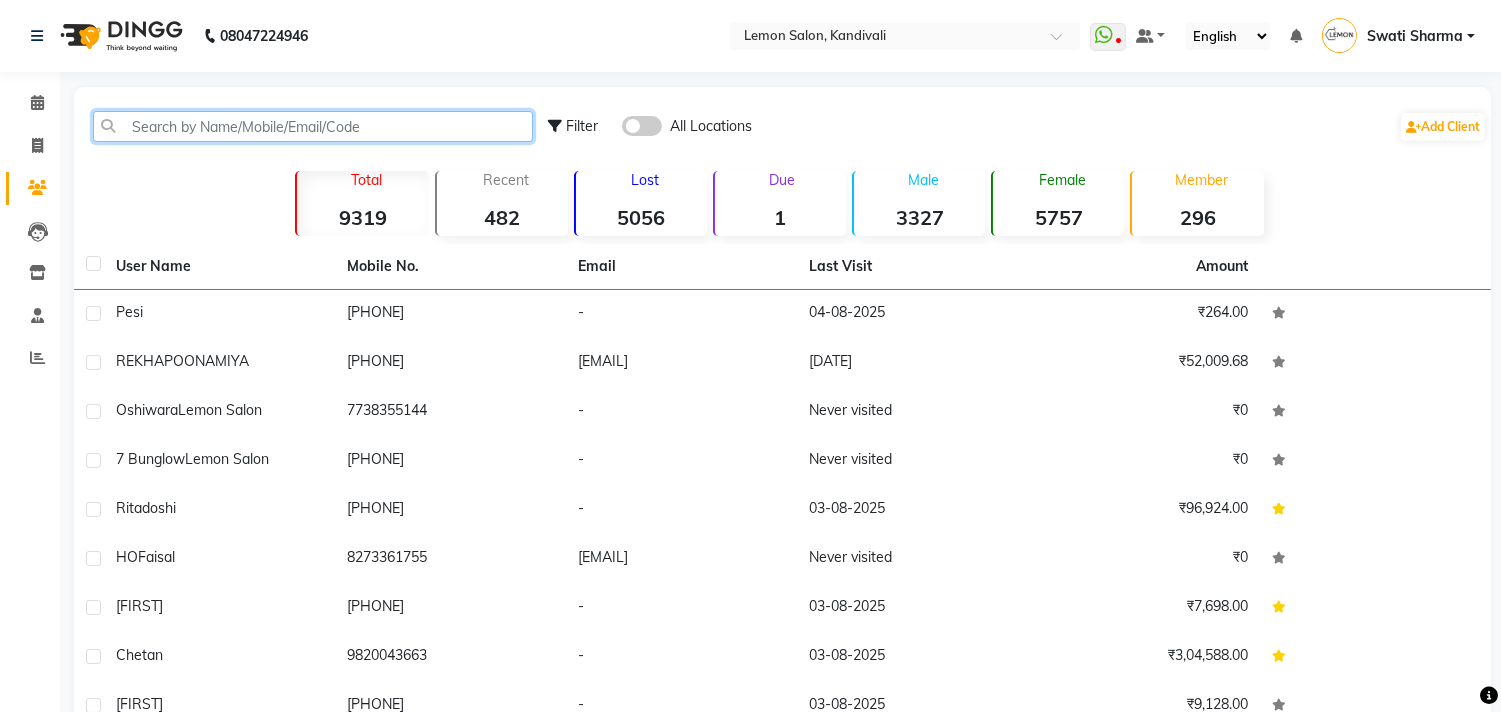 click 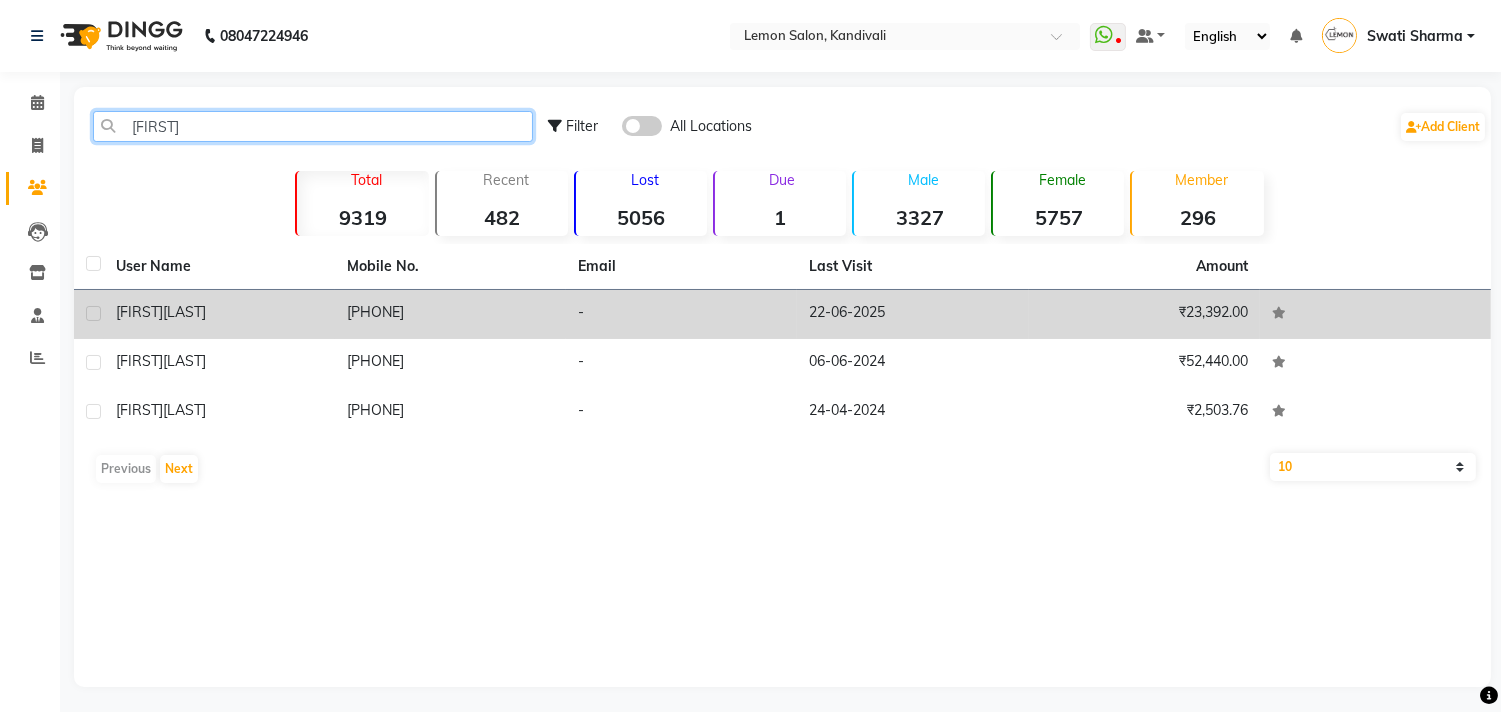 type on "[FIRST]" 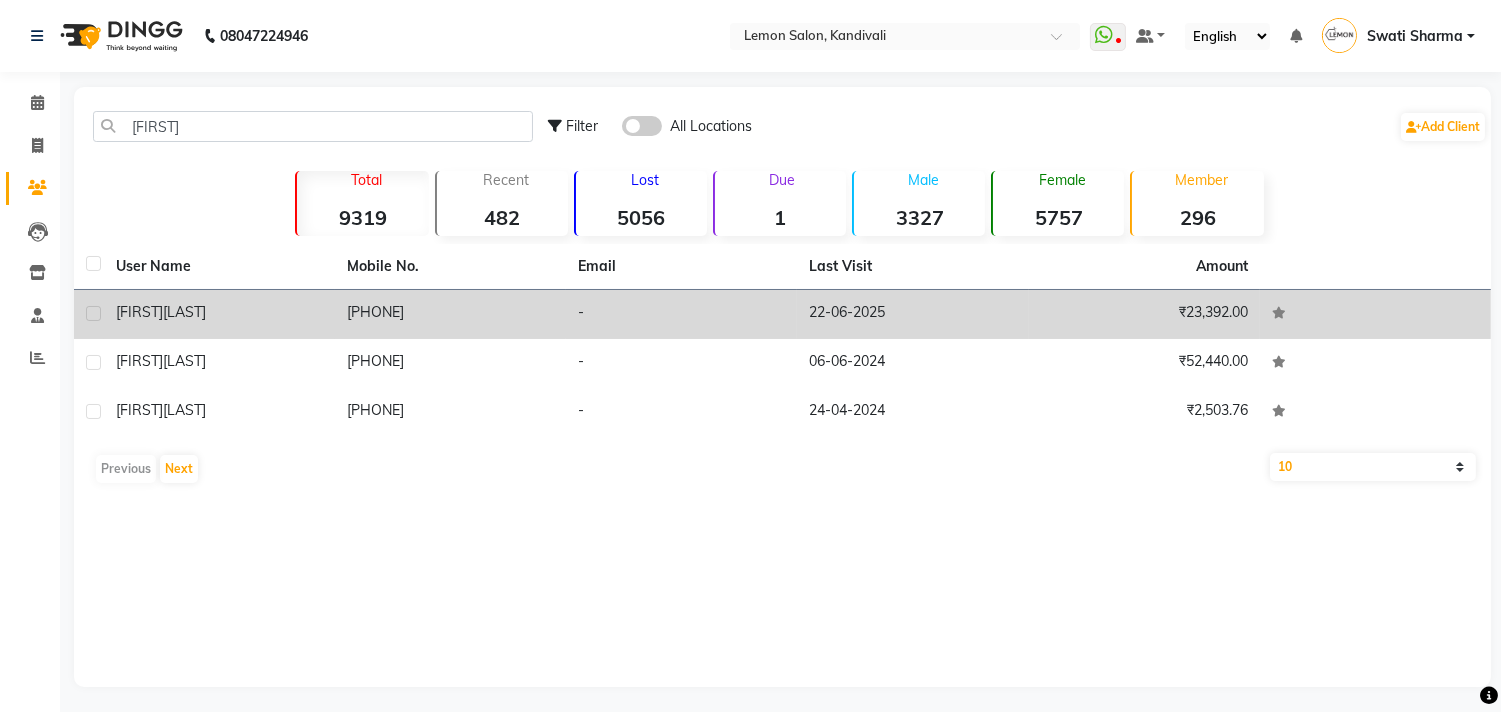 click on "[FIRST] [LAST]" 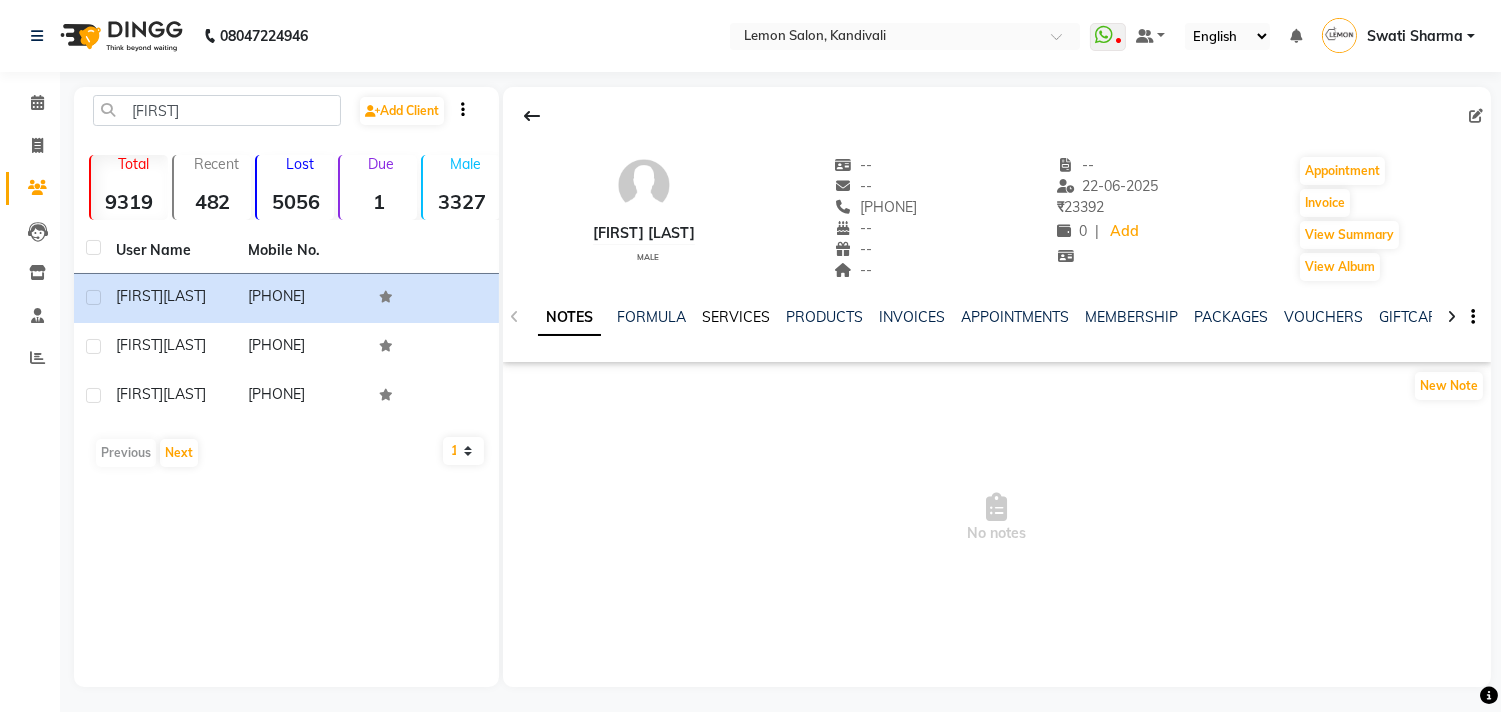 click on "SERVICES" 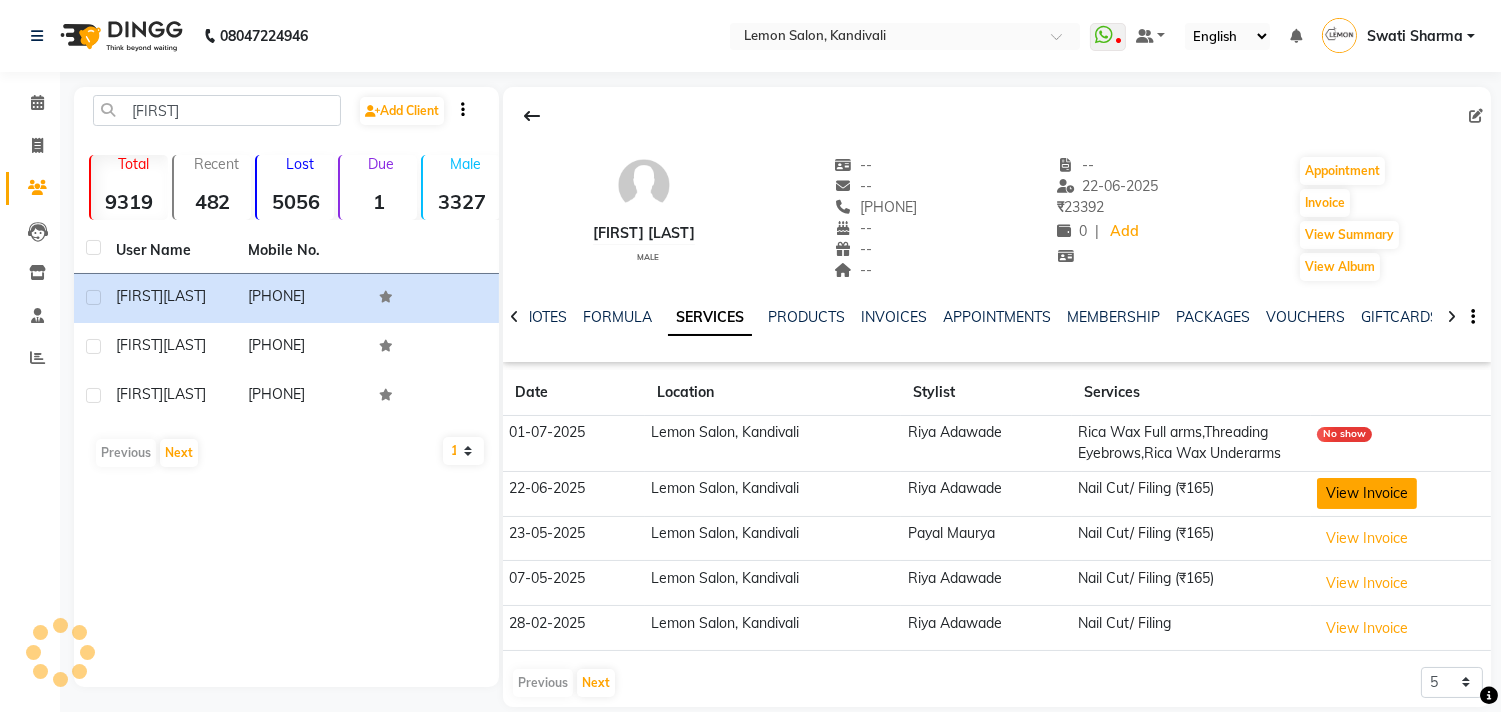 click on "View Invoice" 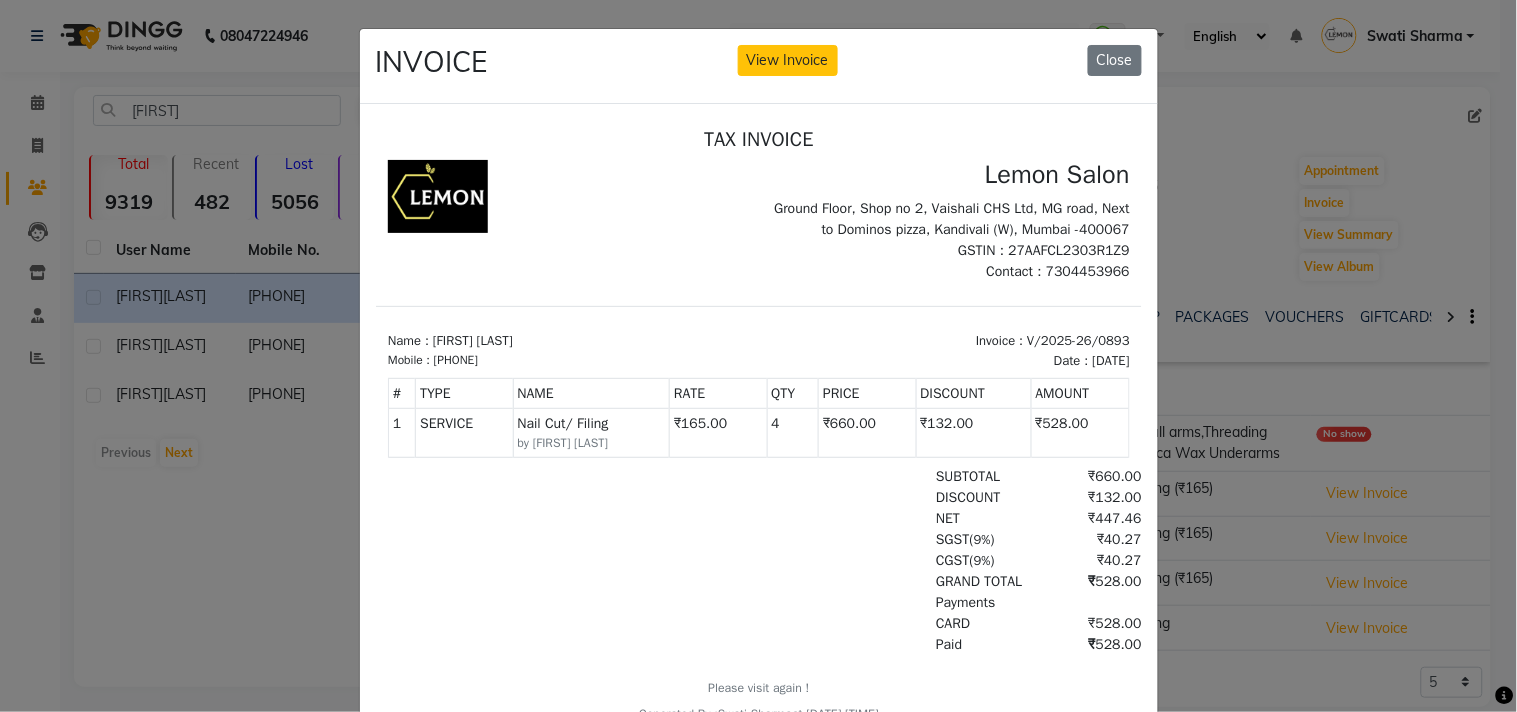 scroll, scrollTop: 15, scrollLeft: 0, axis: vertical 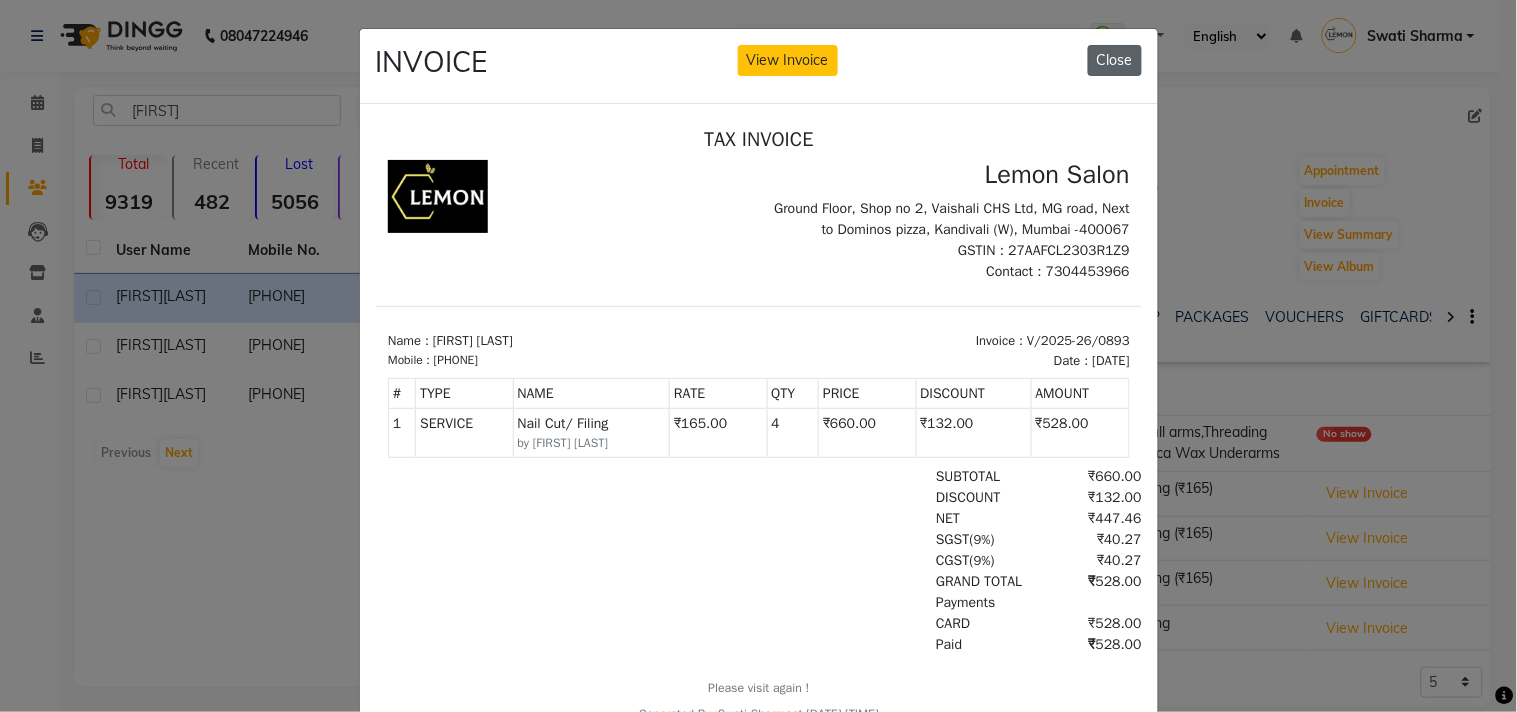 click on "Close" 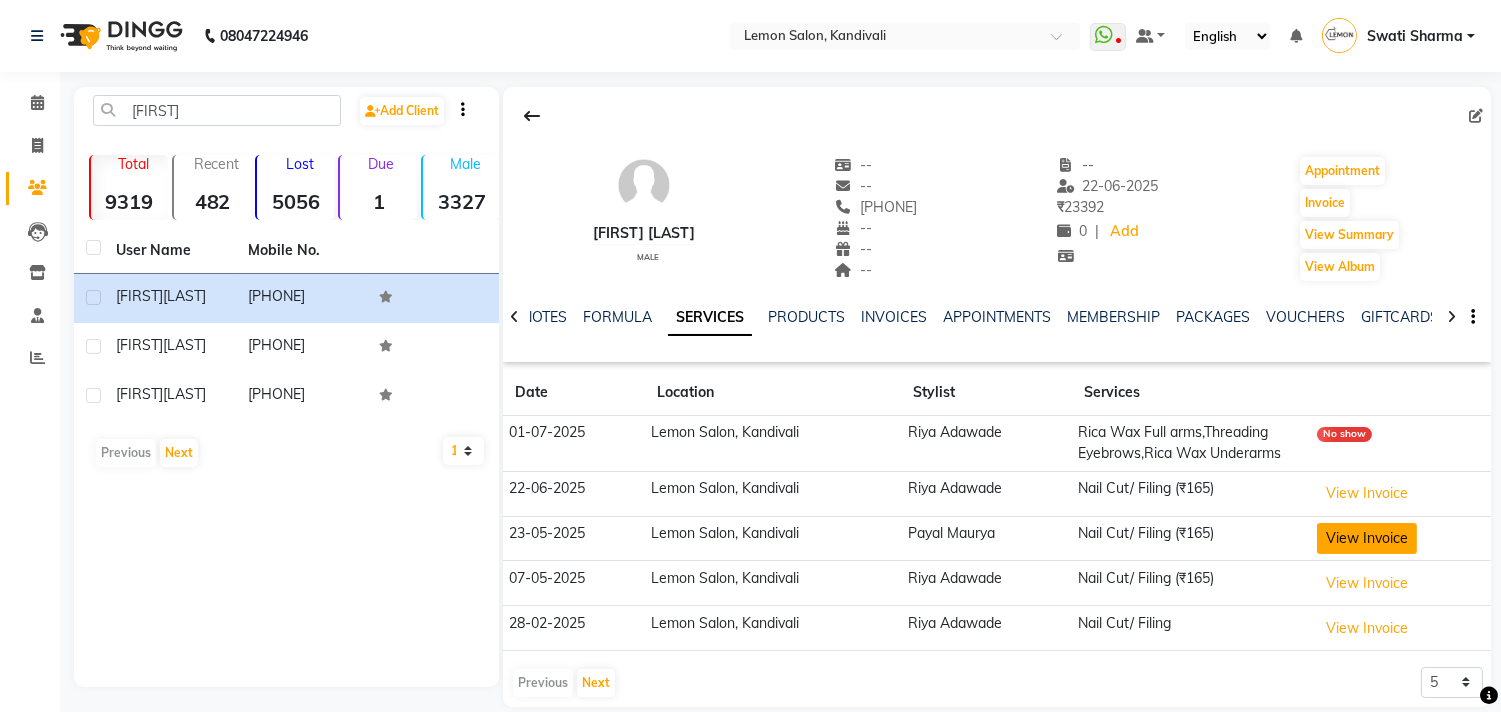 click on "View Invoice" 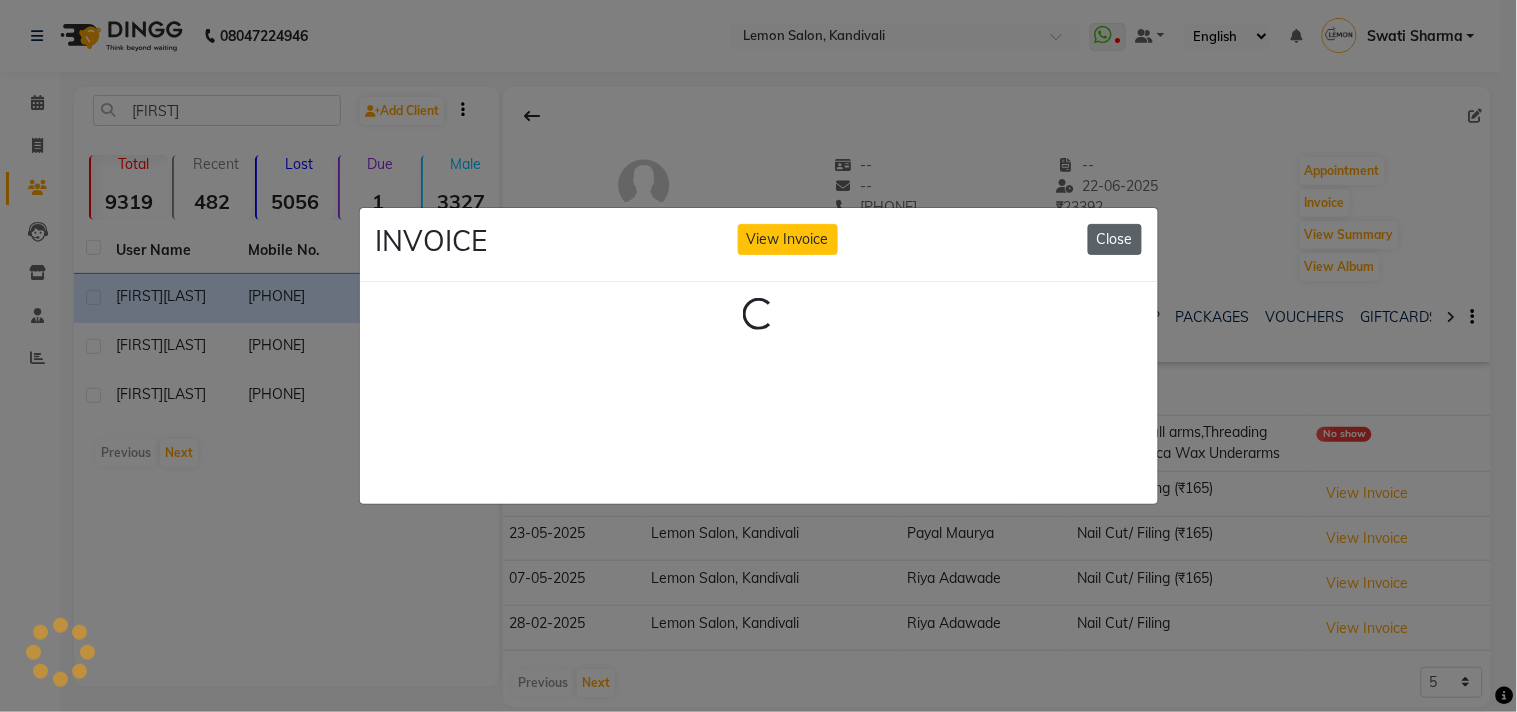 click on "Close" 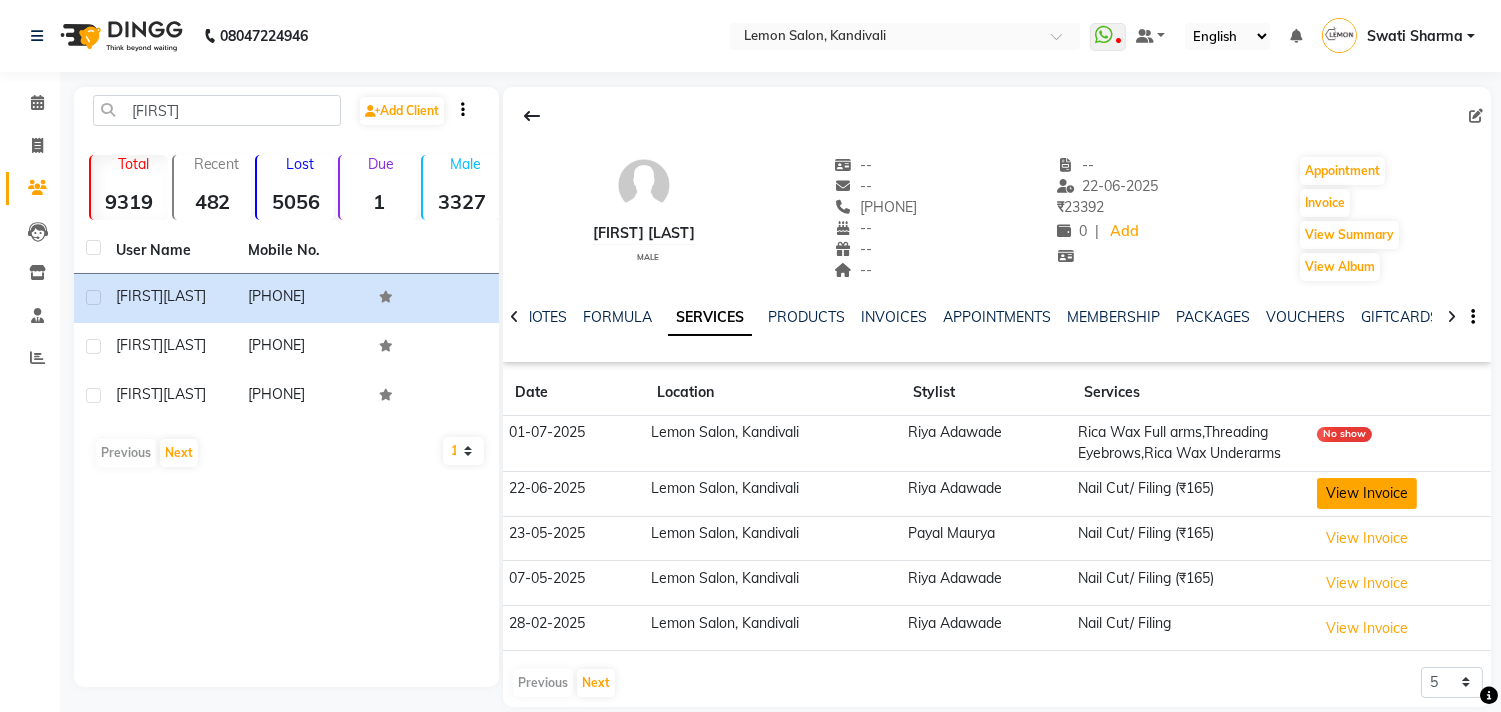 click on "View Invoice" 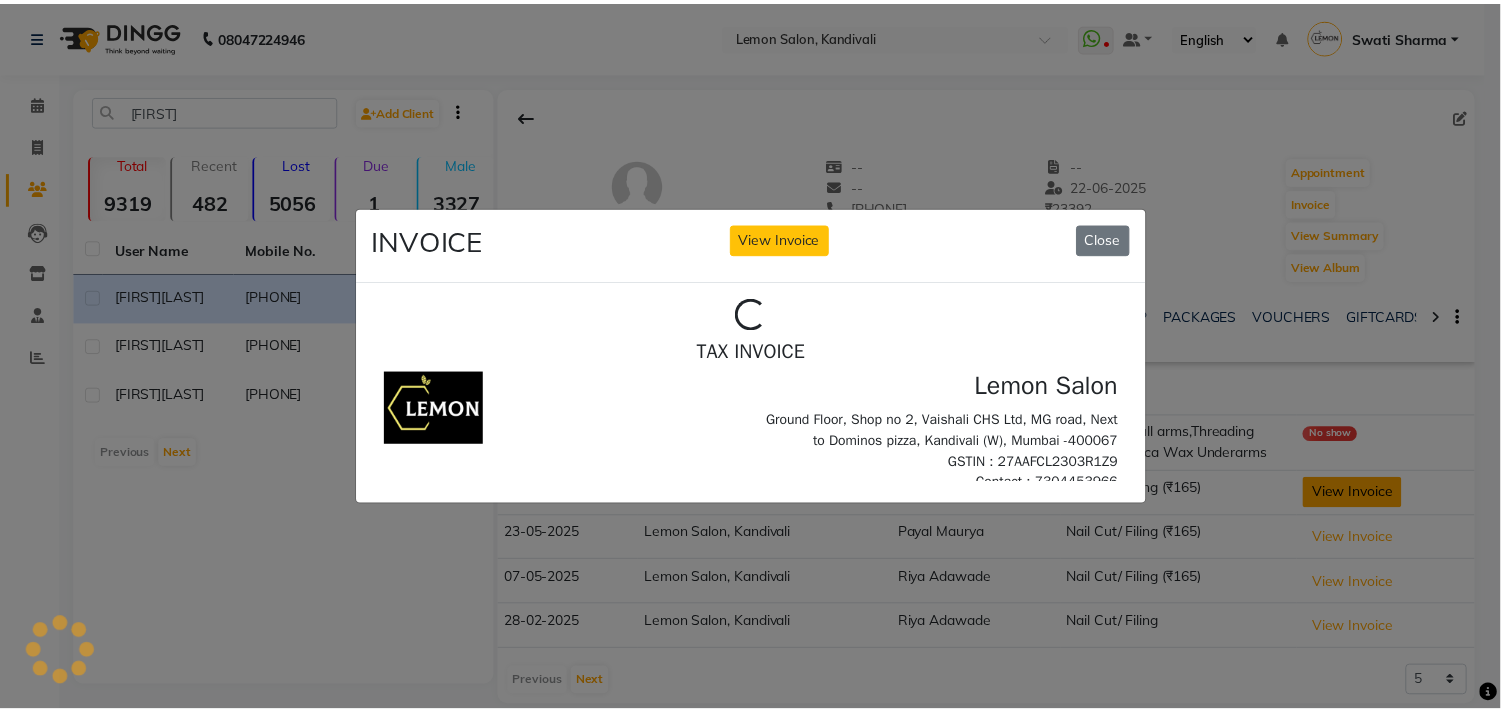 scroll, scrollTop: 0, scrollLeft: 0, axis: both 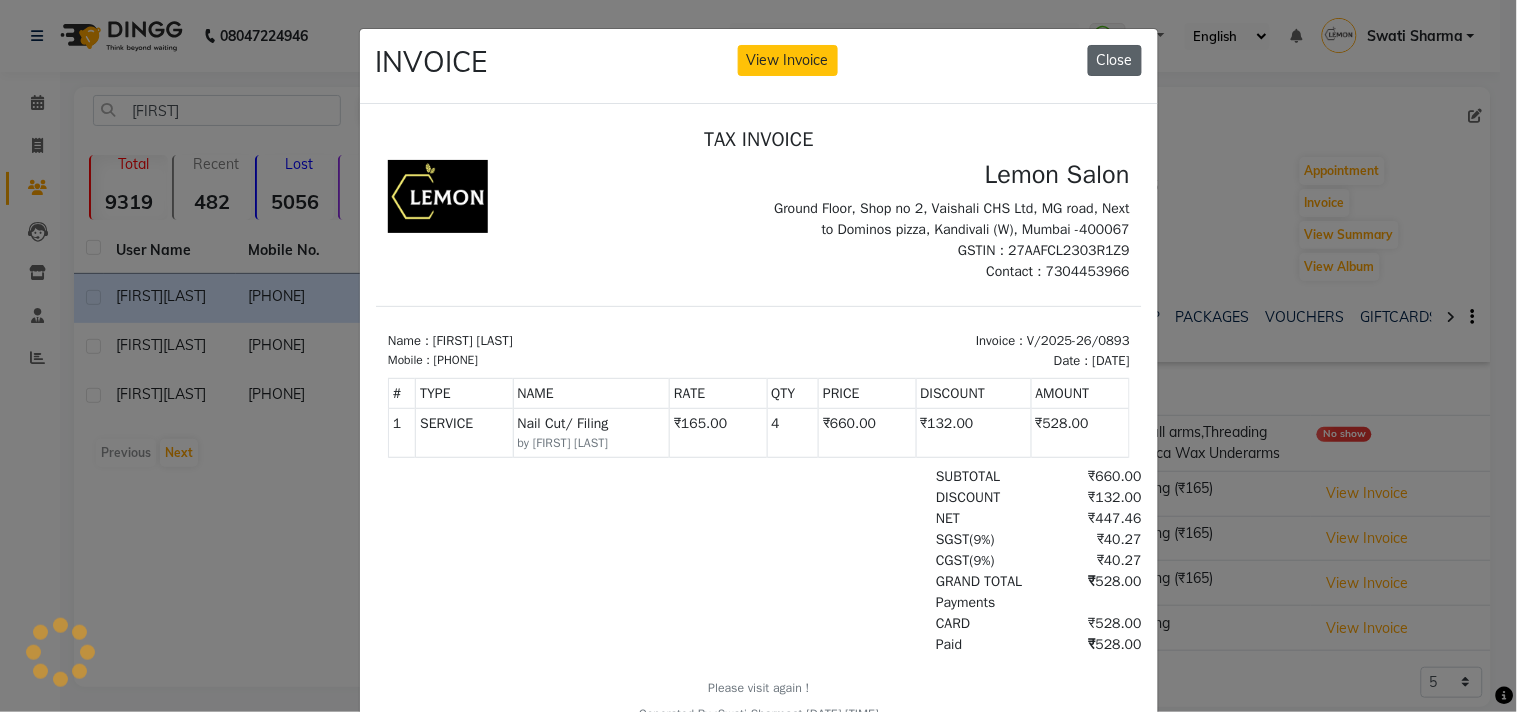 click on "Close" 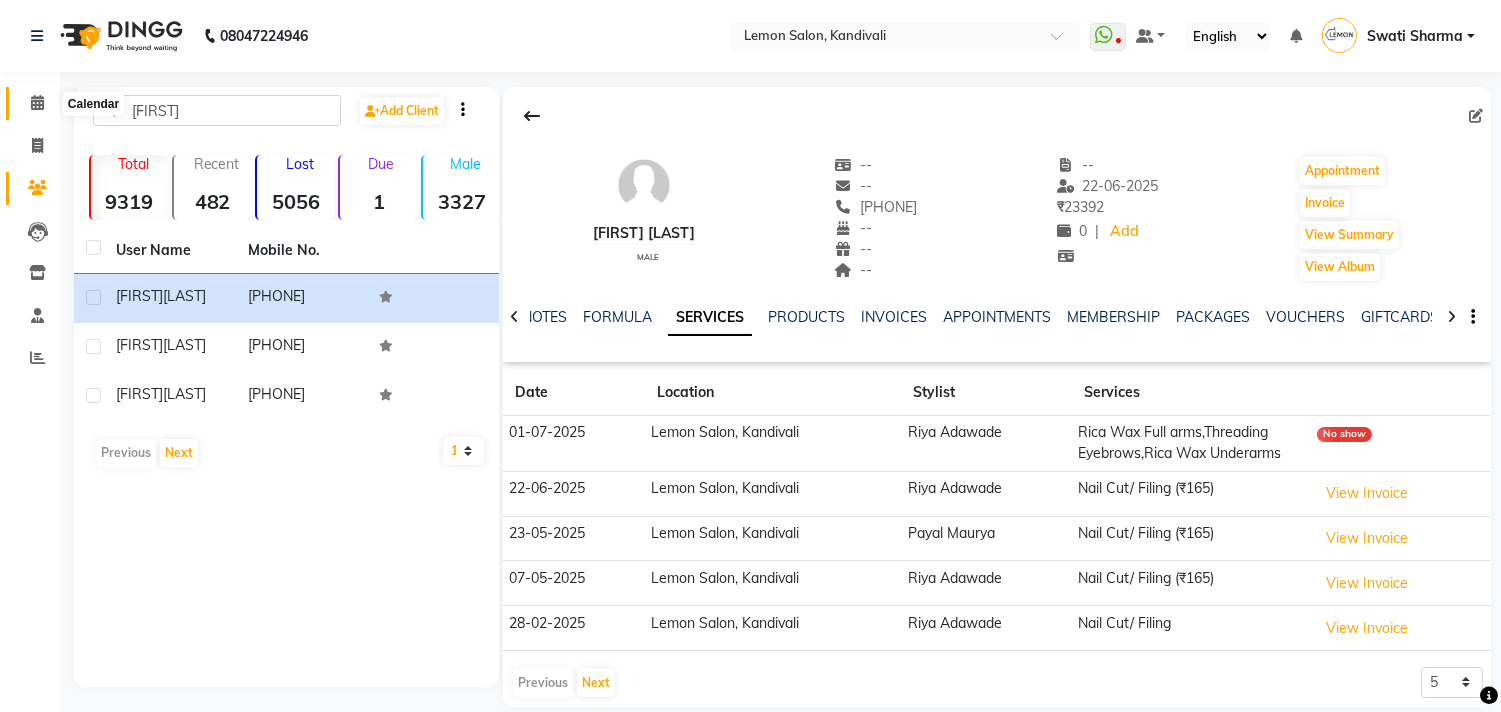 click 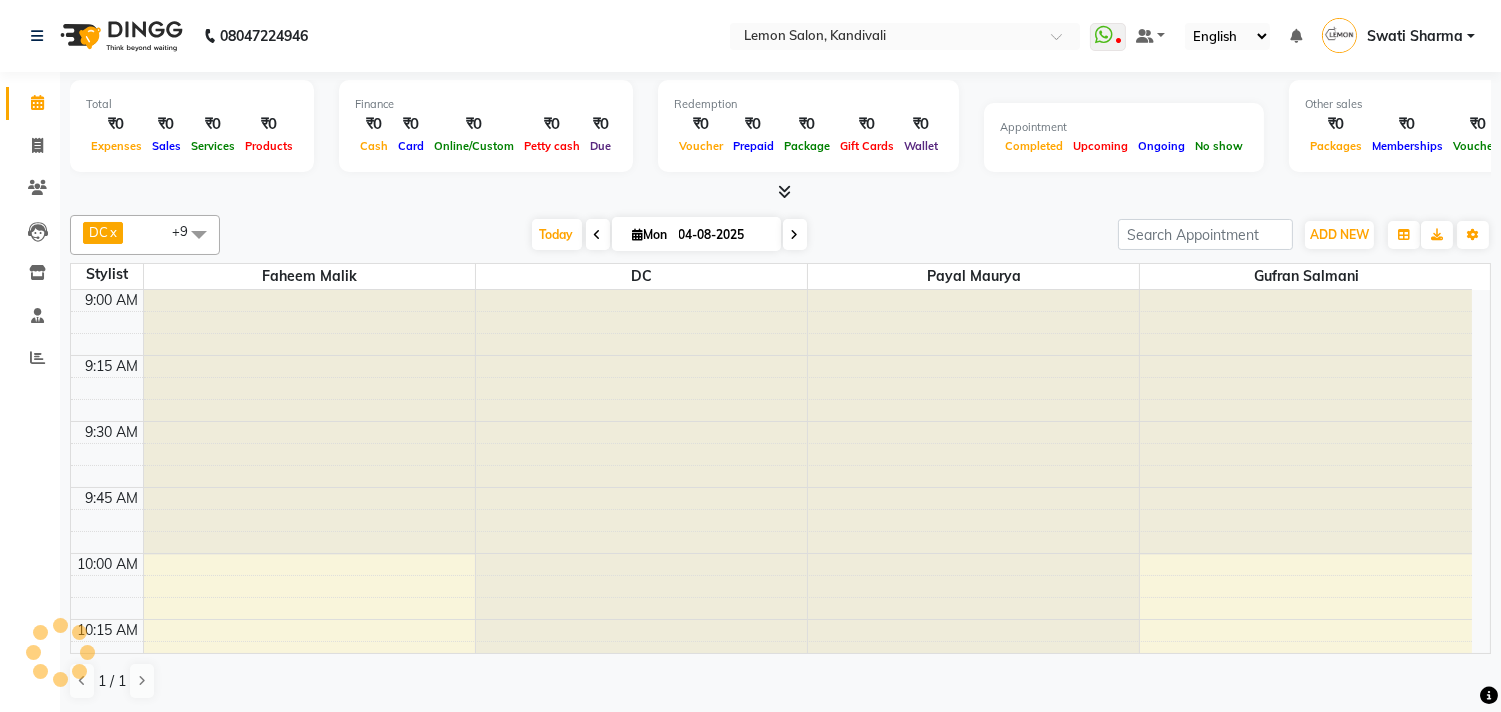 scroll, scrollTop: 0, scrollLeft: 0, axis: both 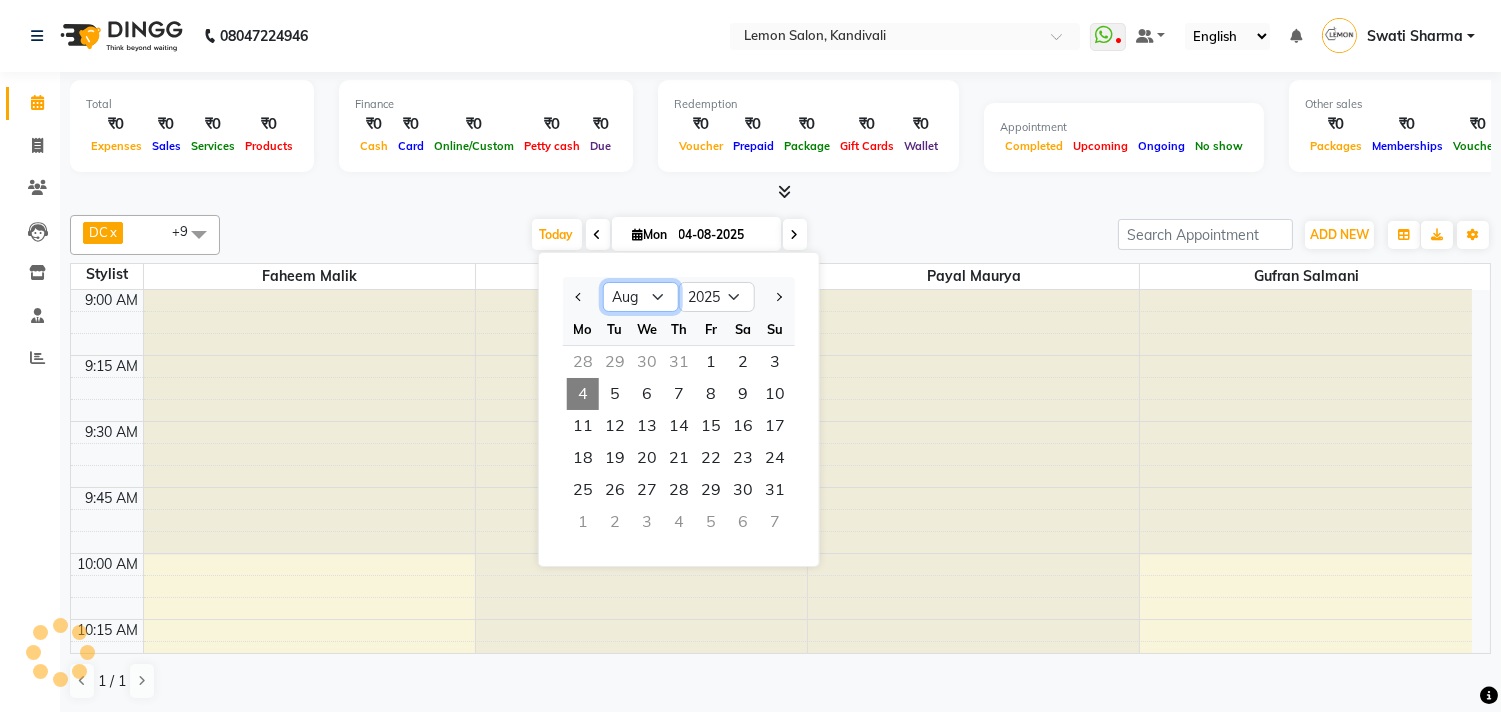 click on "Jan Feb Mar Apr May Jun Jul Aug Sep Oct Nov Dec" at bounding box center [641, 297] 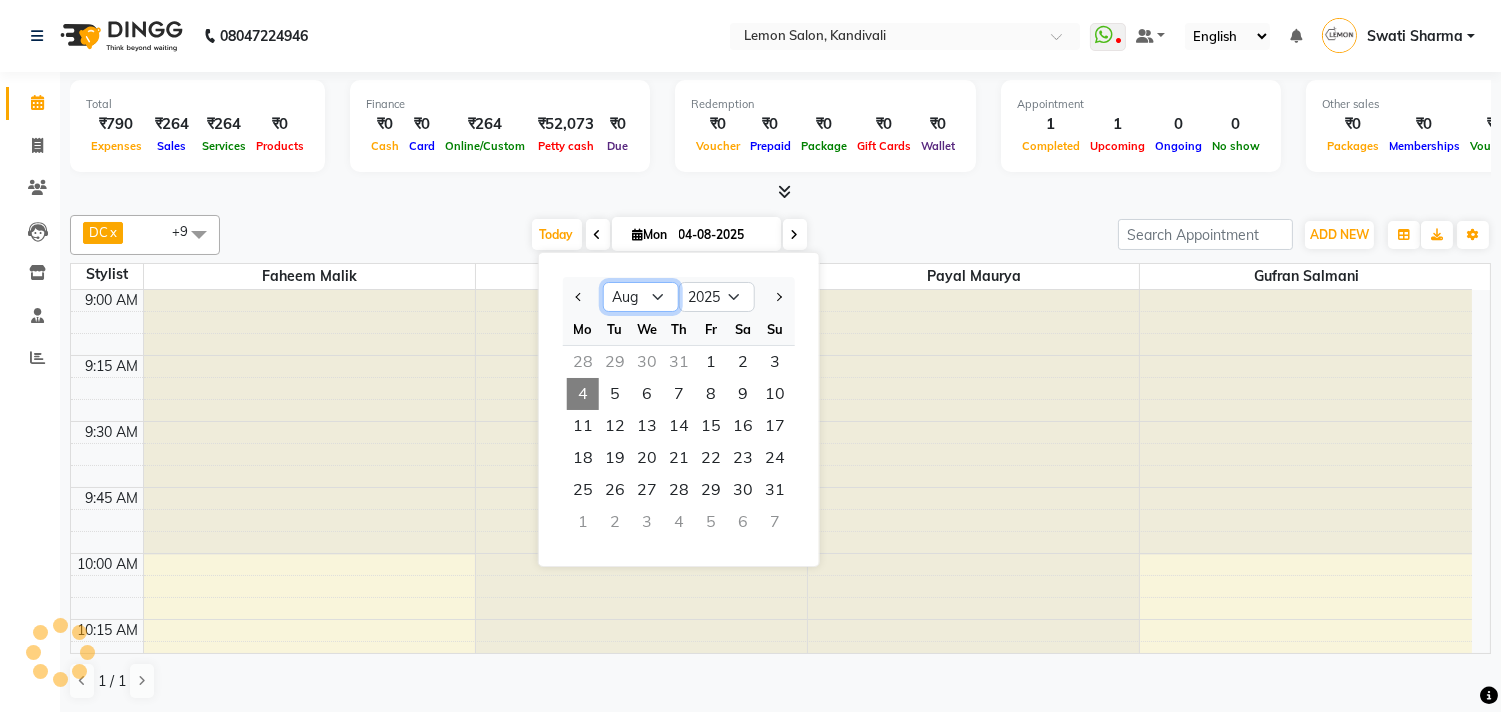 select on "6" 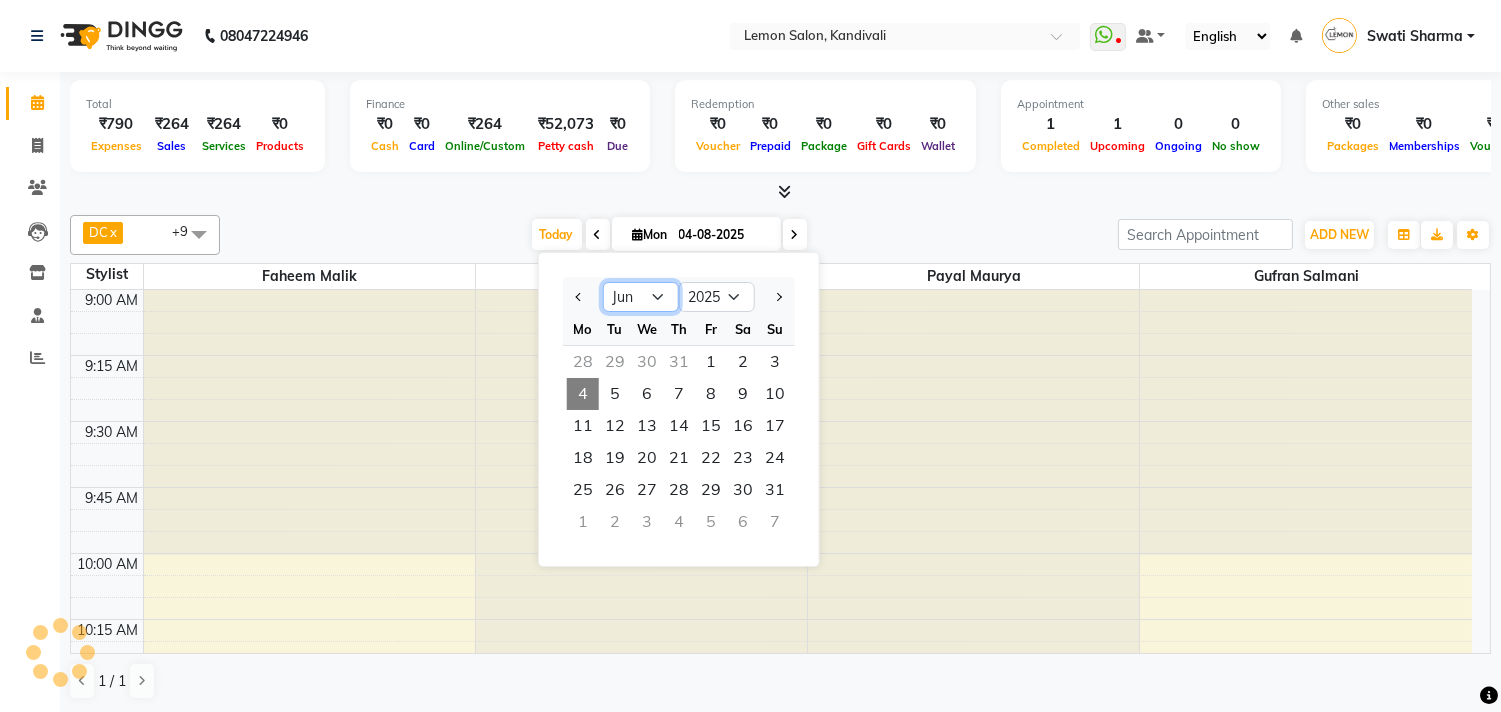 click on "Jan Feb Mar Apr May Jun Jul Aug Sep Oct Nov Dec" at bounding box center [641, 297] 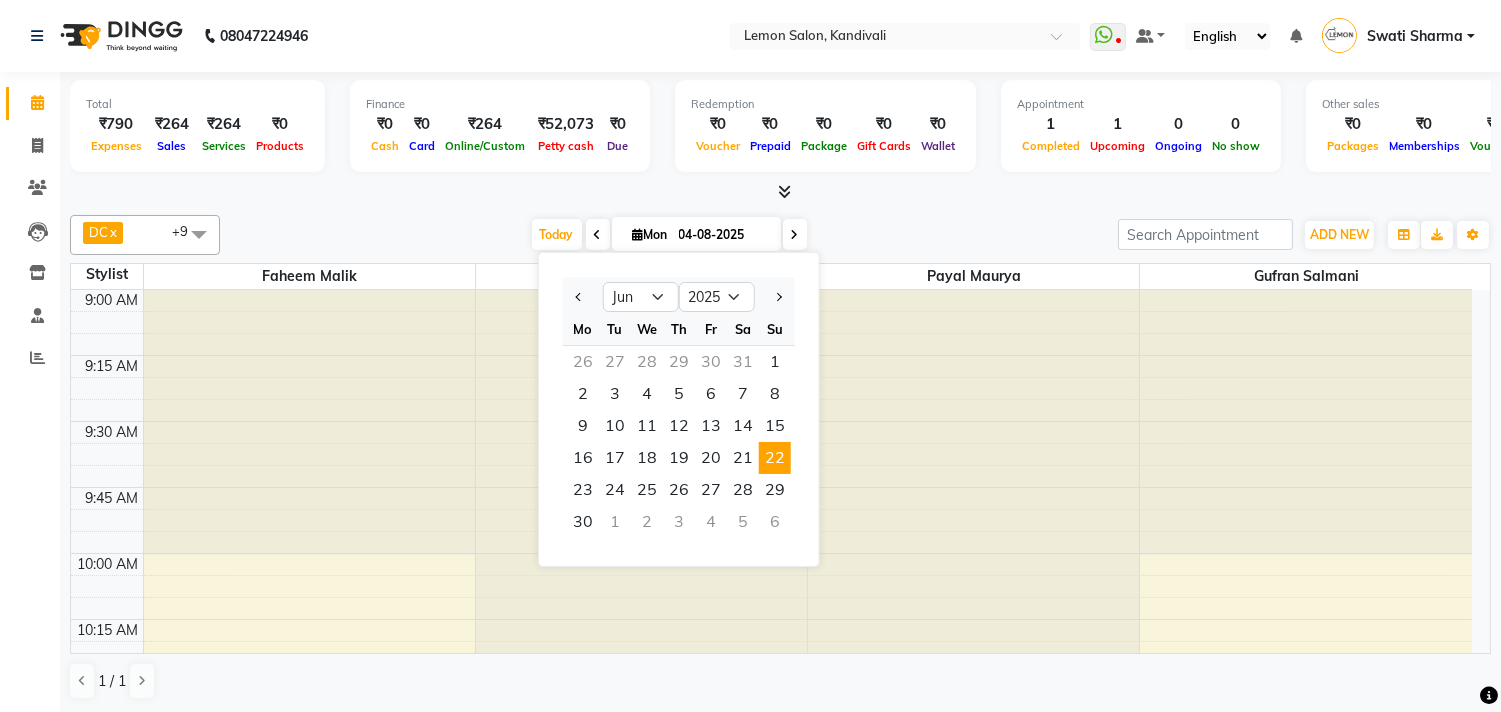 click on "22" at bounding box center [775, 458] 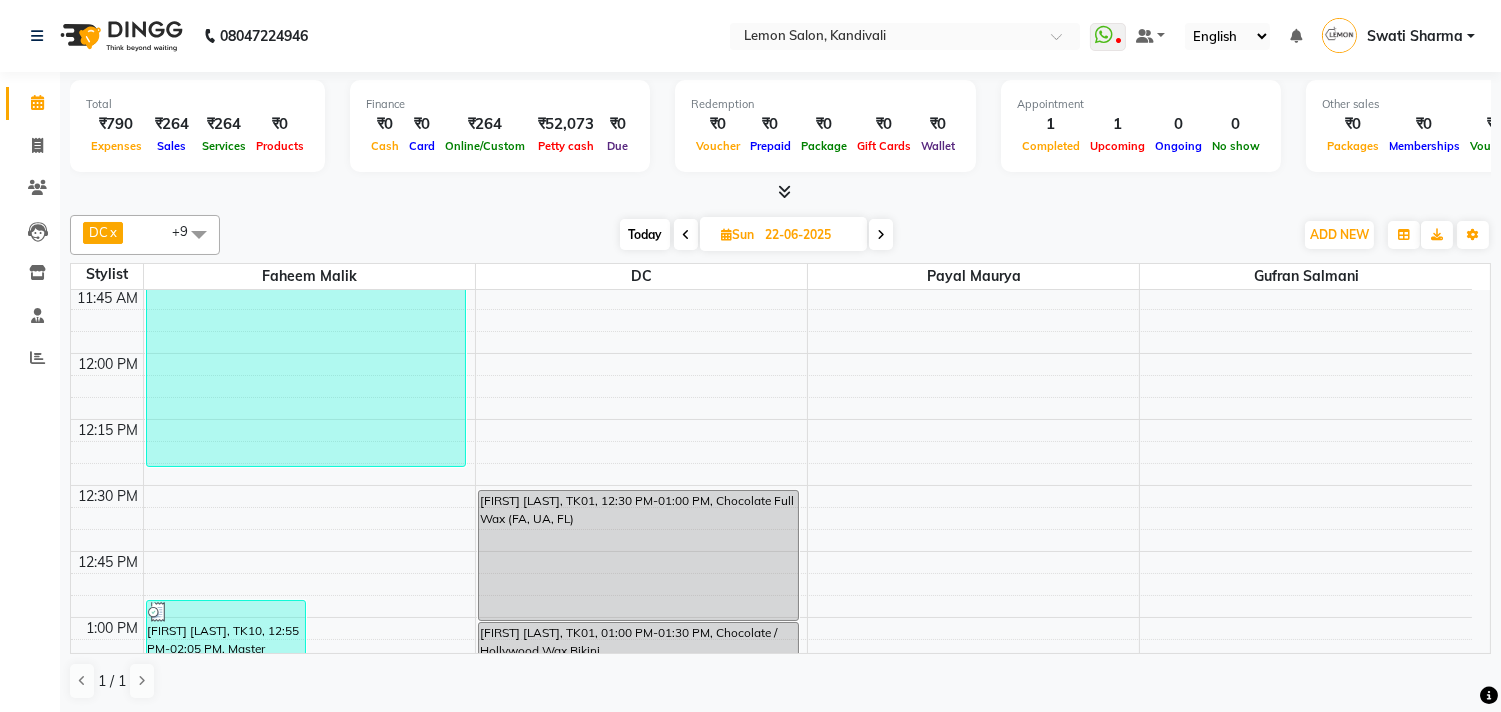 scroll, scrollTop: 840, scrollLeft: 0, axis: vertical 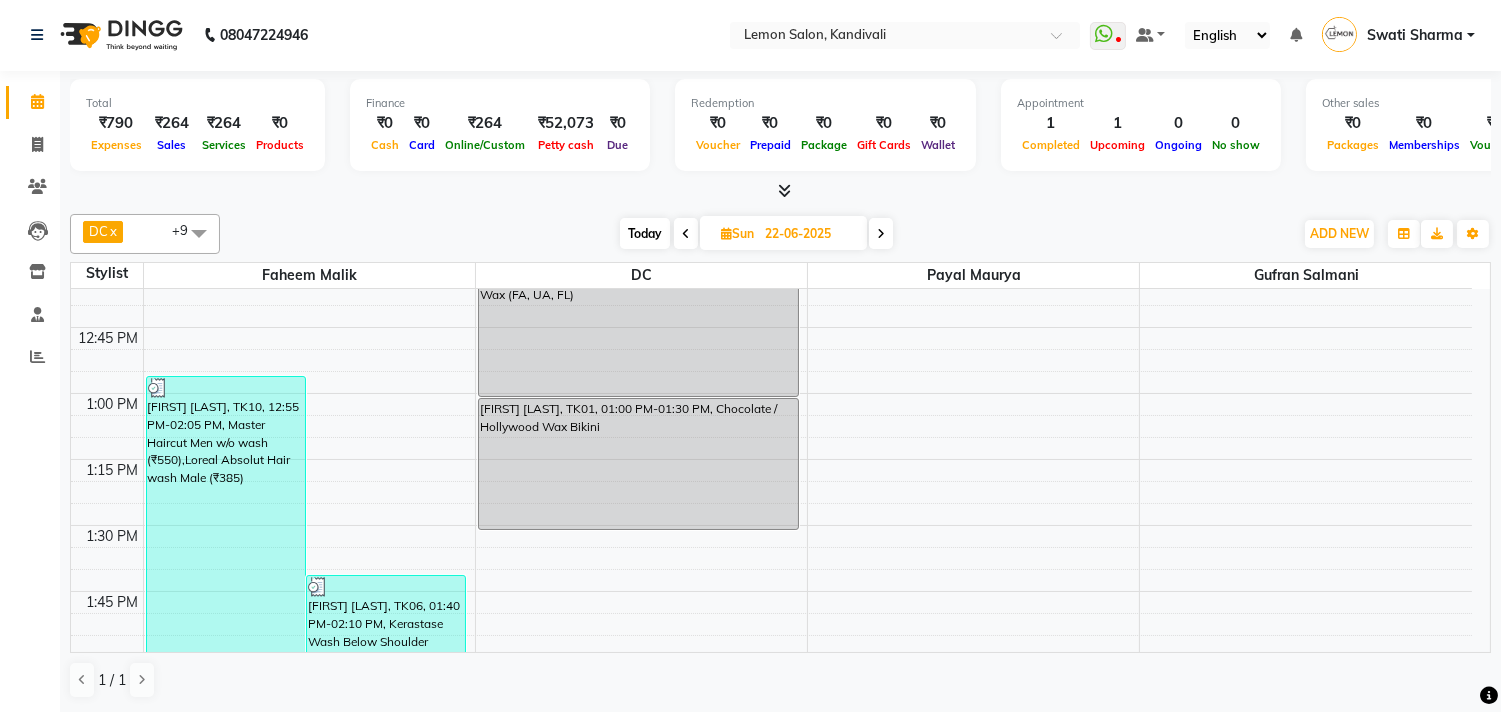 click at bounding box center (199, 233) 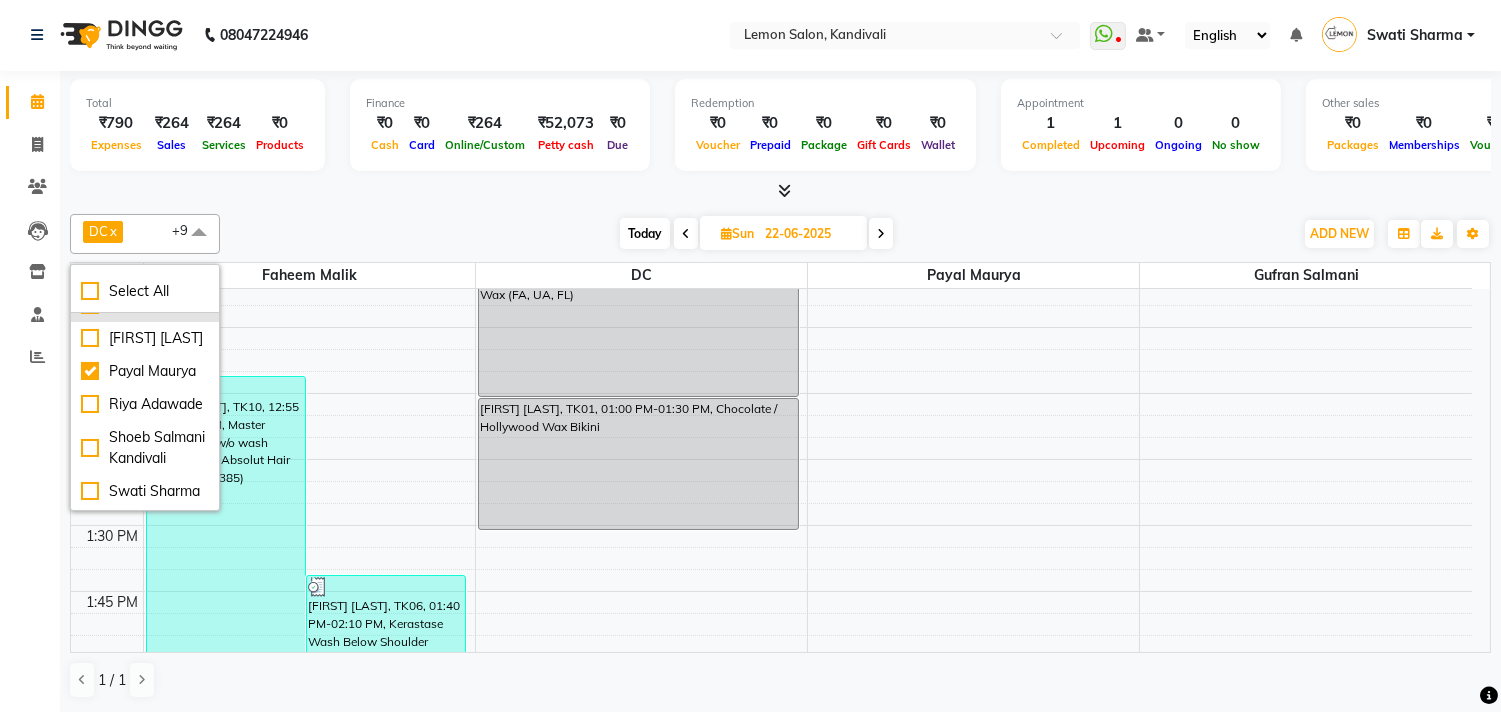 scroll, scrollTop: 333, scrollLeft: 0, axis: vertical 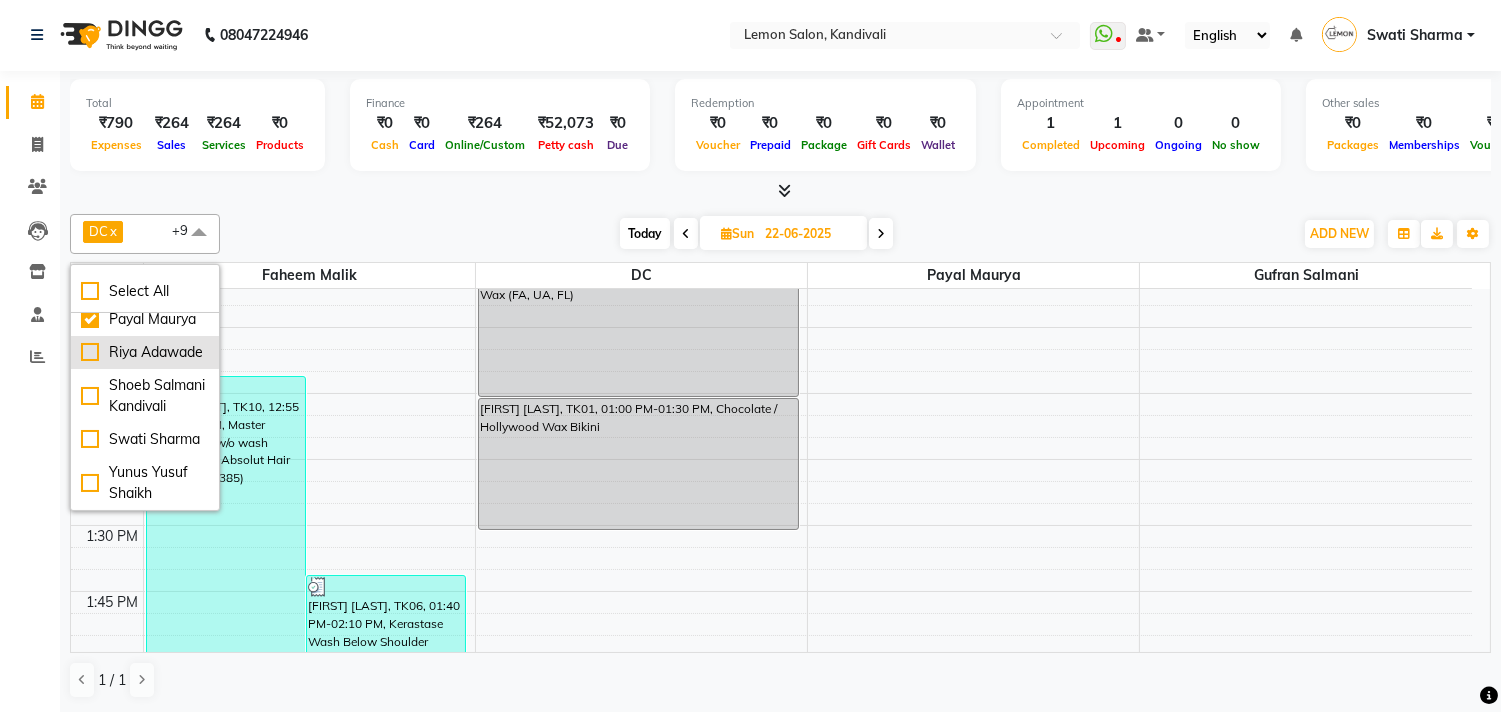 click on "Riya Adawade" at bounding box center [145, 352] 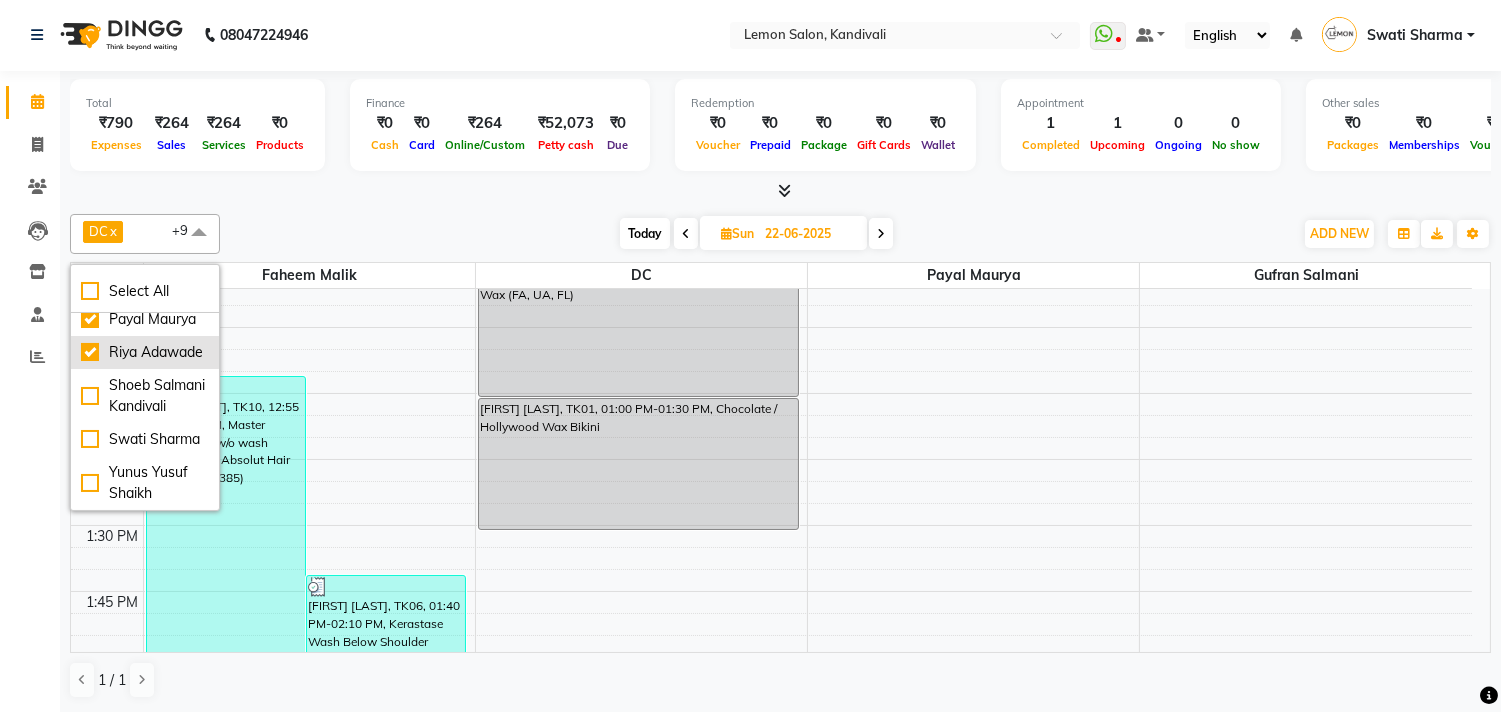 checkbox on "true" 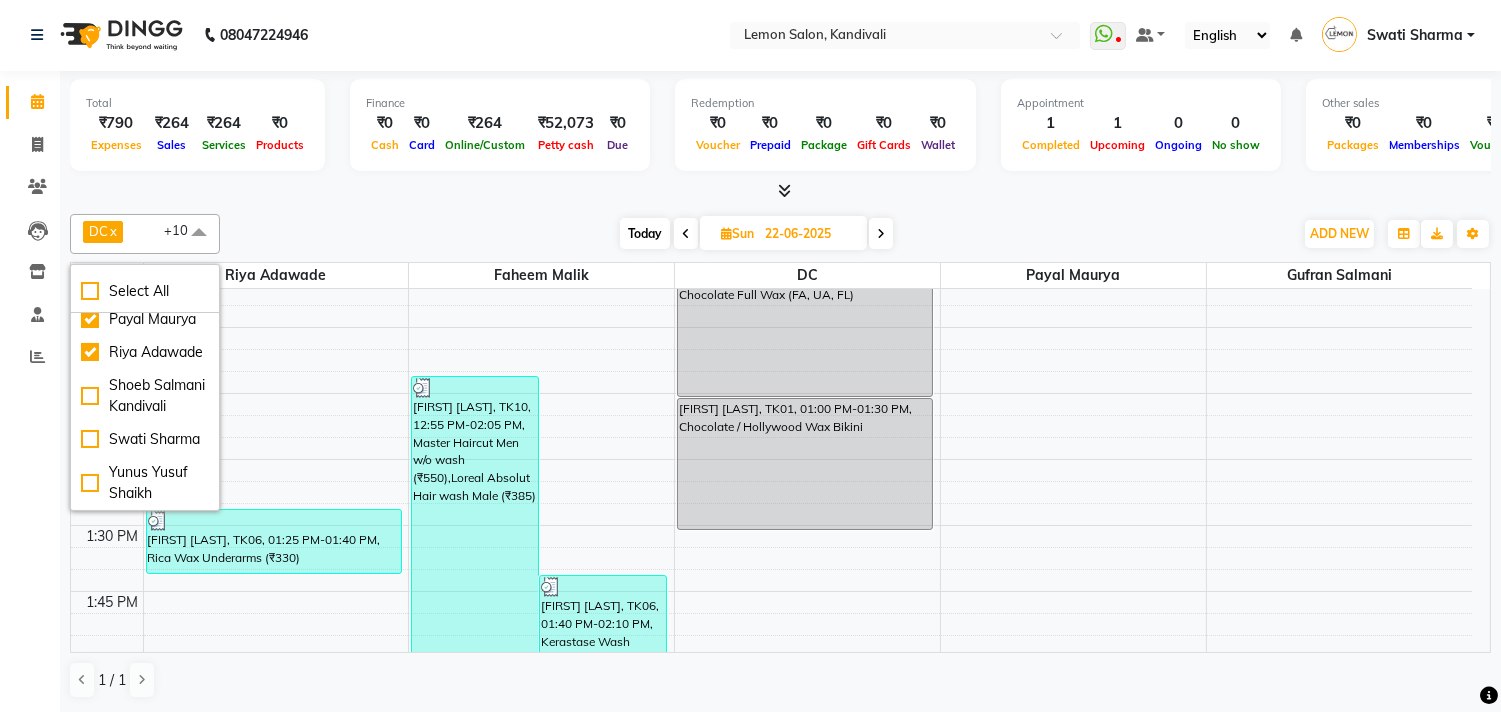 click on "Calendar  Invoice  Clients  Leads   Inventory  Staff  Reports Completed InProgress Upcoming Dropped Tentative Check-In Confirm Bookings Segments Page Builder" 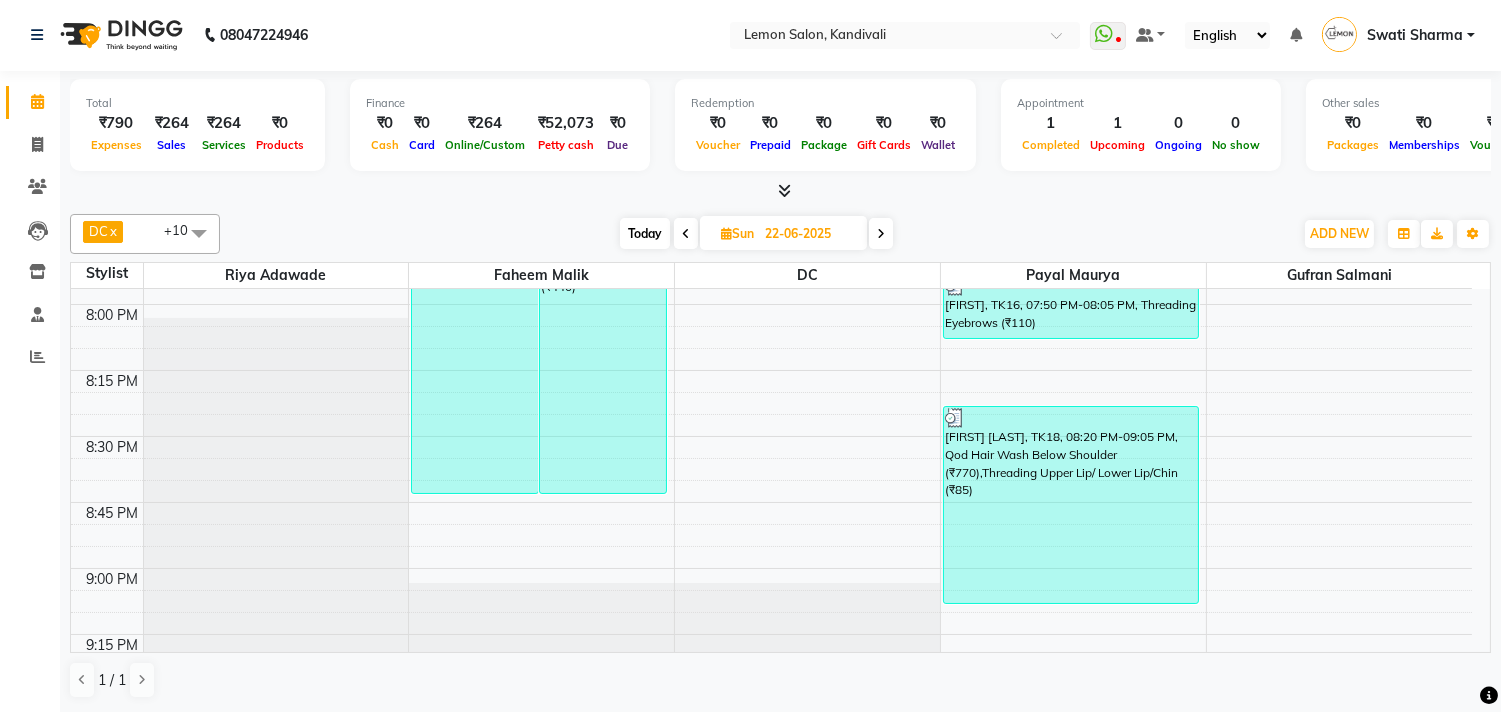 scroll, scrollTop: 2777, scrollLeft: 0, axis: vertical 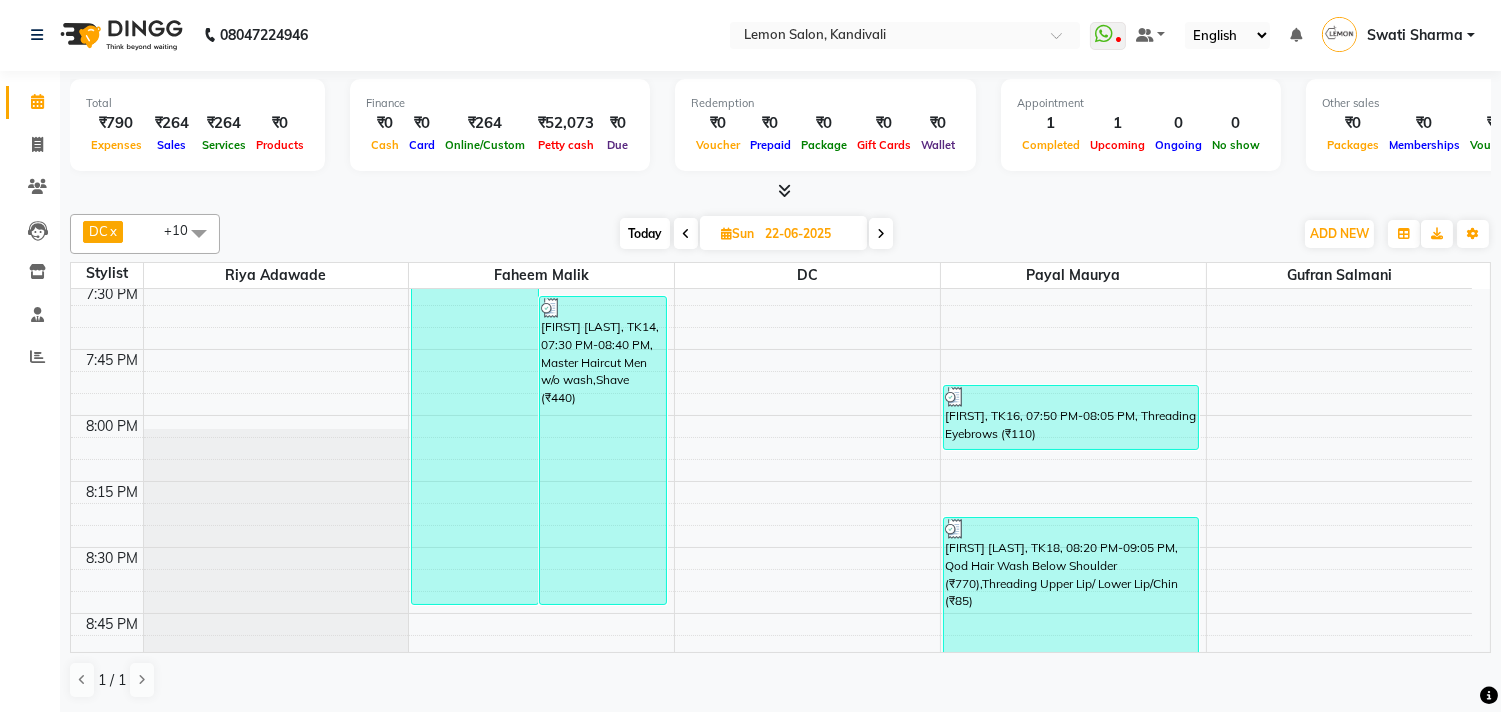 click on "Today" at bounding box center [645, 233] 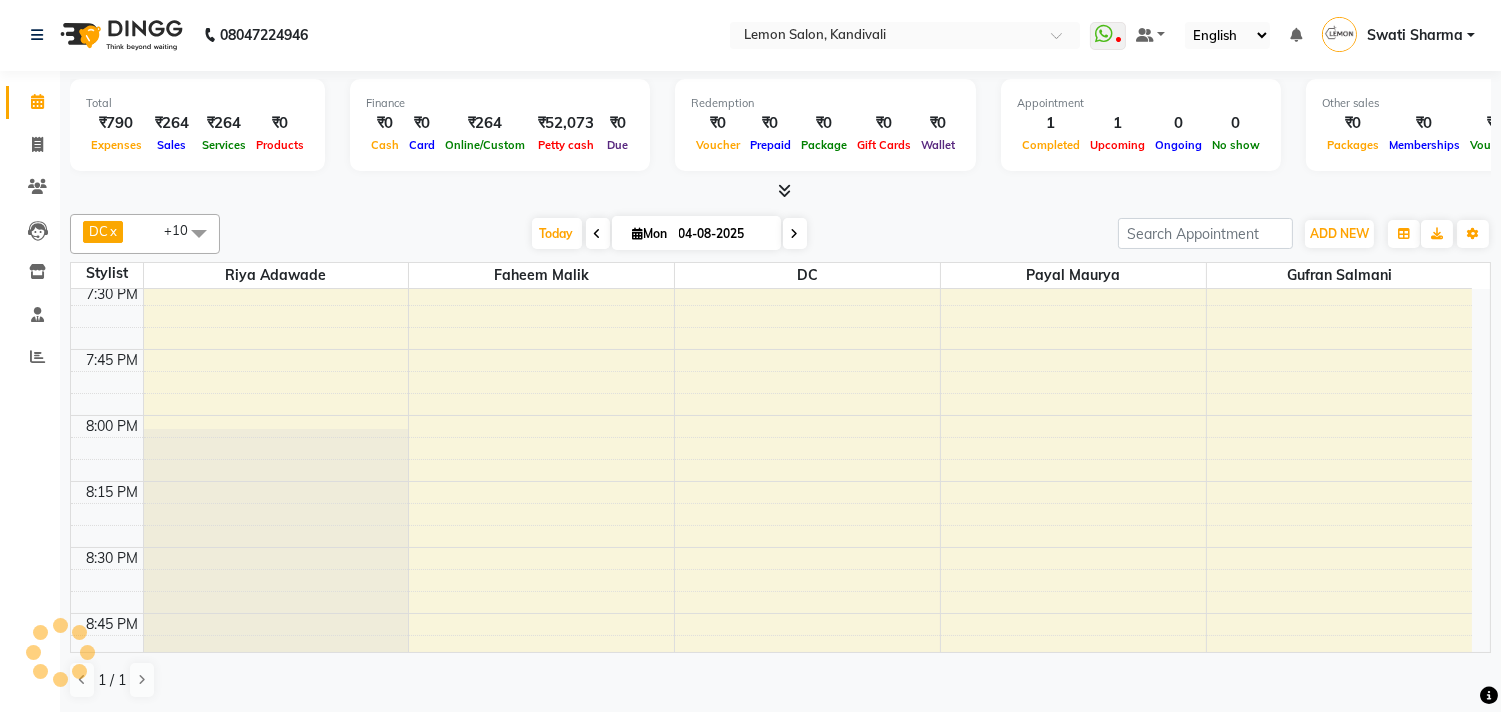 scroll, scrollTop: 1062, scrollLeft: 0, axis: vertical 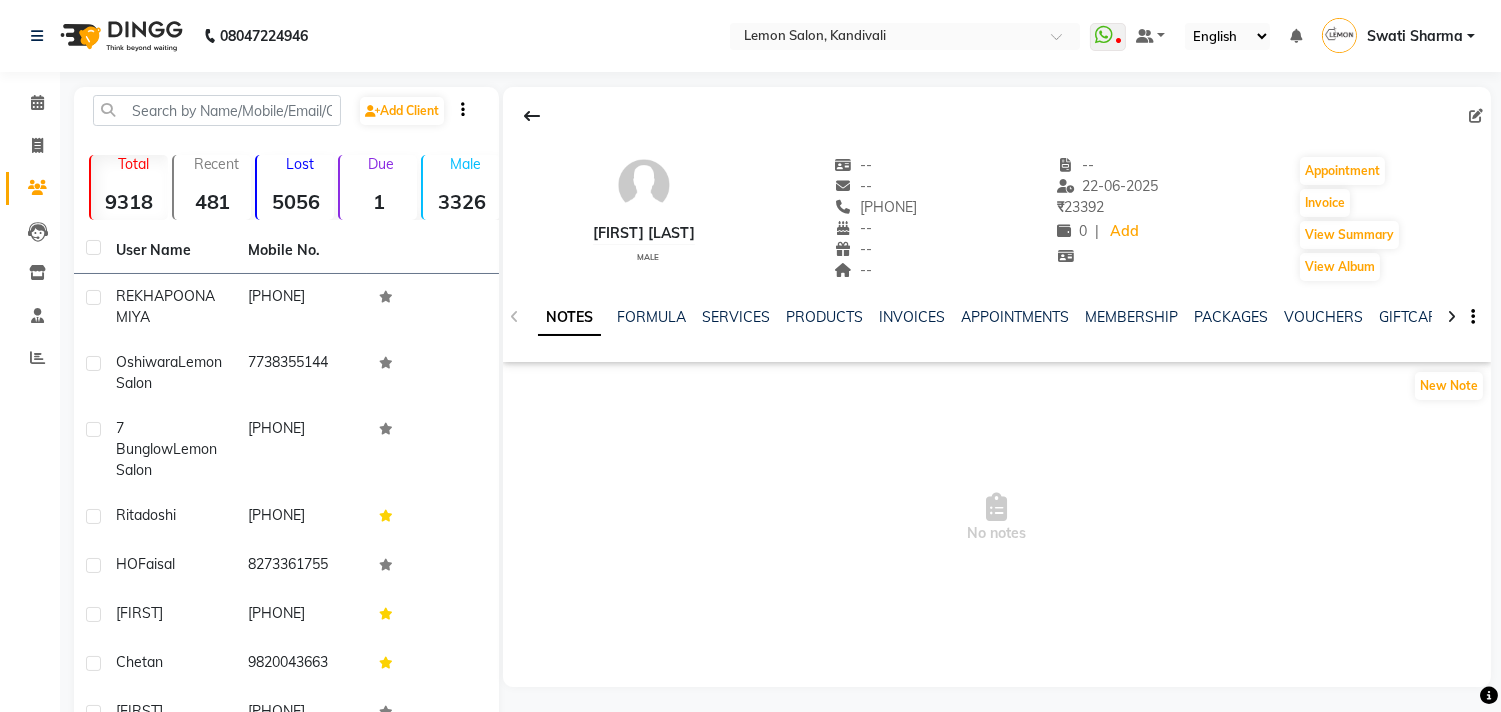 click on "NOTES FORMULA SERVICES PRODUCTS INVOICES APPOINTMENTS MEMBERSHIP PACKAGES VOUCHERS GIFTCARDS POINTS FORMS FAMILY CARDS WALLET" 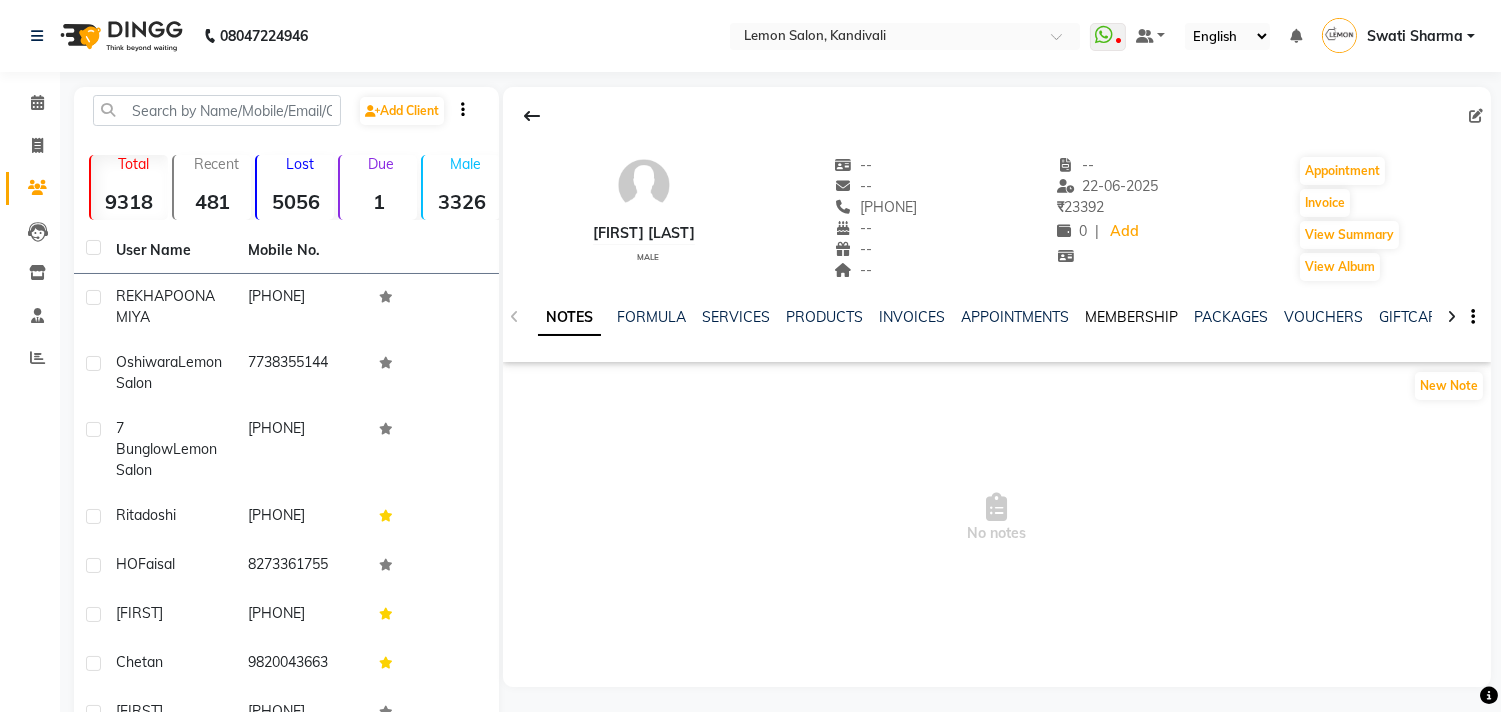 click on "MEMBERSHIP" 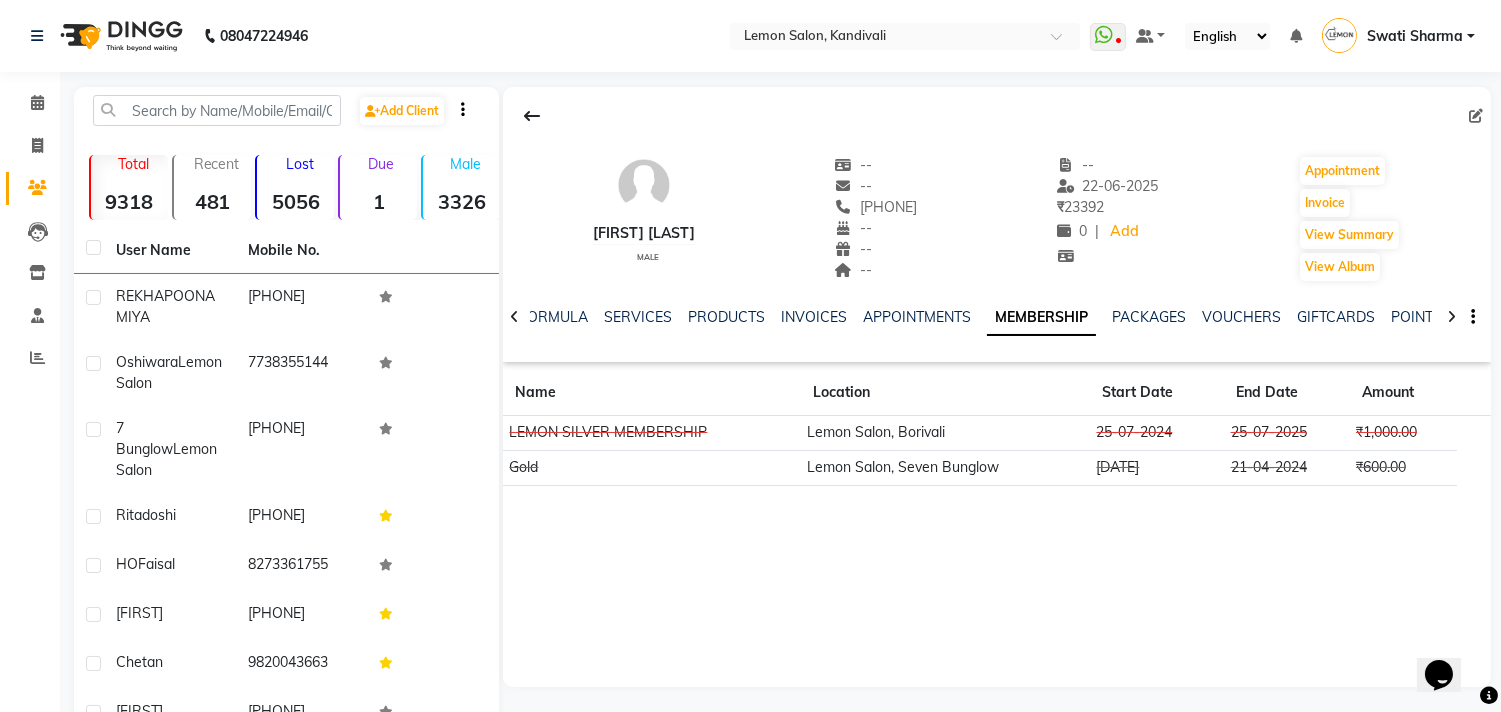 scroll, scrollTop: 0, scrollLeft: 0, axis: both 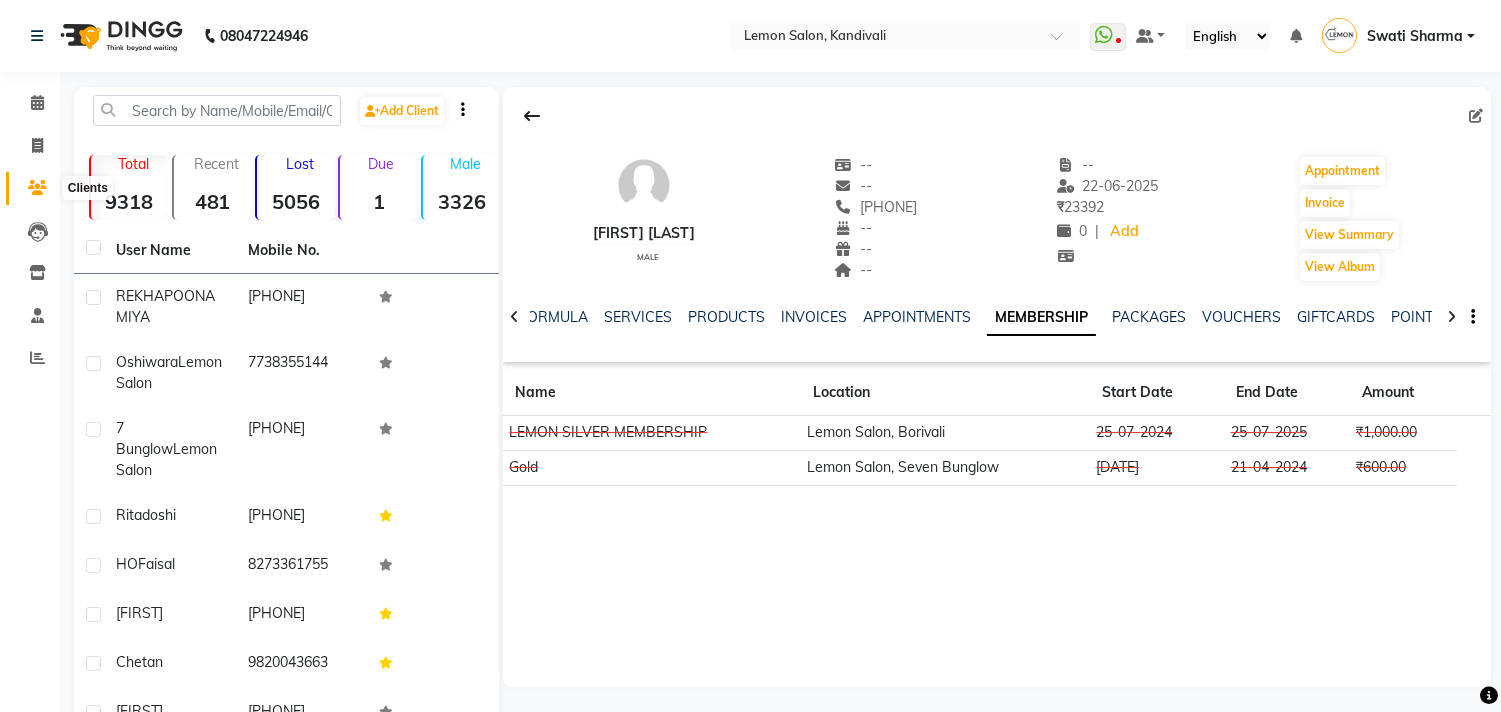 click 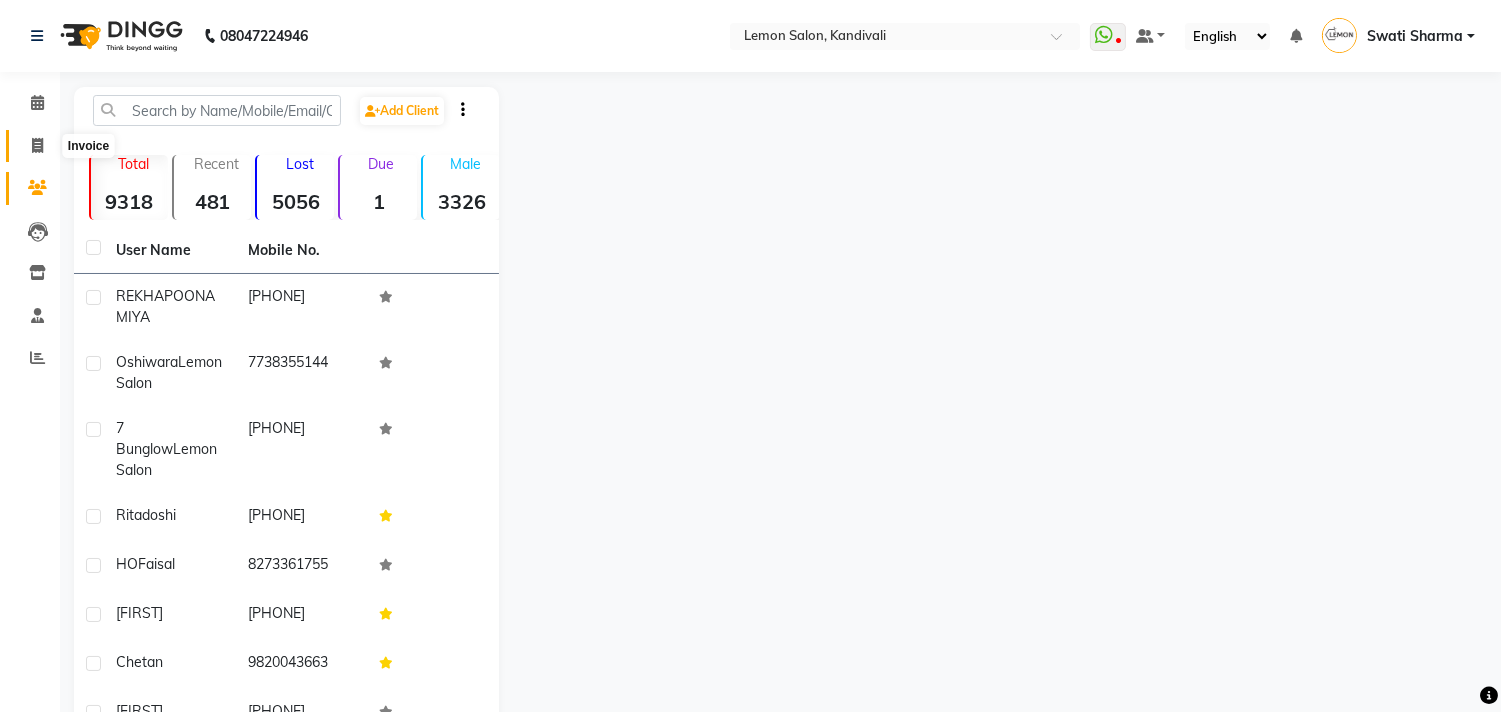 click 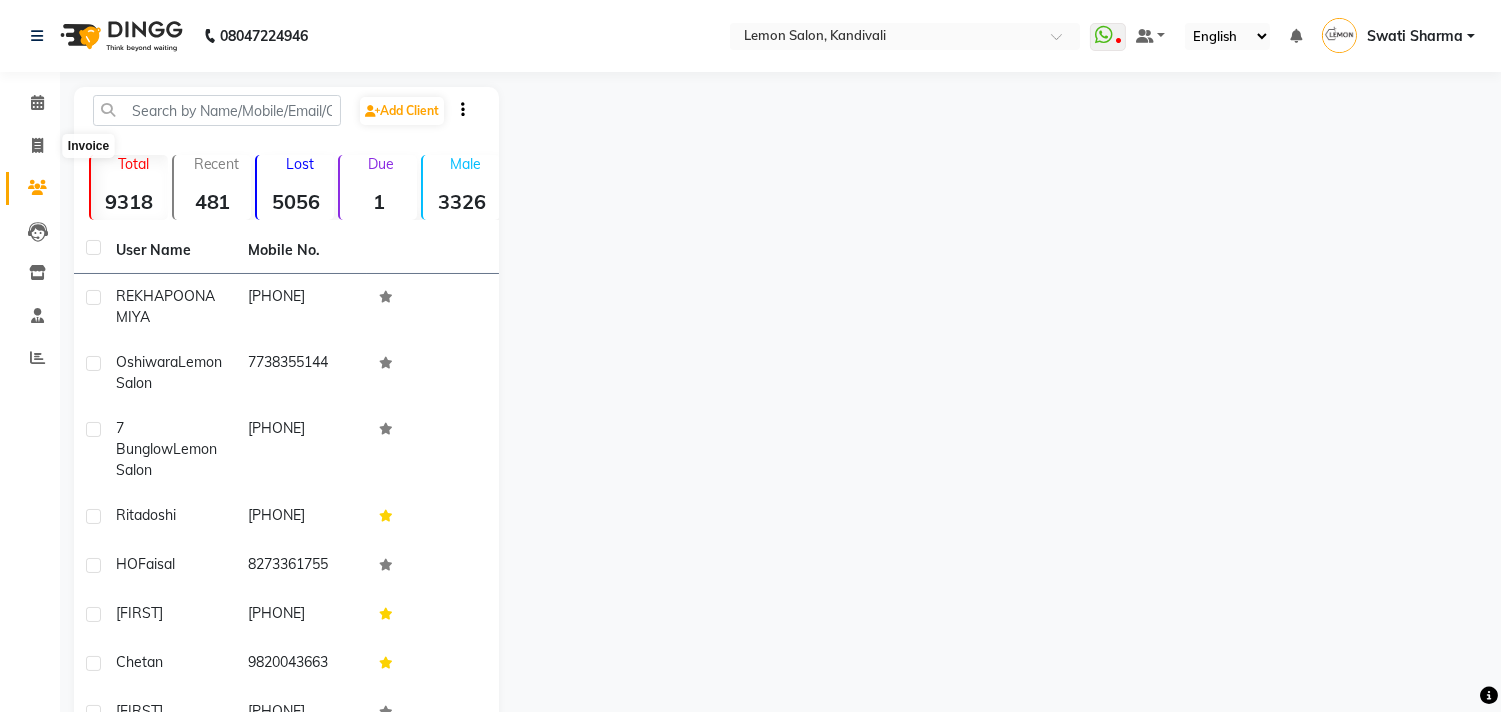 select on "service" 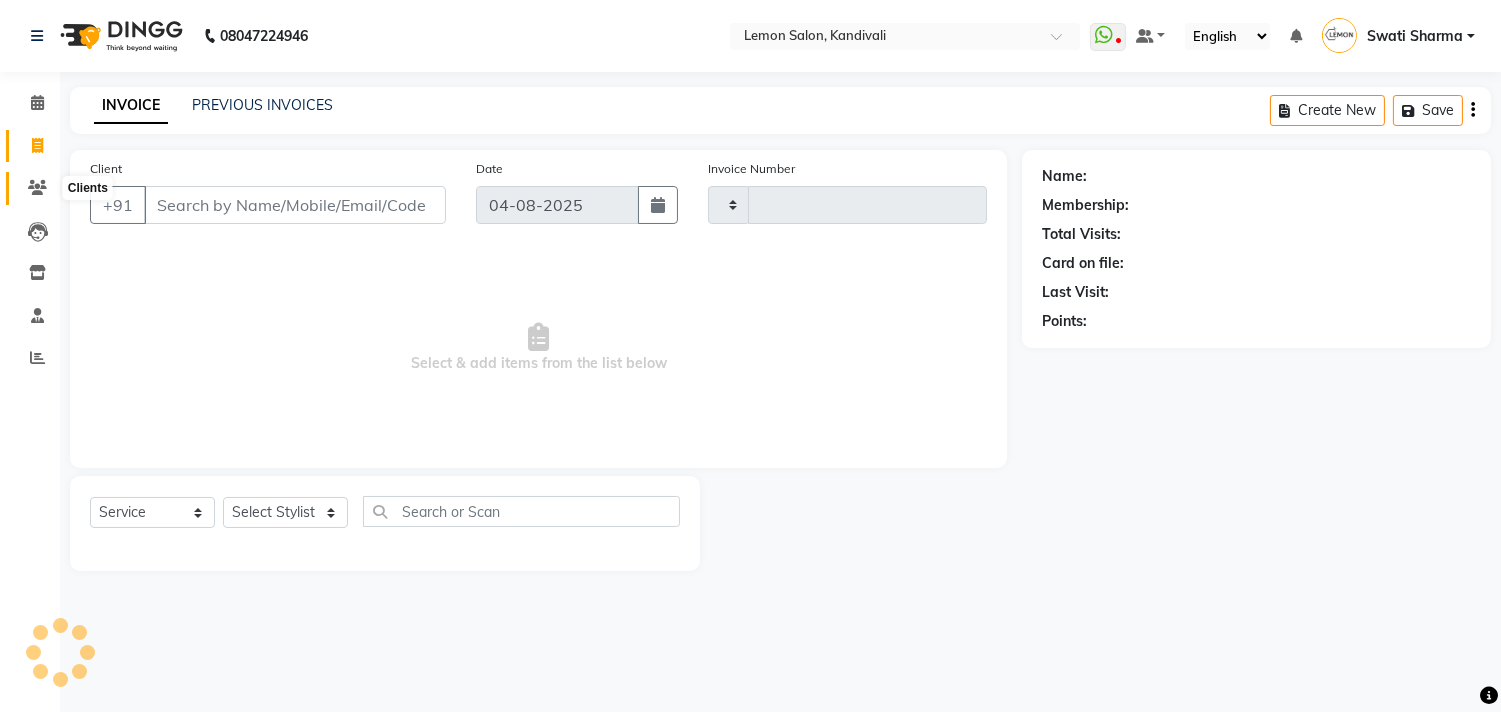 type on "1322" 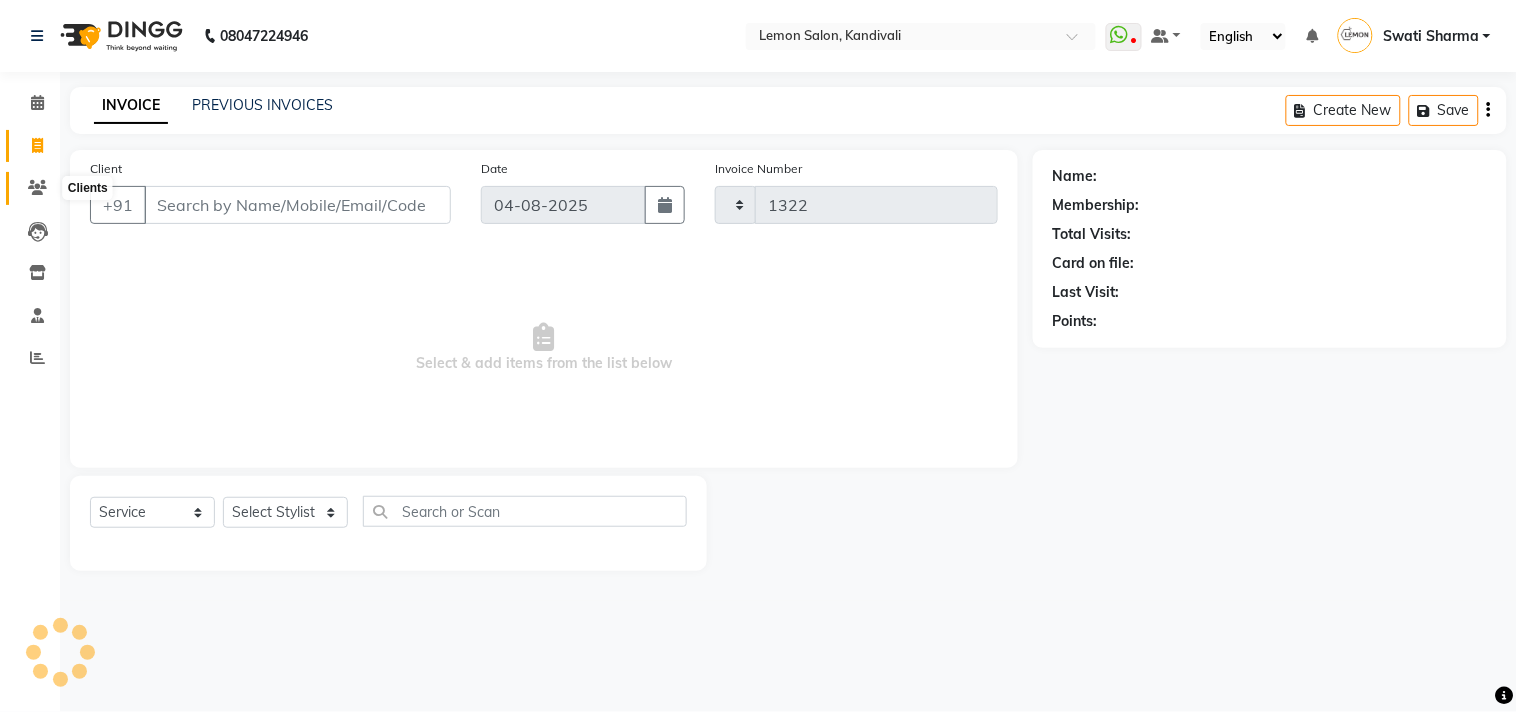 select on "569" 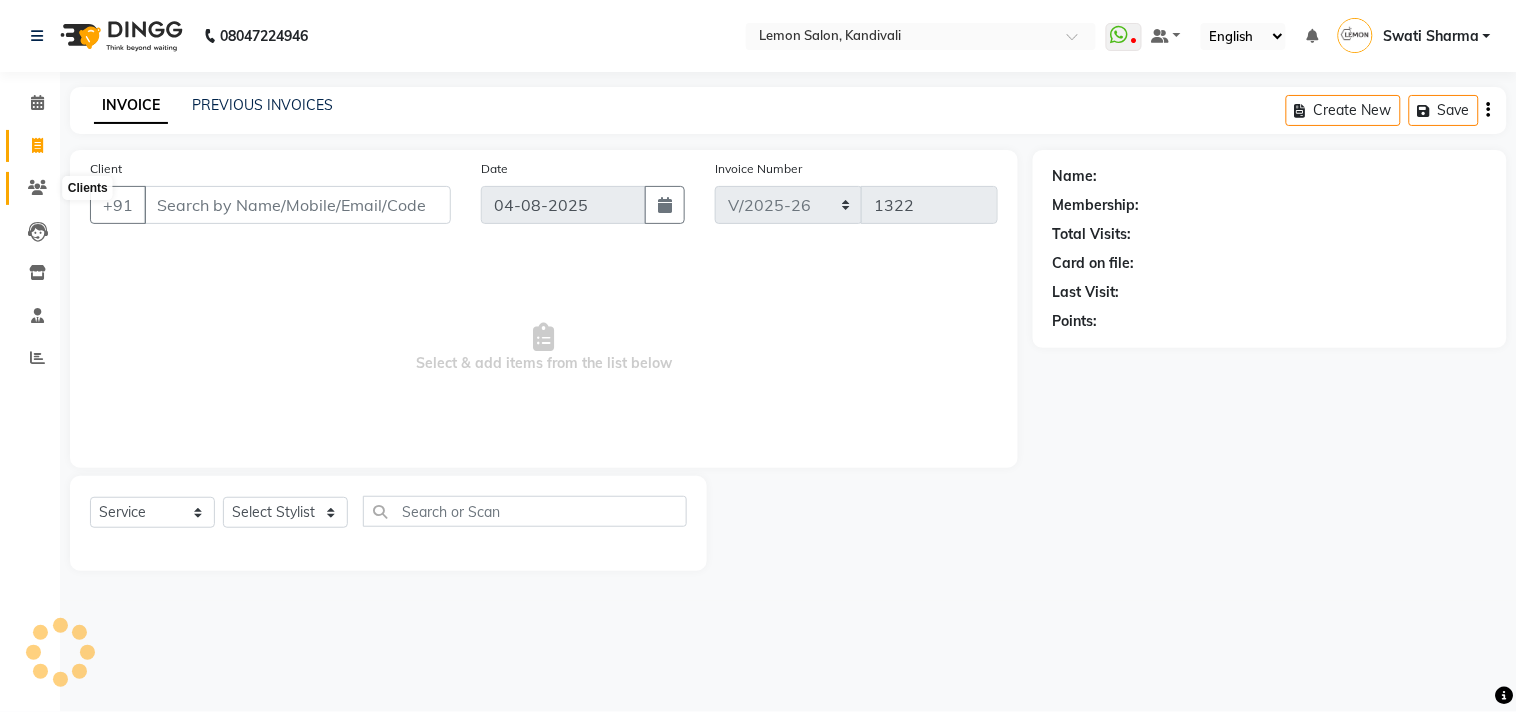 click 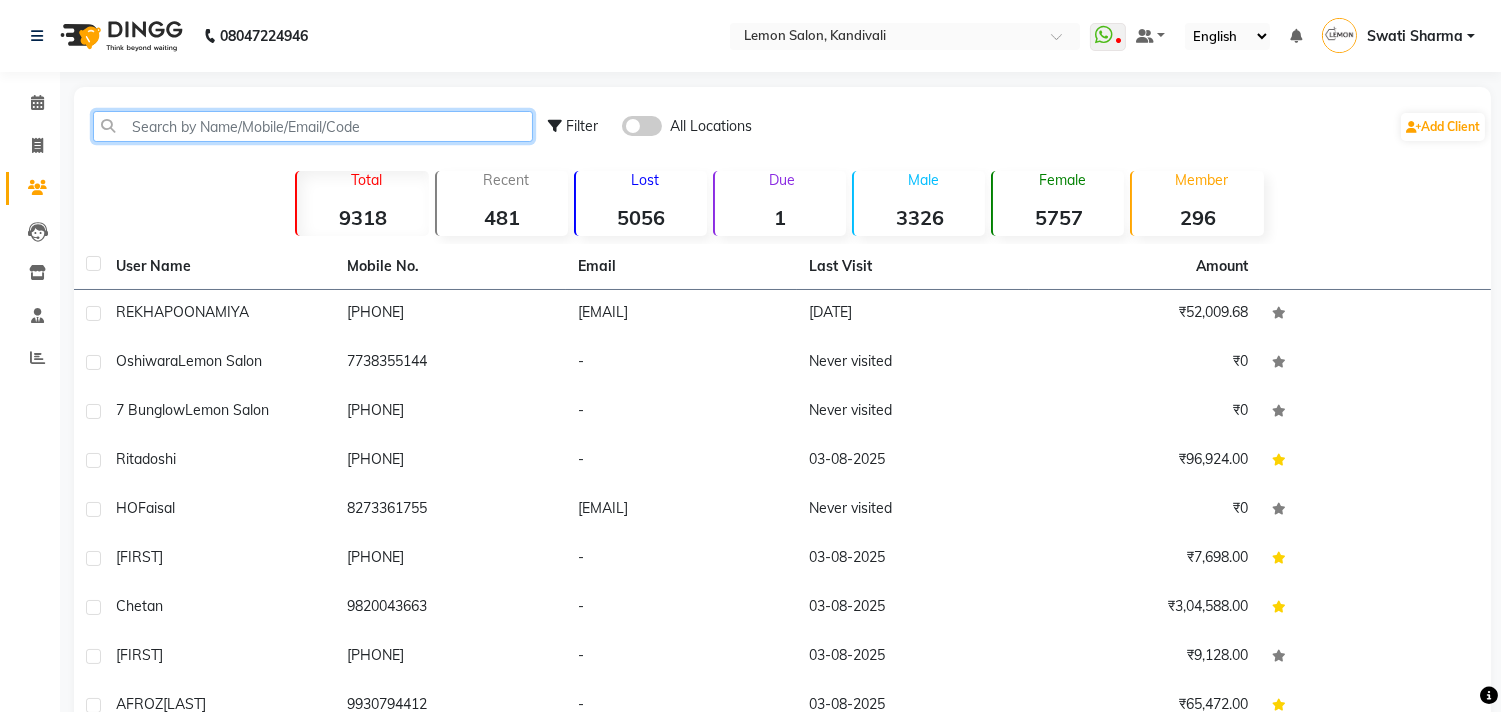 drag, startPoint x: 151, startPoint y: 132, endPoint x: 161, endPoint y: 126, distance: 11.661903 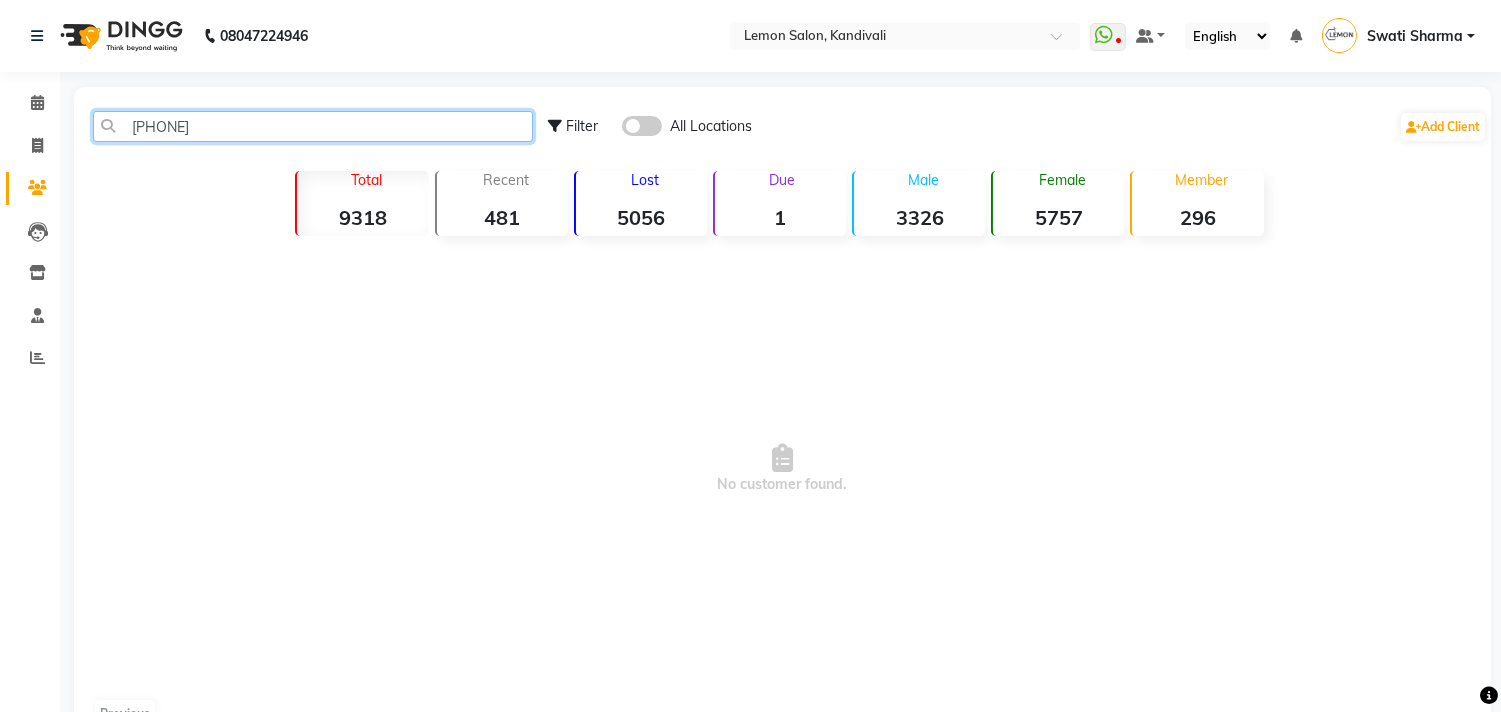 type on "[PHONE]" 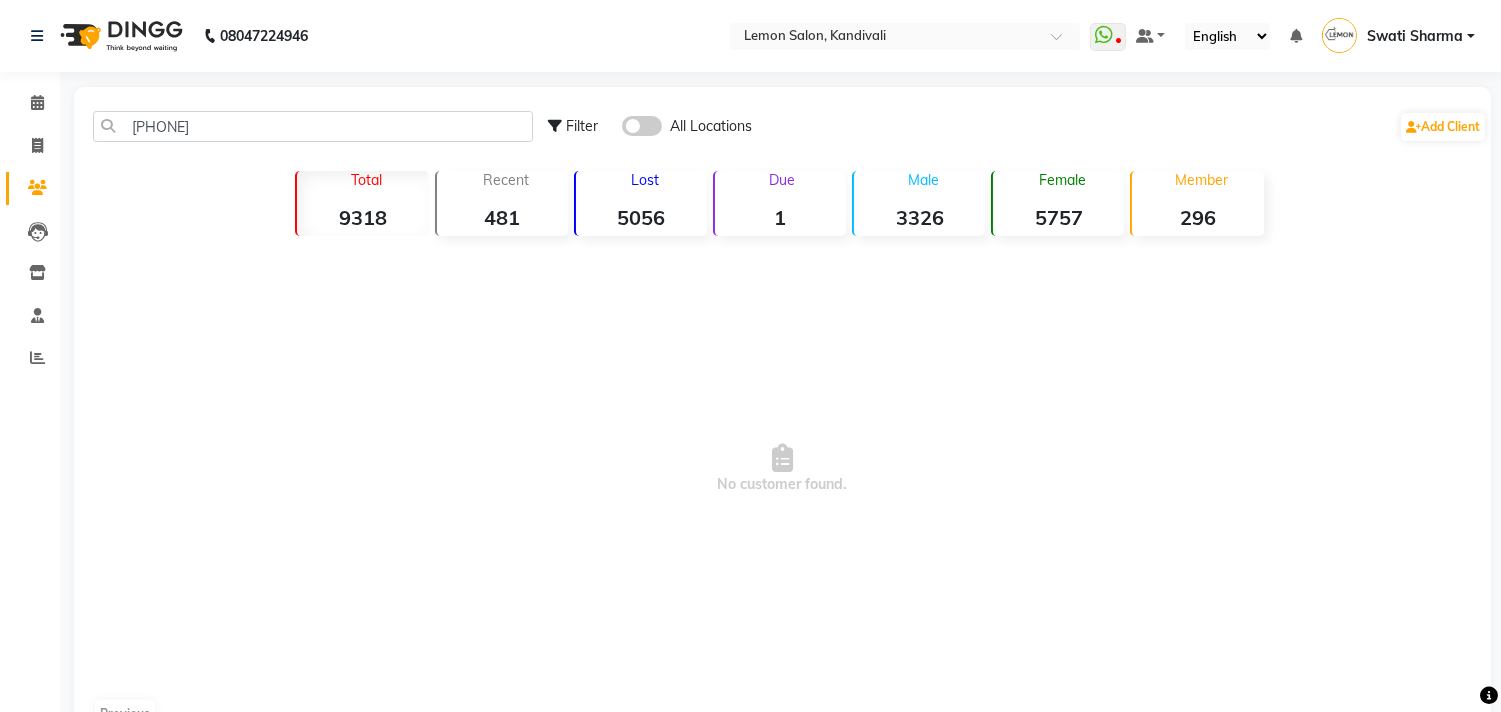 click 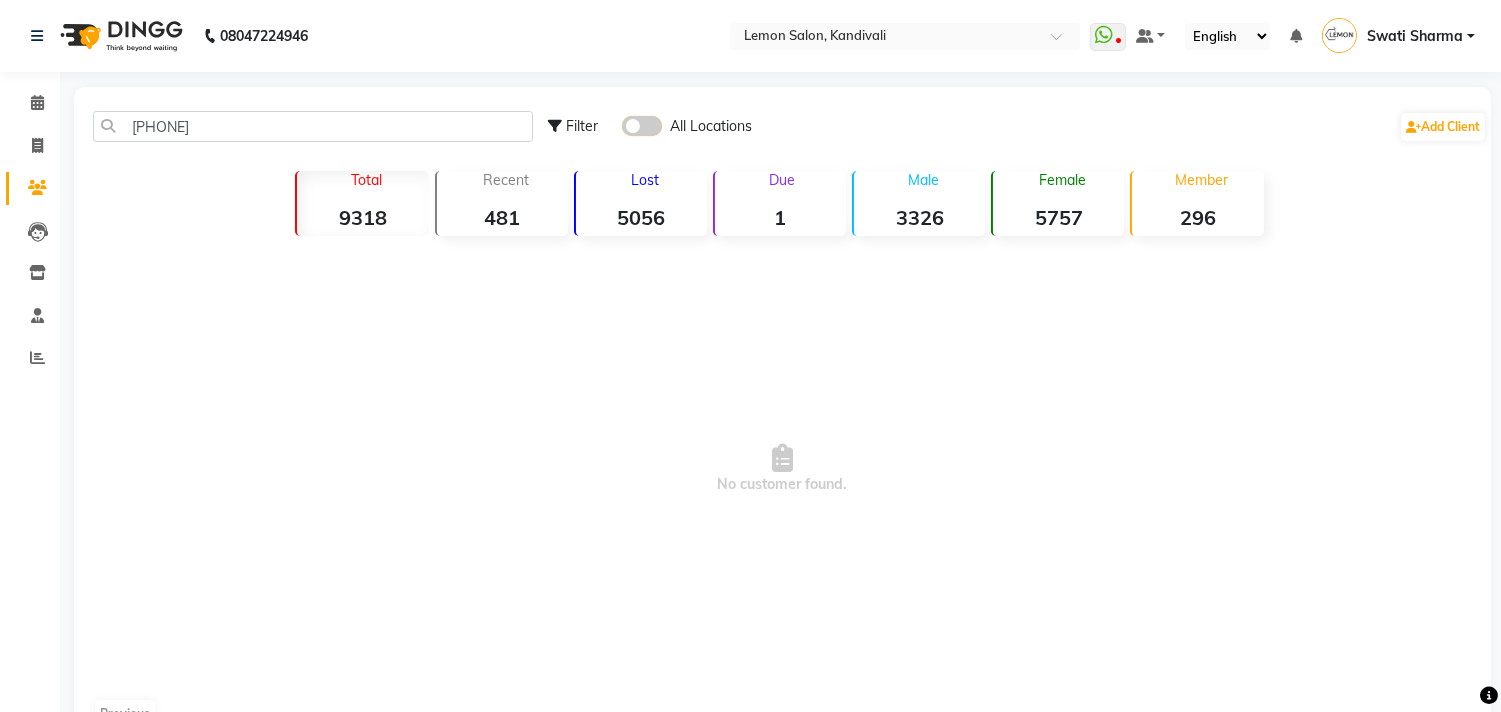 click 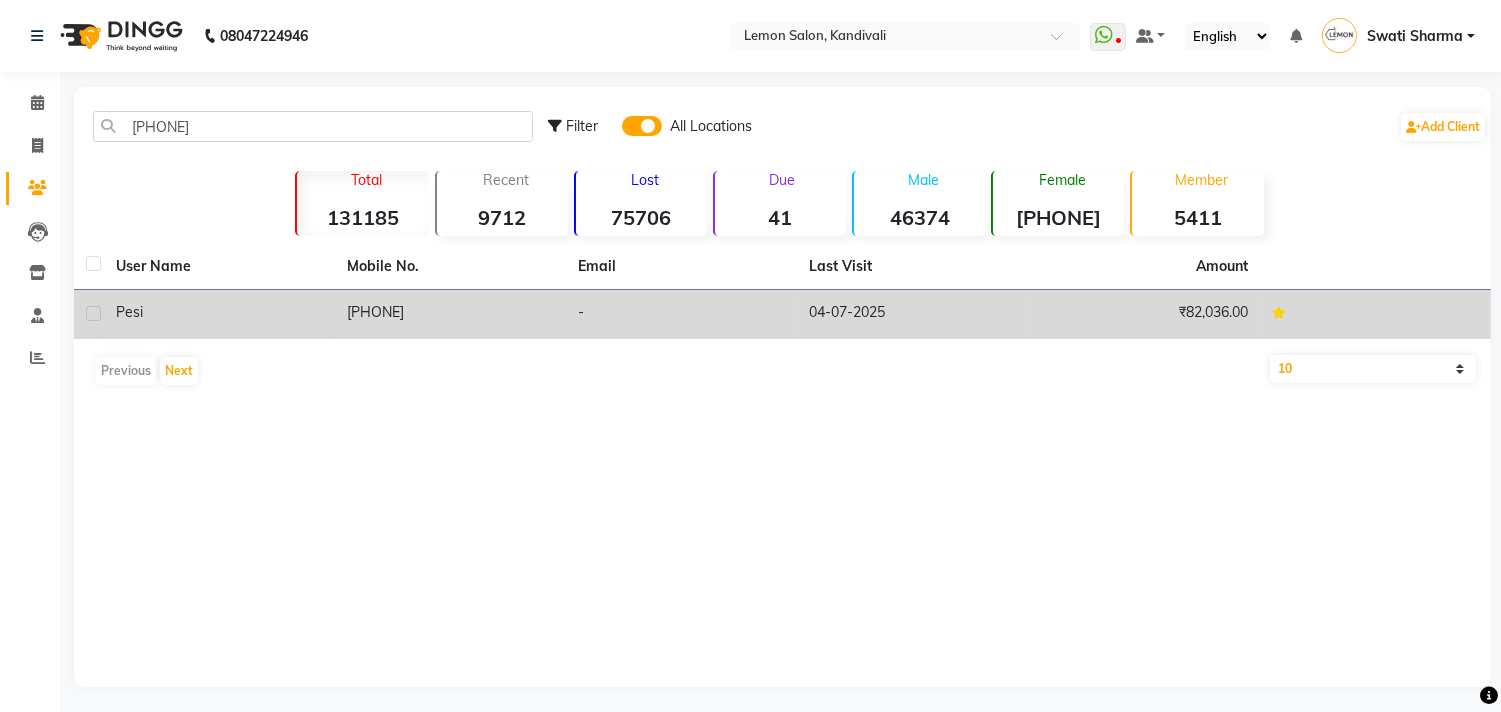 click on "pesi" 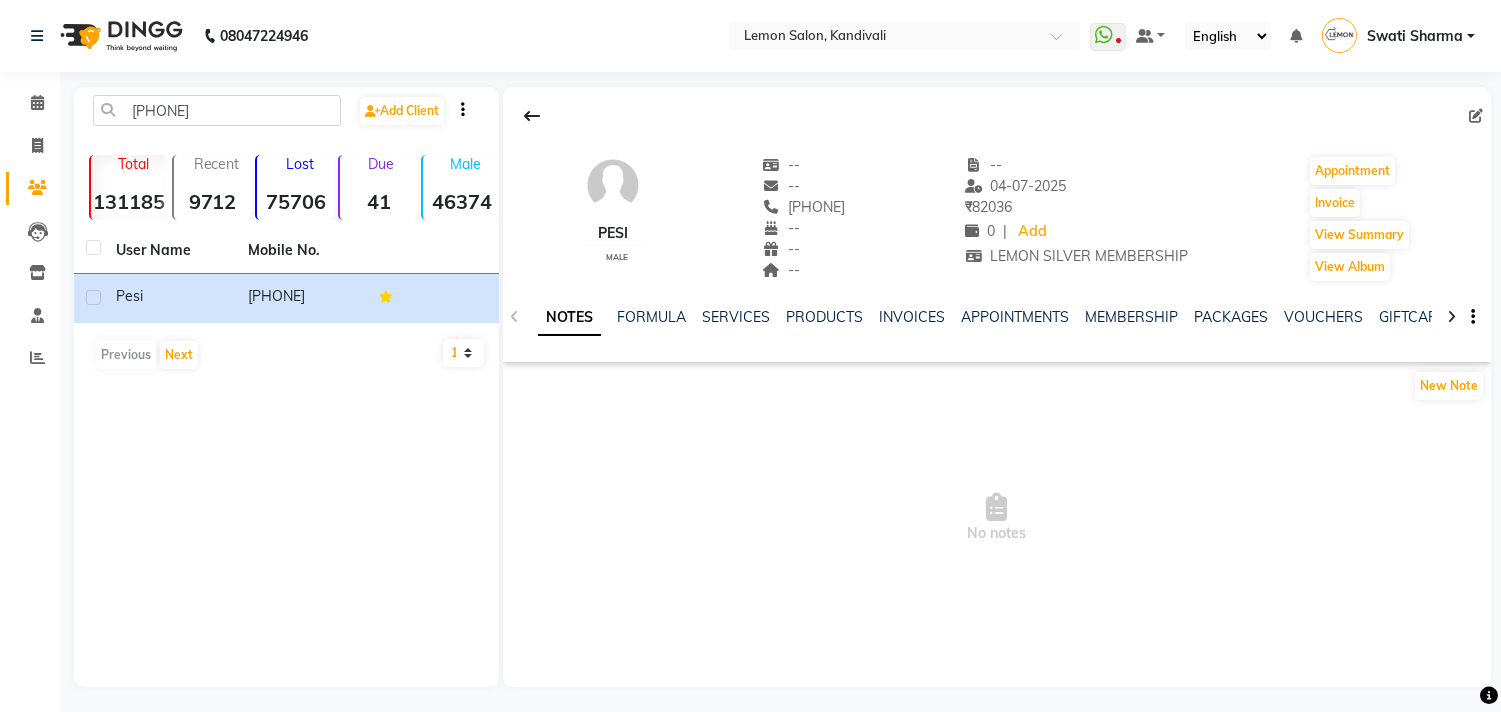 drag, startPoint x: 1070, startPoint y: 316, endPoint x: 1120, endPoint y: 323, distance: 50.48762 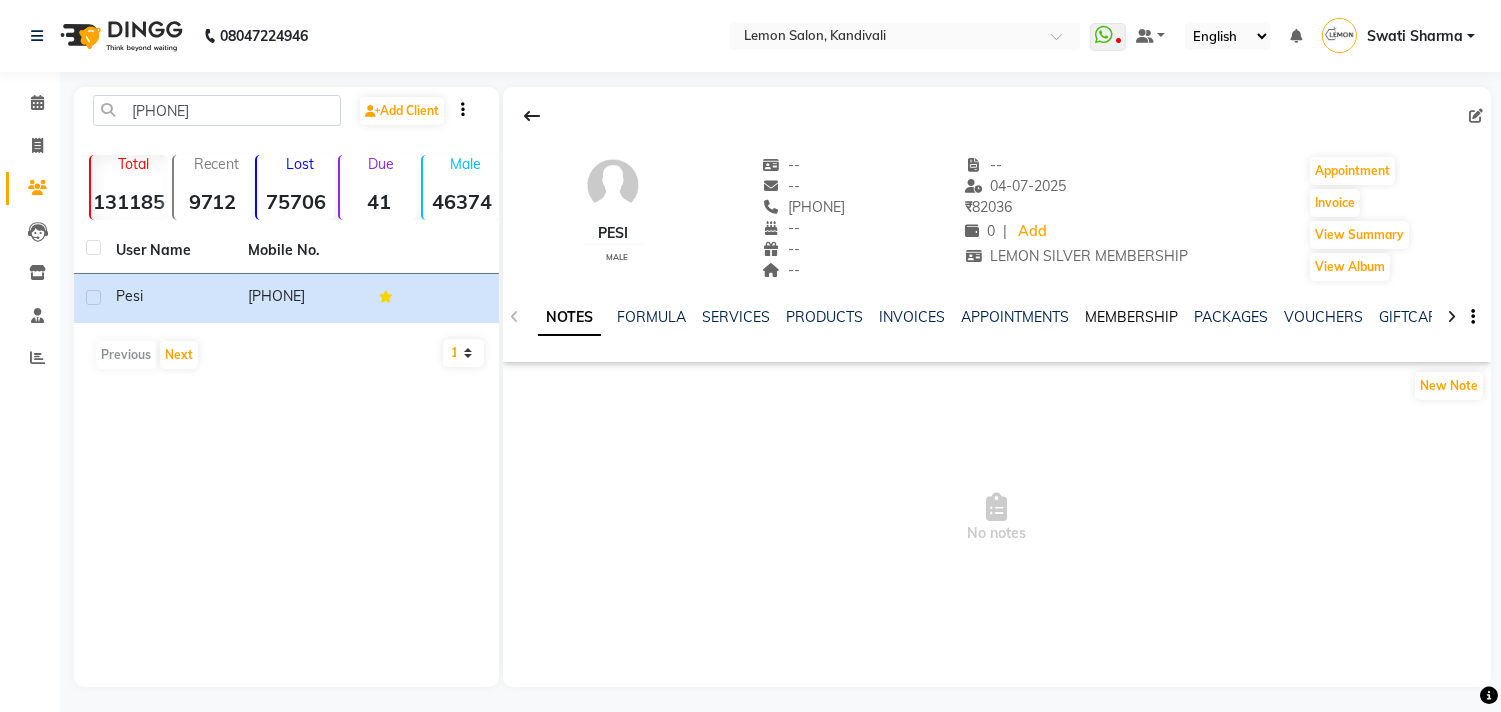 click on "MEMBERSHIP" 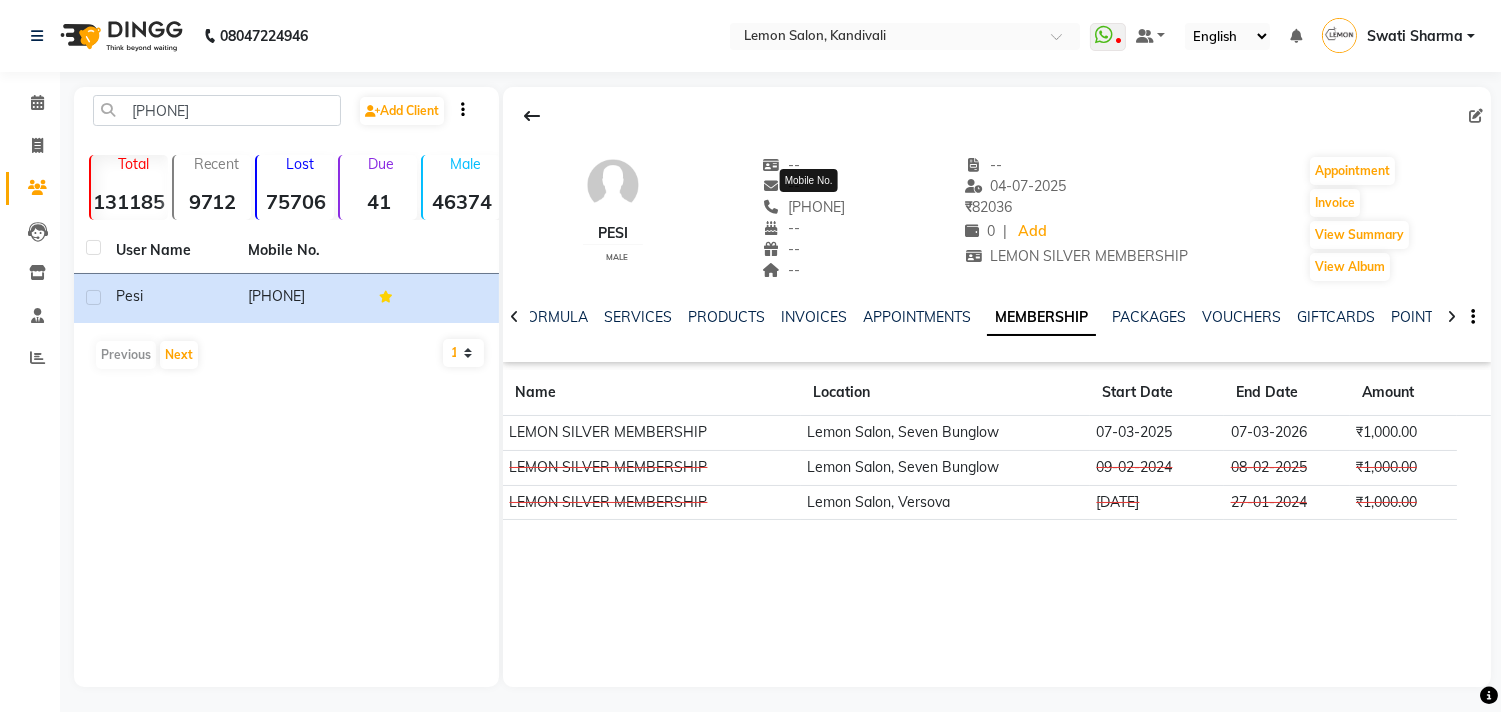 drag, startPoint x: 768, startPoint y: 206, endPoint x: 862, endPoint y: 205, distance: 94.00532 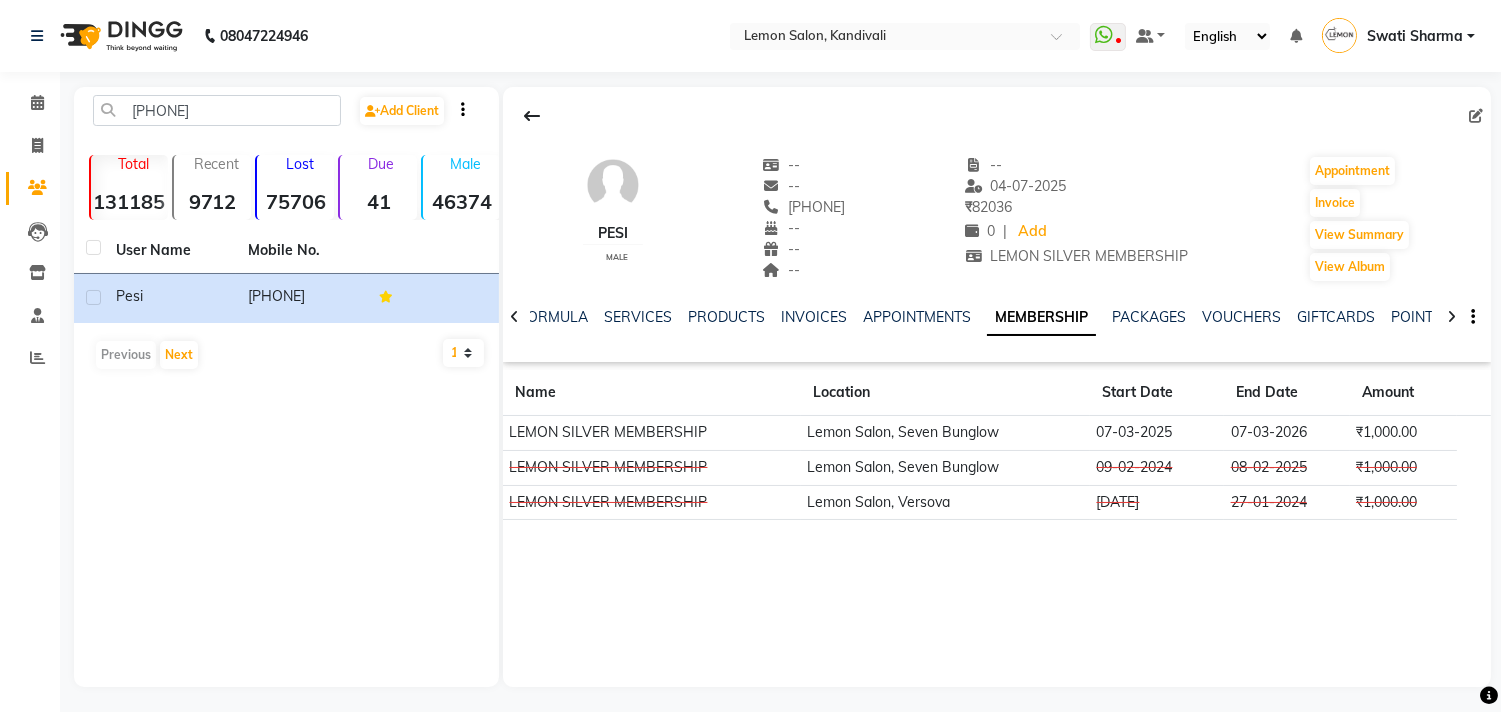 copy on "[PHONE]" 